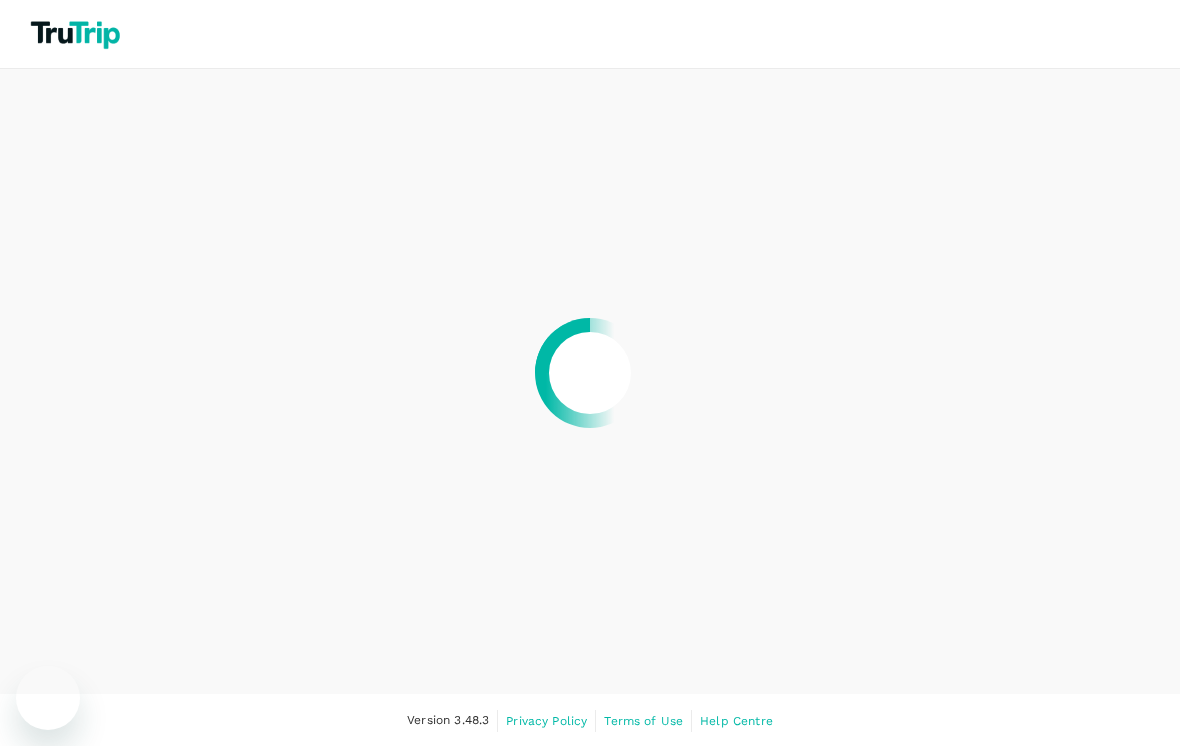 scroll, scrollTop: 0, scrollLeft: 0, axis: both 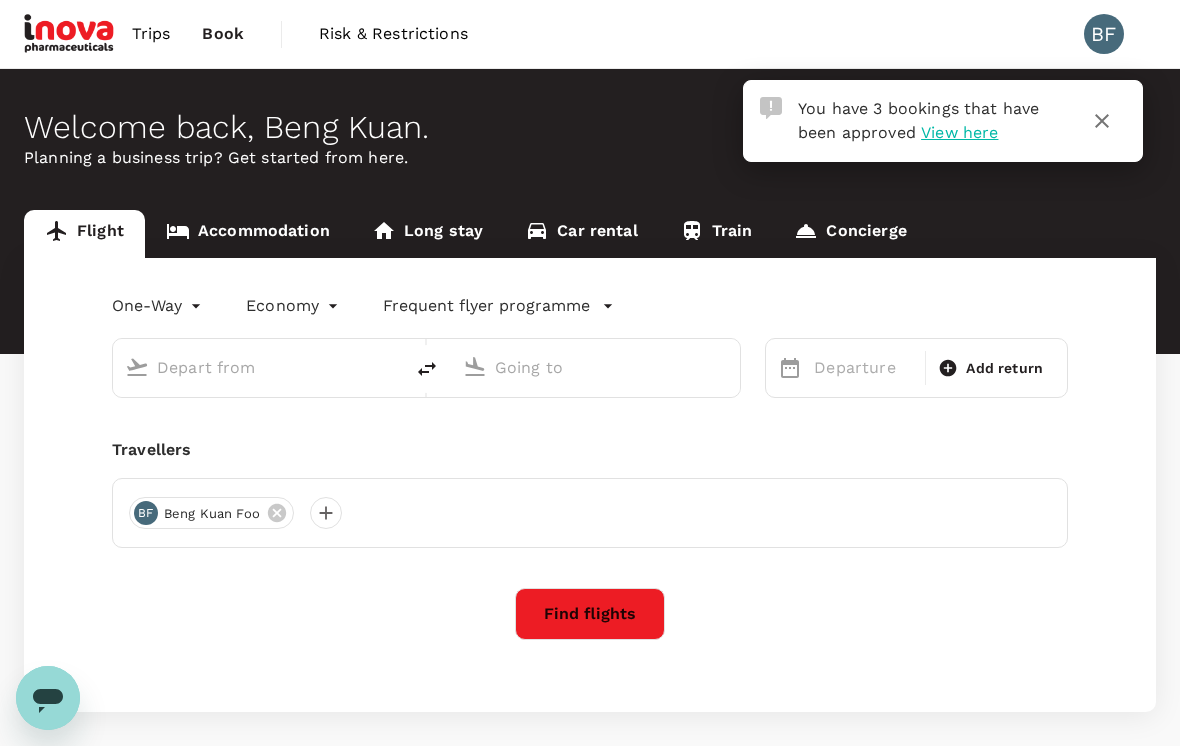 click on "Accommodation" at bounding box center (248, 234) 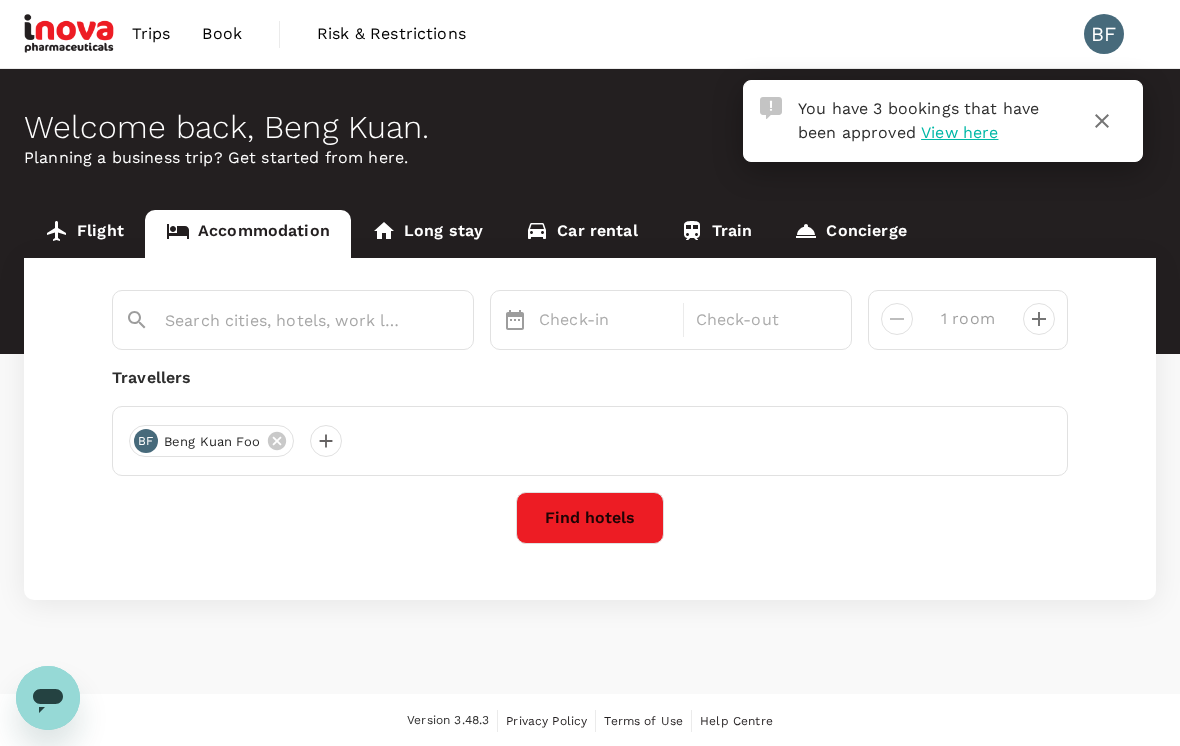 click at bounding box center (285, 320) 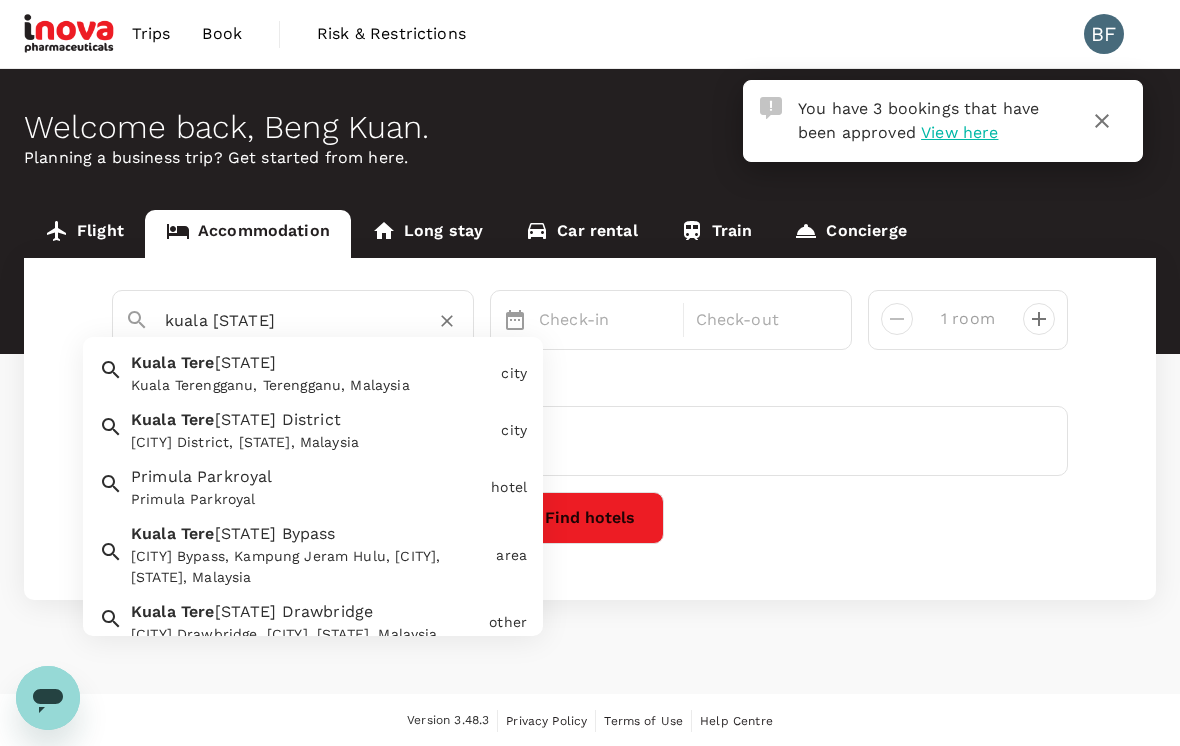 click on "Kuala" at bounding box center [153, 362] 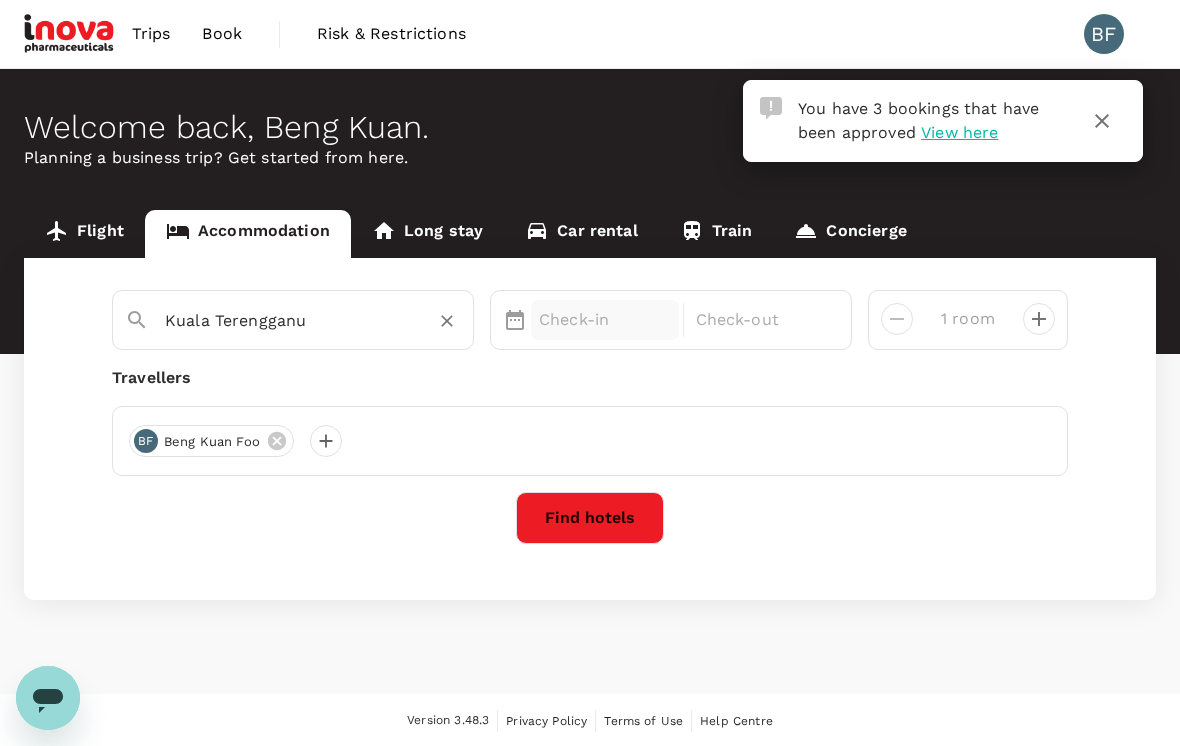 click on "Check-in" at bounding box center (605, 320) 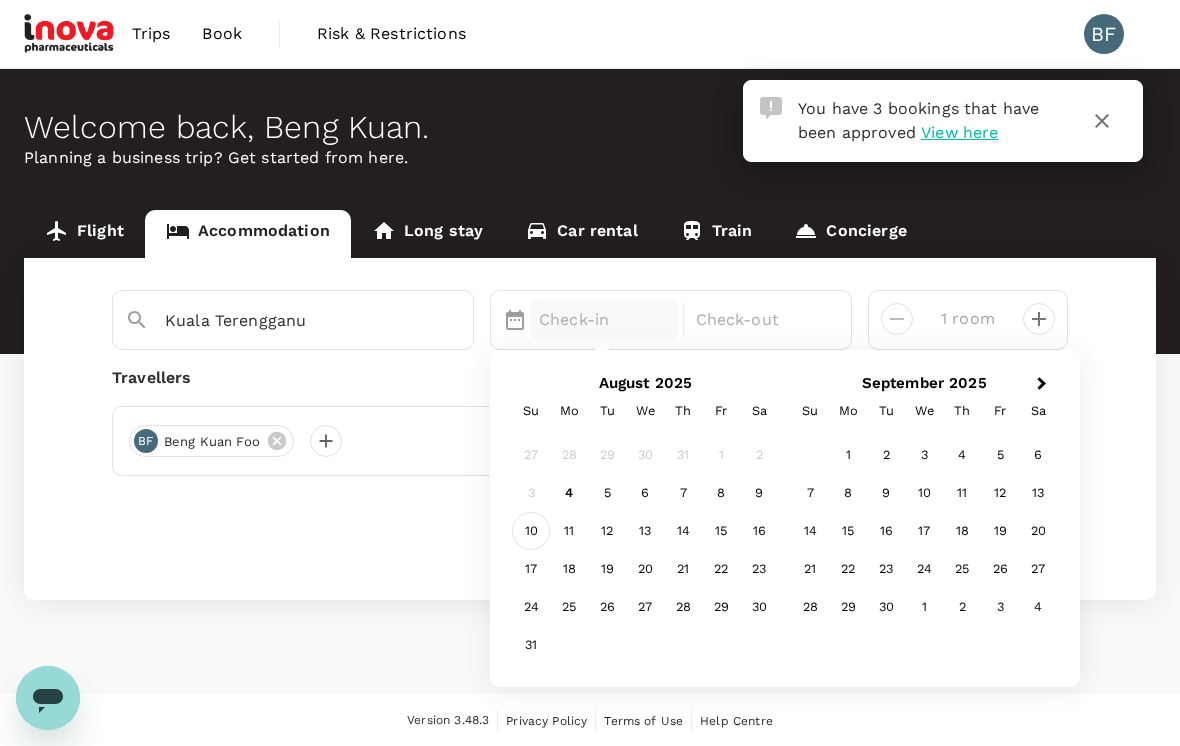 click on "10" at bounding box center (531, 532) 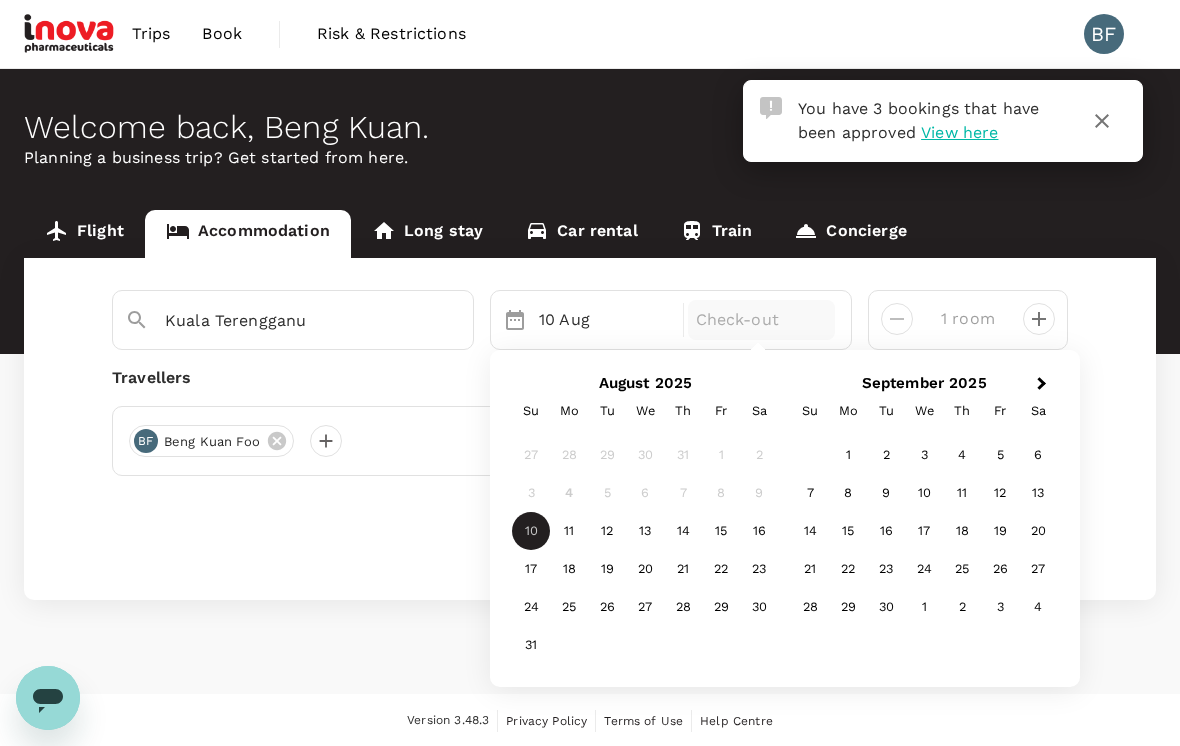 click on "Check-out" at bounding box center (762, 320) 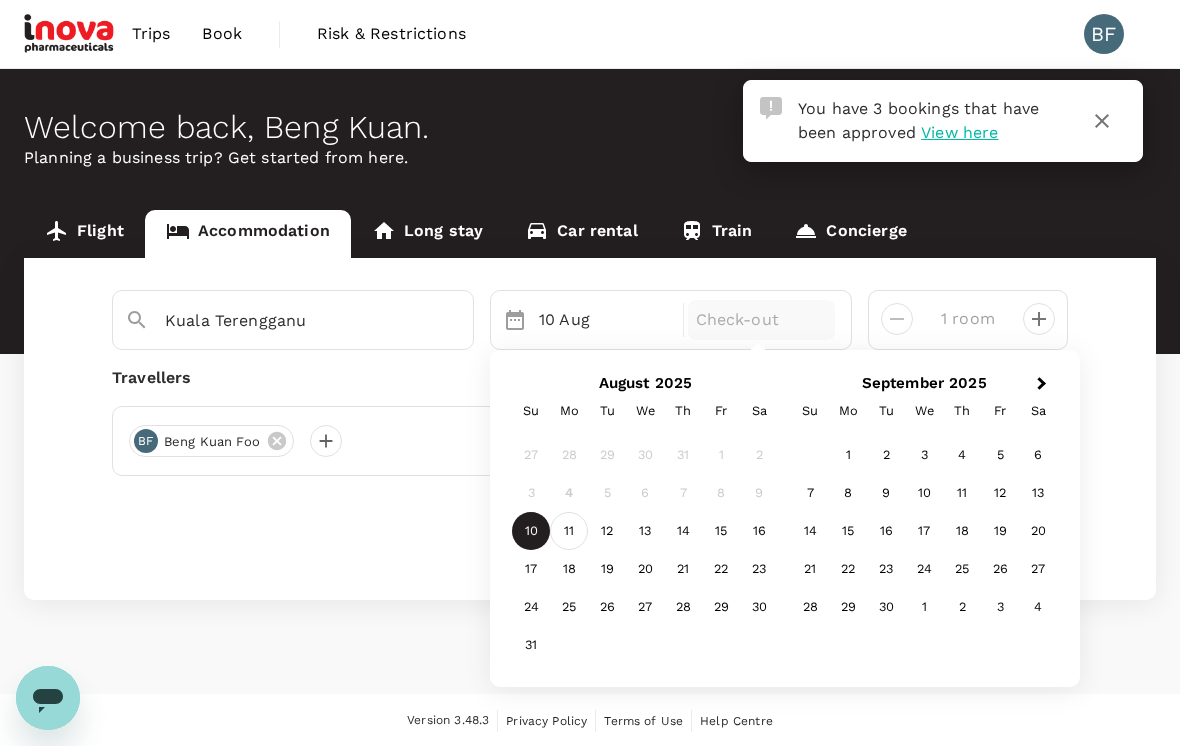 click on "11" at bounding box center [569, 532] 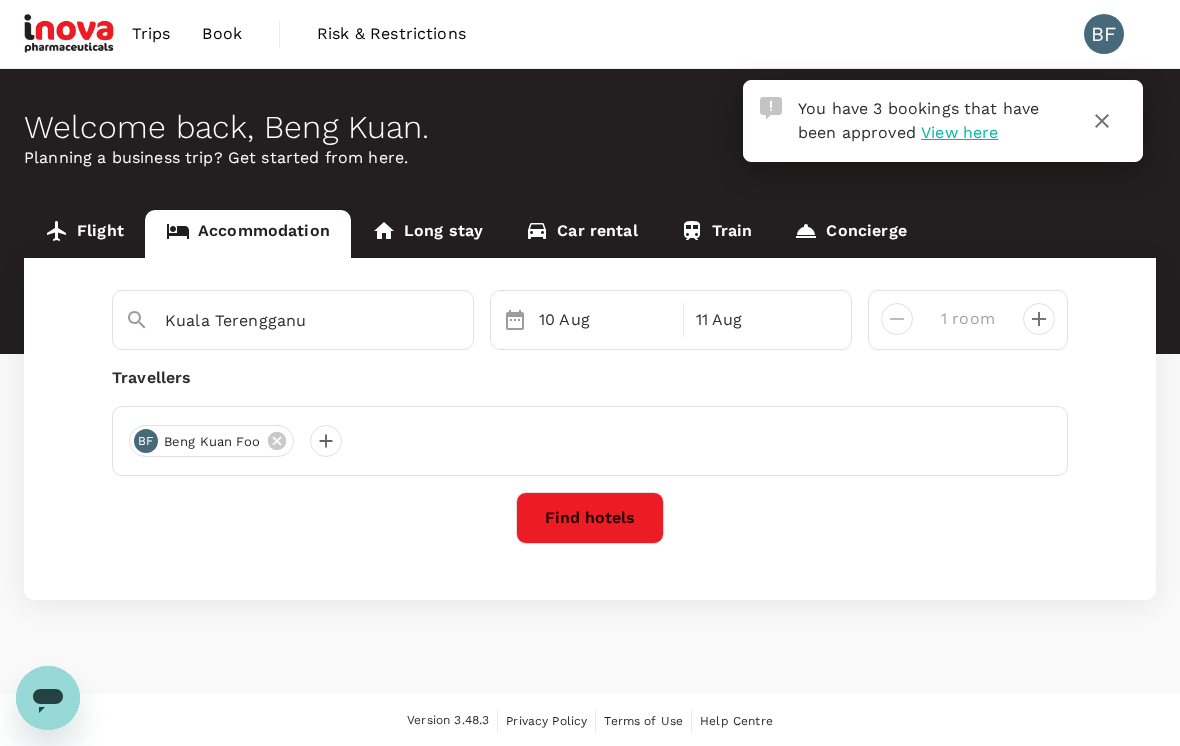 click on "Find hotels" at bounding box center [590, 518] 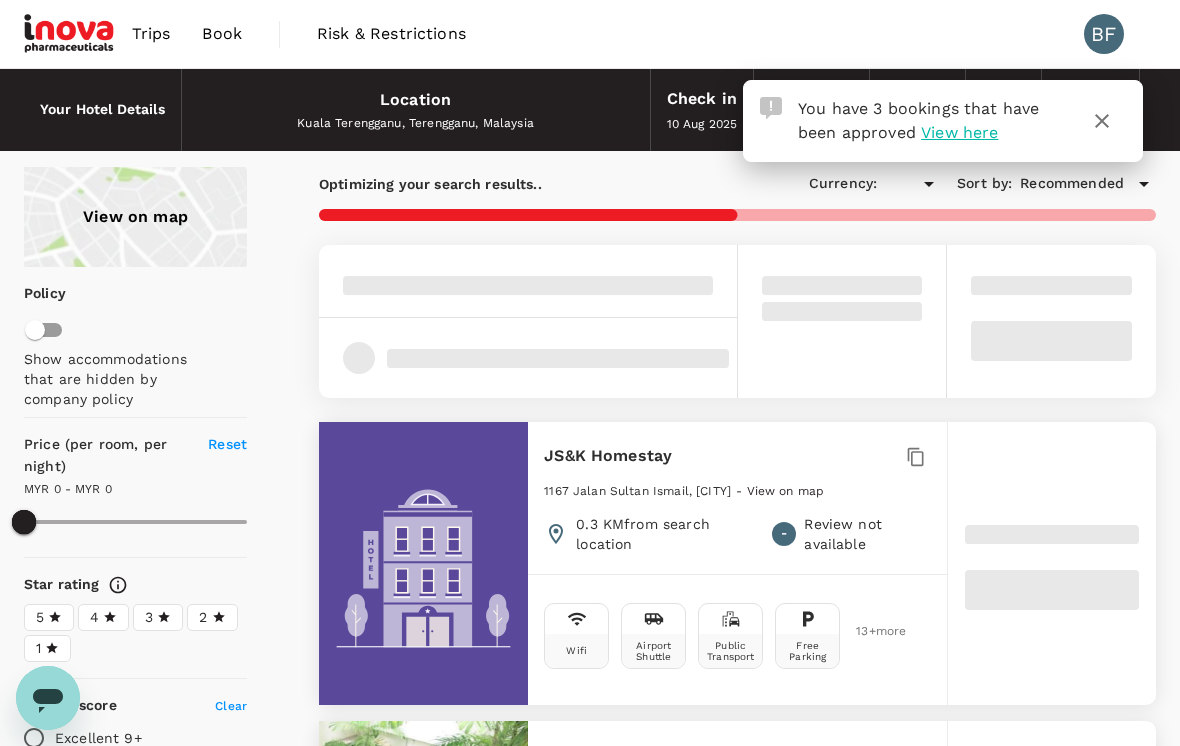 type on "274.03" 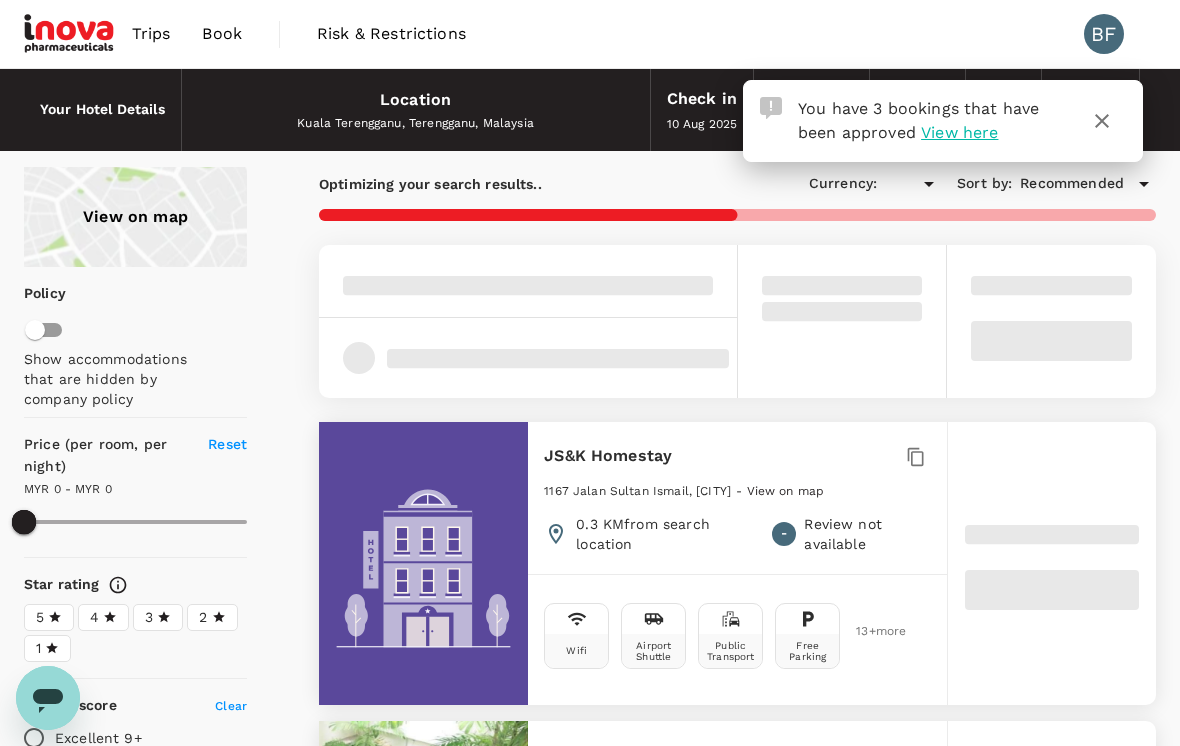 type on "MYR" 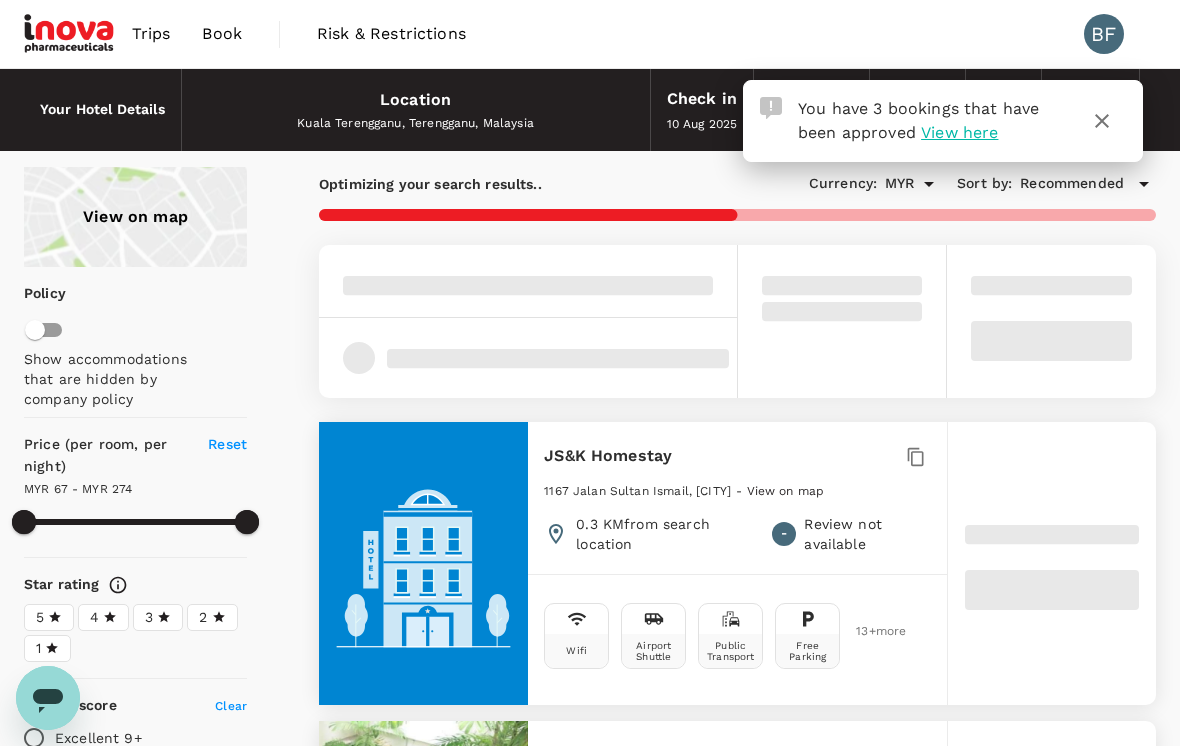 type on "273.75" 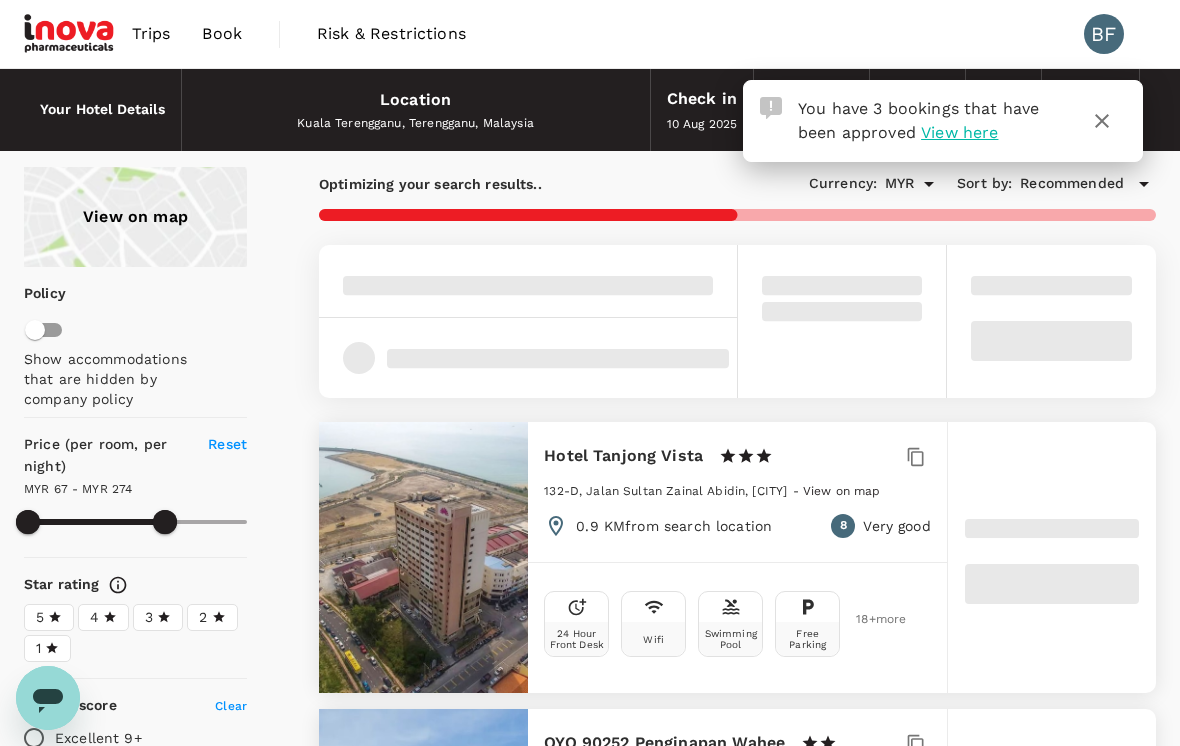 type on "60.75" 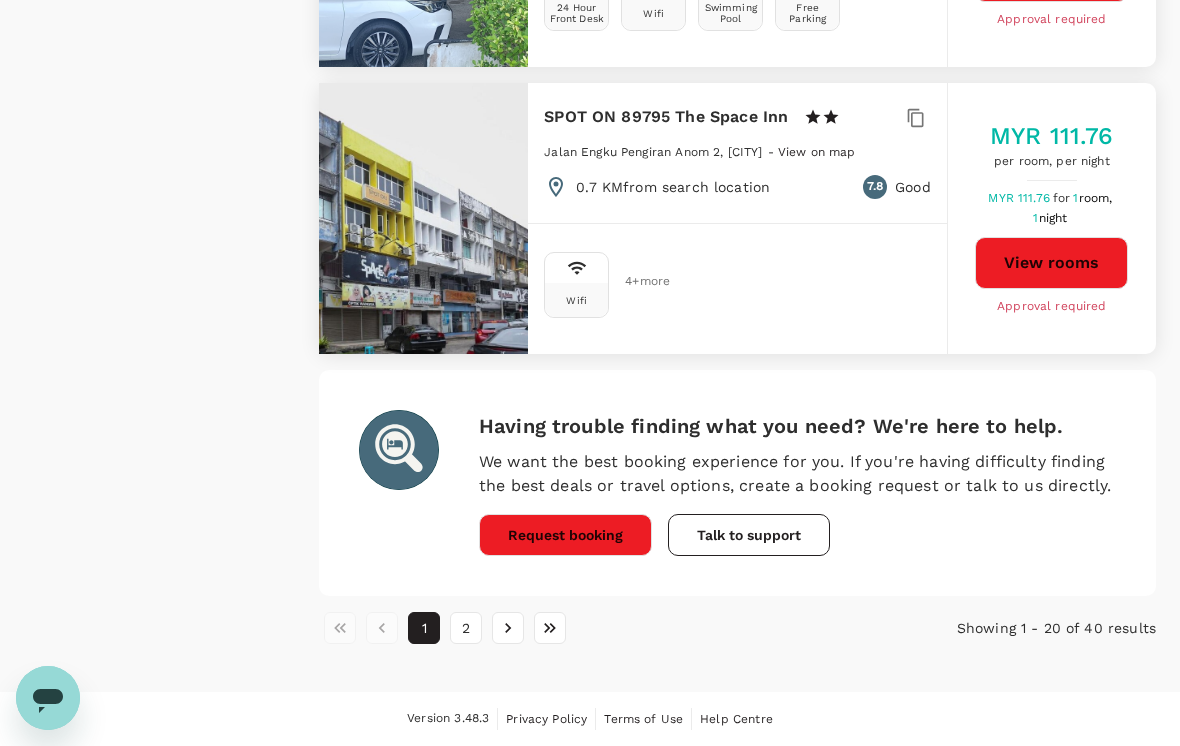 scroll, scrollTop: 5816, scrollLeft: 0, axis: vertical 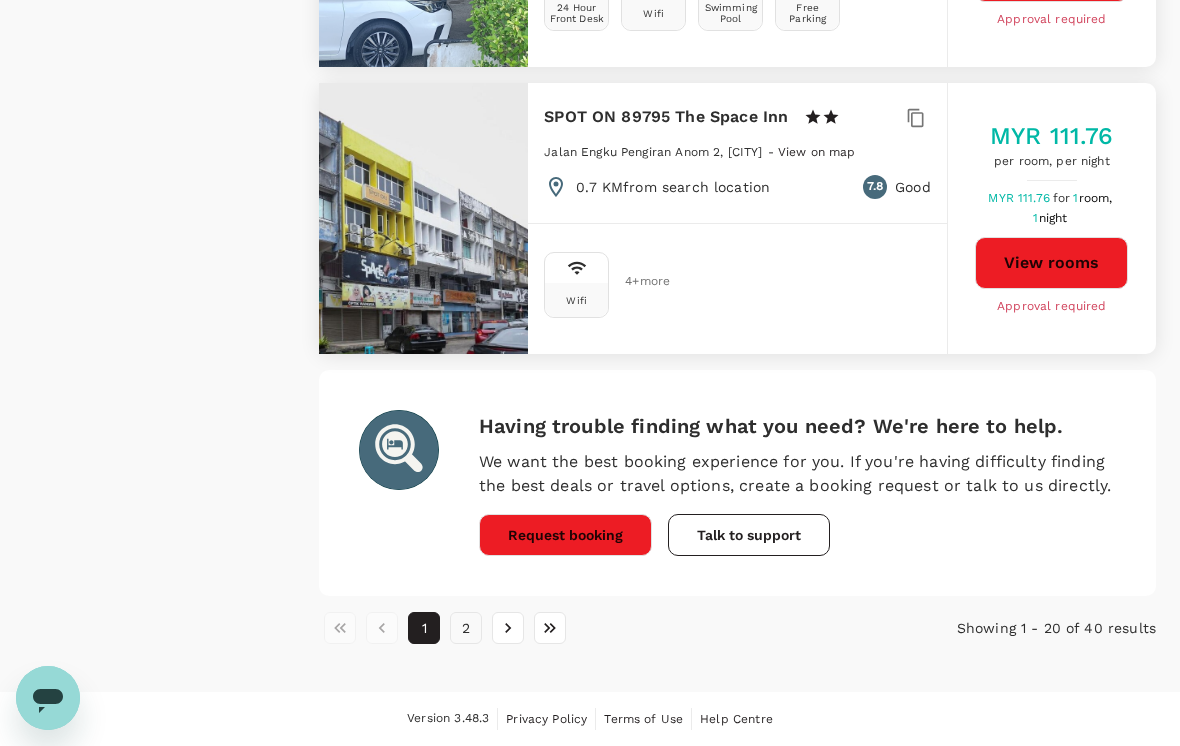 click on "2" at bounding box center [466, 628] 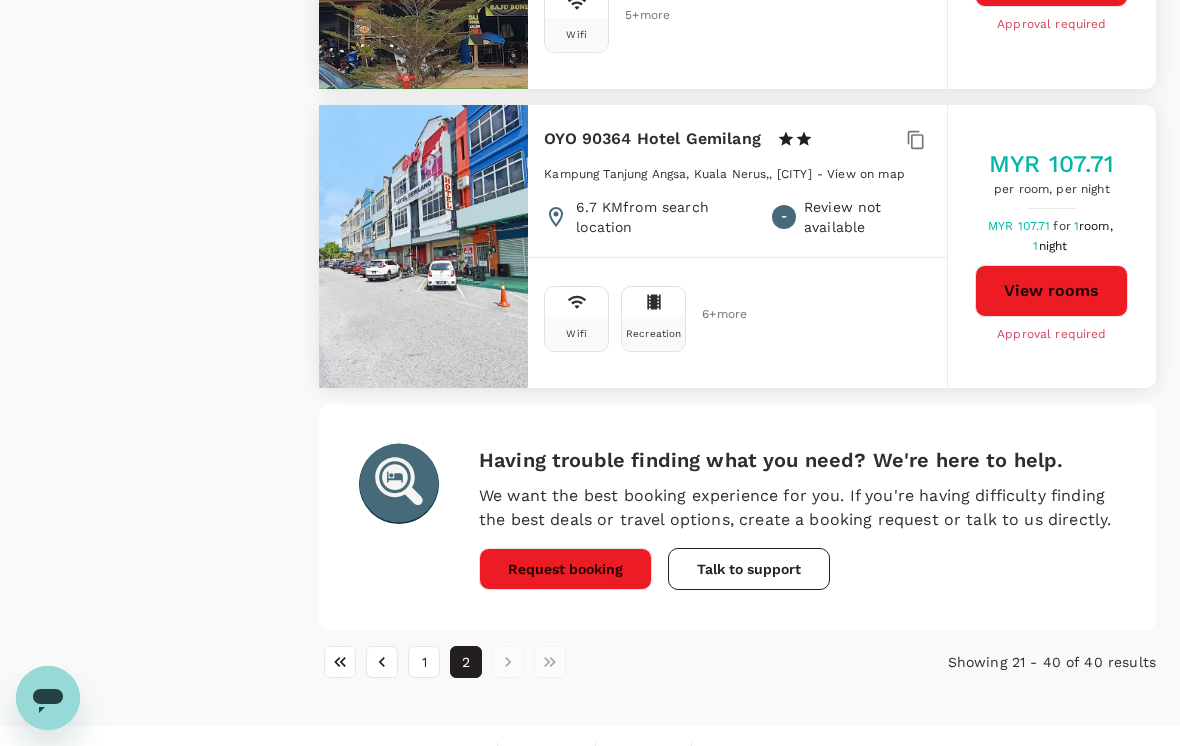 scroll, scrollTop: 5846, scrollLeft: 0, axis: vertical 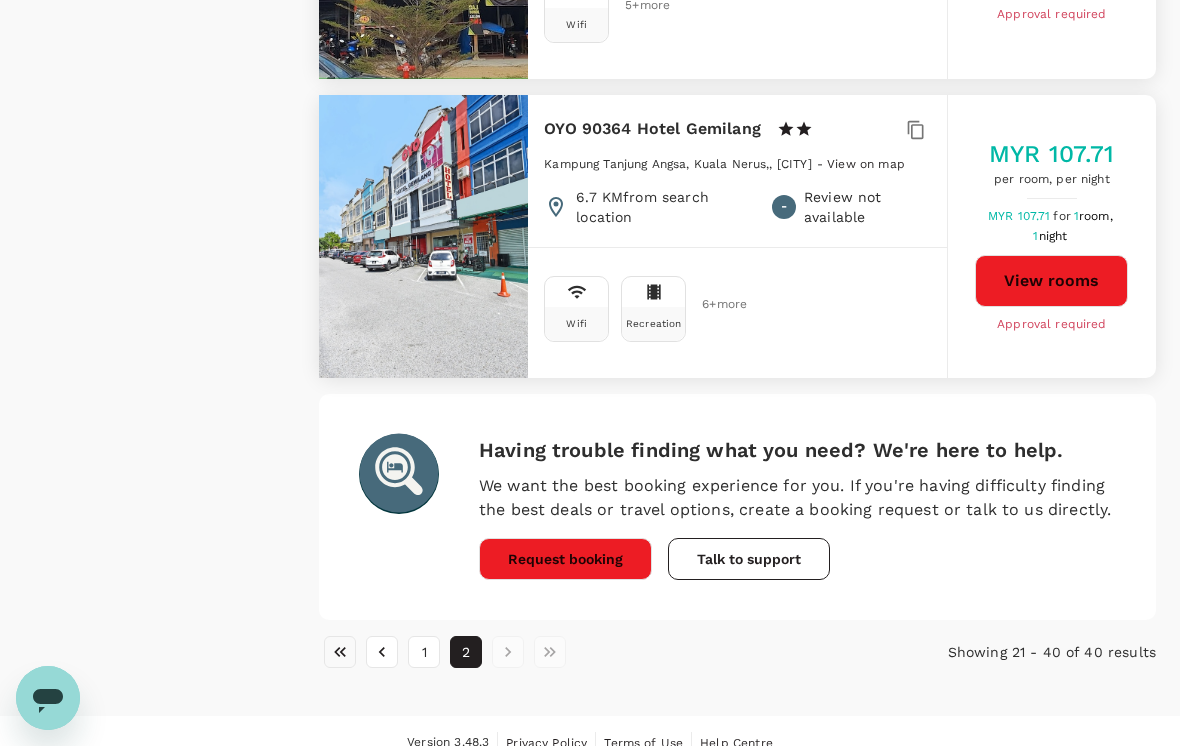 click 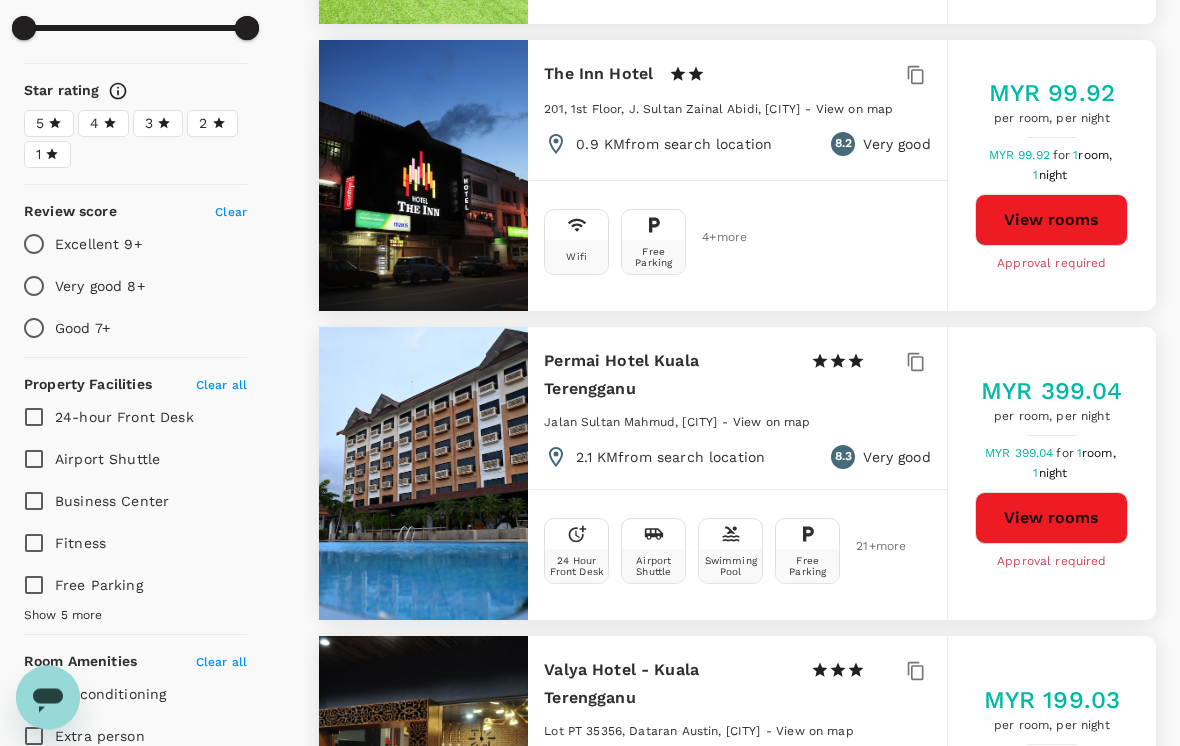 scroll, scrollTop: 0, scrollLeft: 0, axis: both 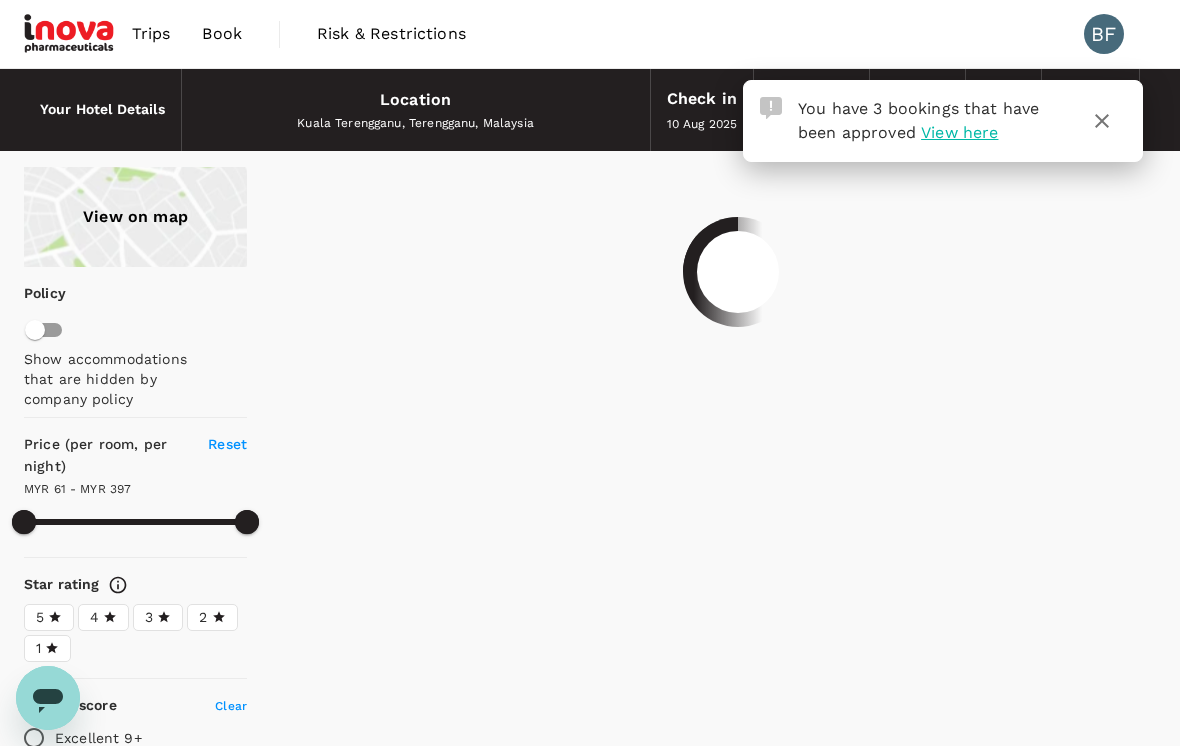 type on "396.75" 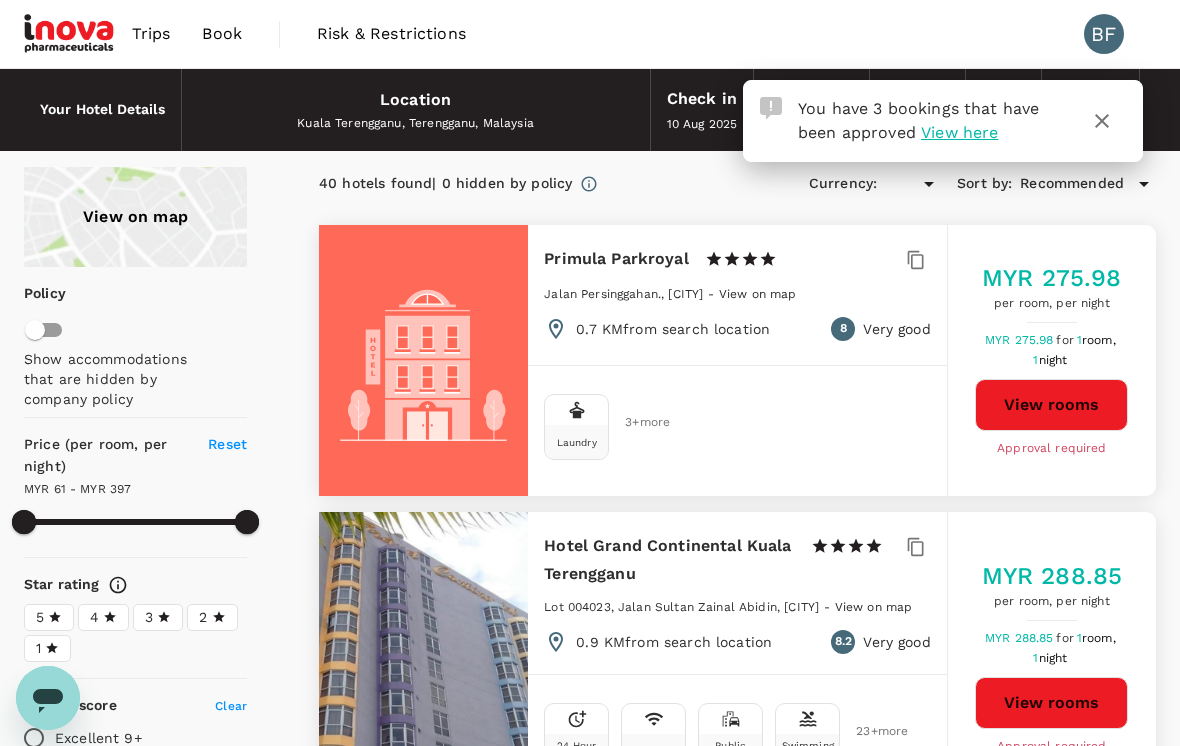 type on "MYR" 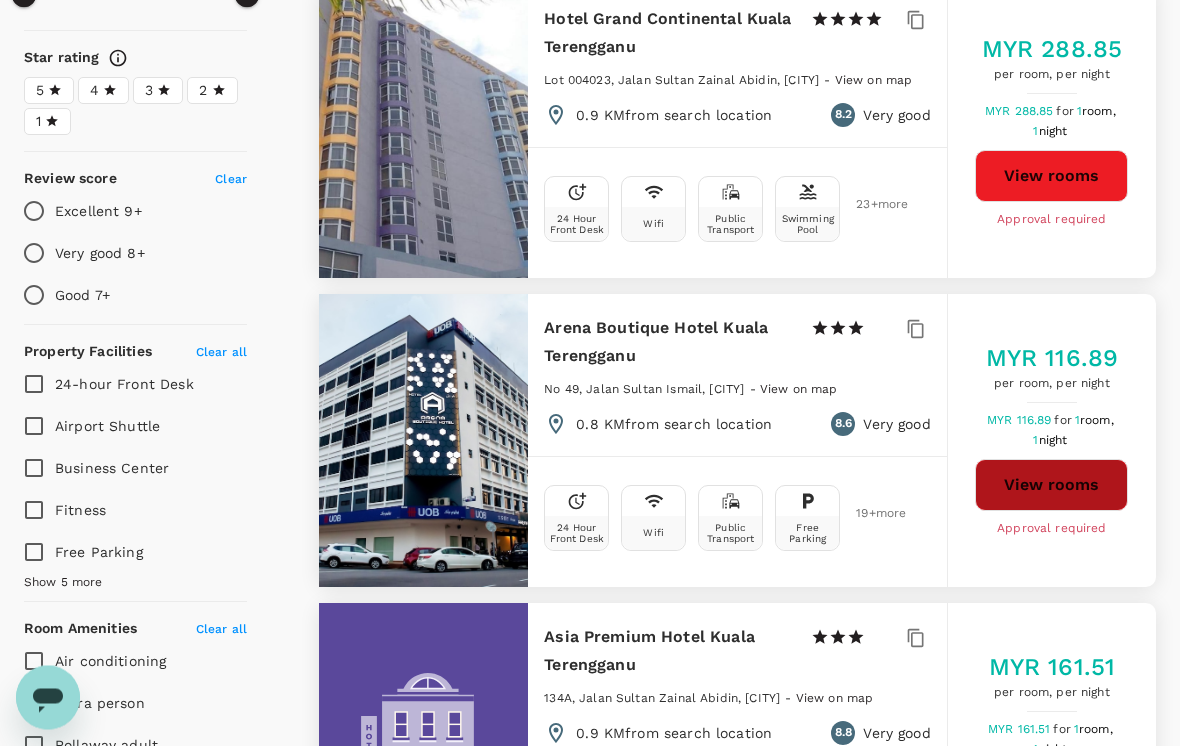 scroll, scrollTop: 527, scrollLeft: 0, axis: vertical 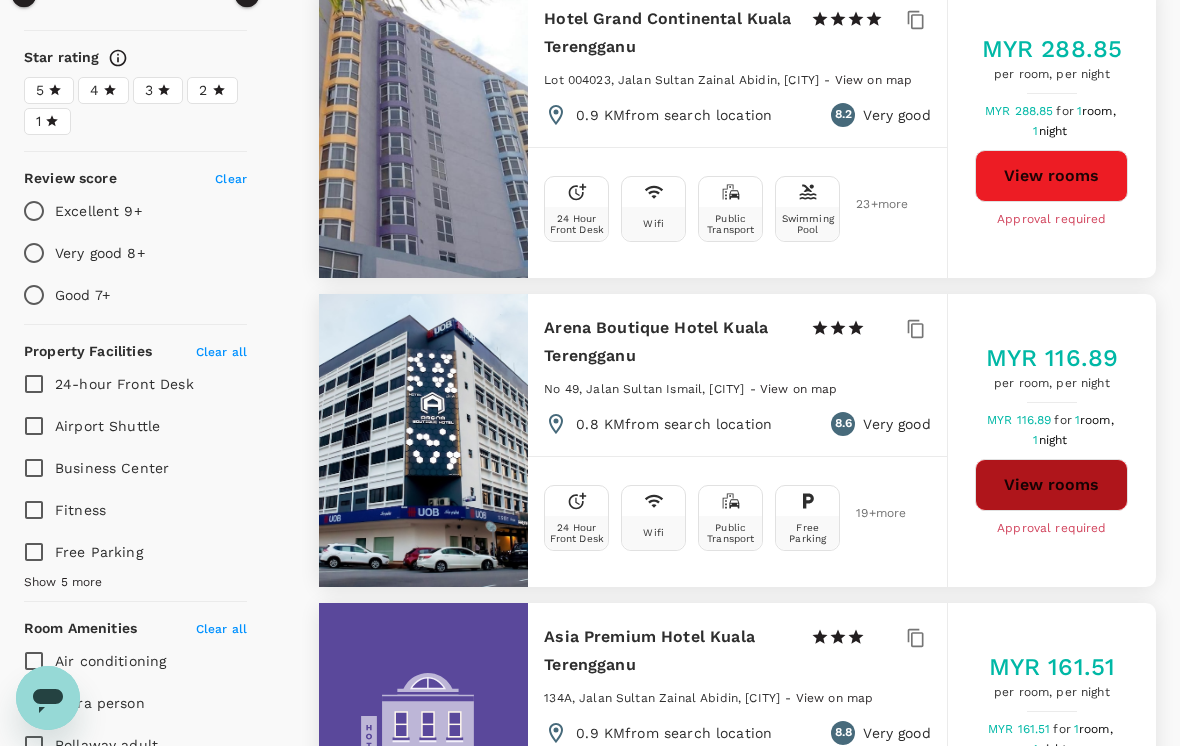 click on "View rooms" at bounding box center [1051, 485] 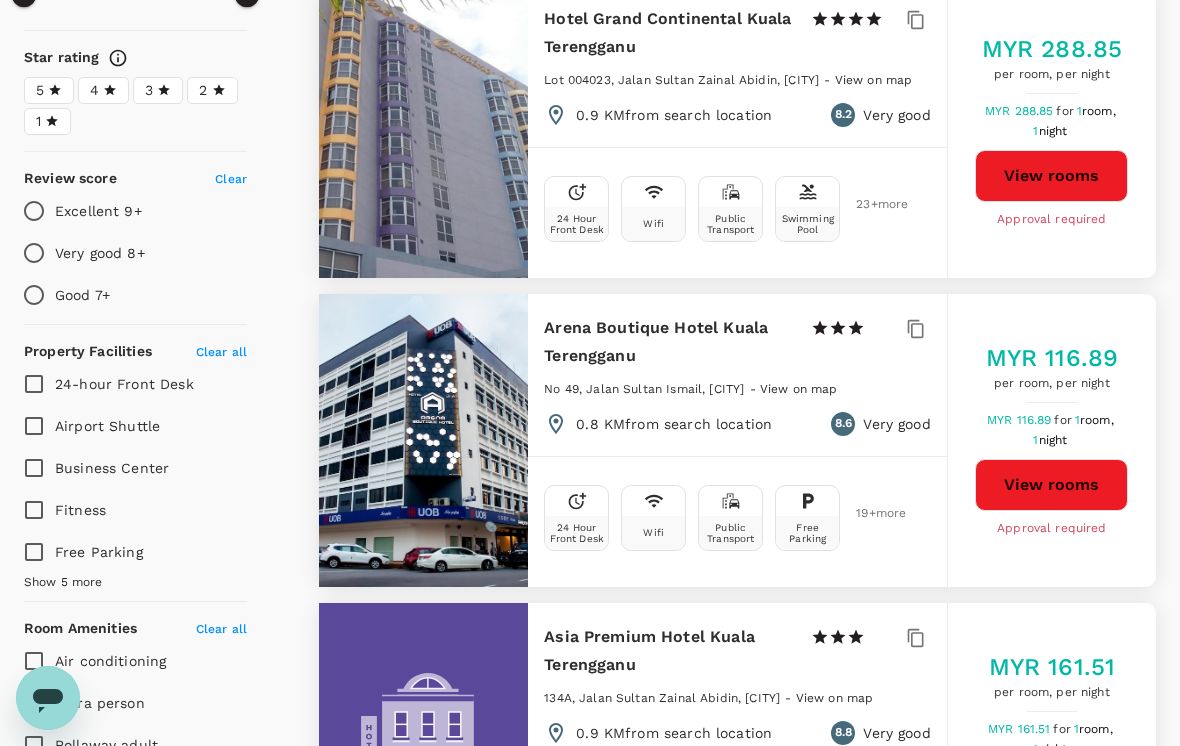scroll, scrollTop: 526, scrollLeft: 0, axis: vertical 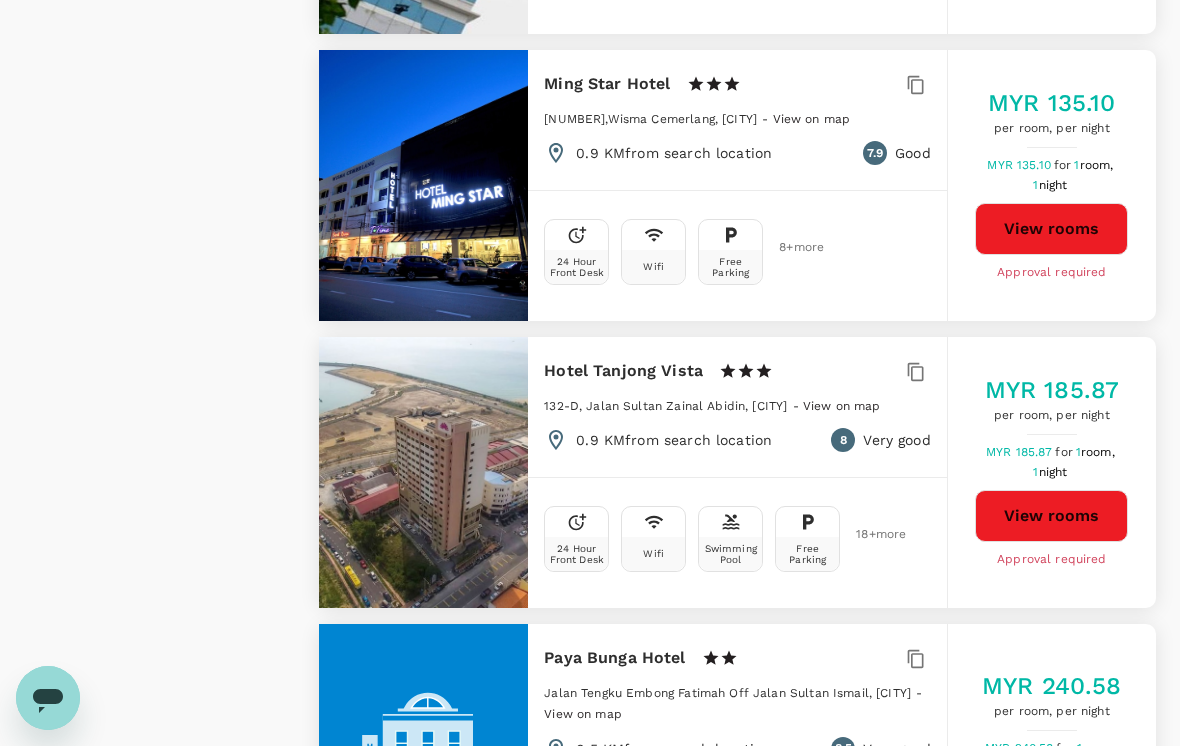 click on "View rooms" at bounding box center [1051, 229] 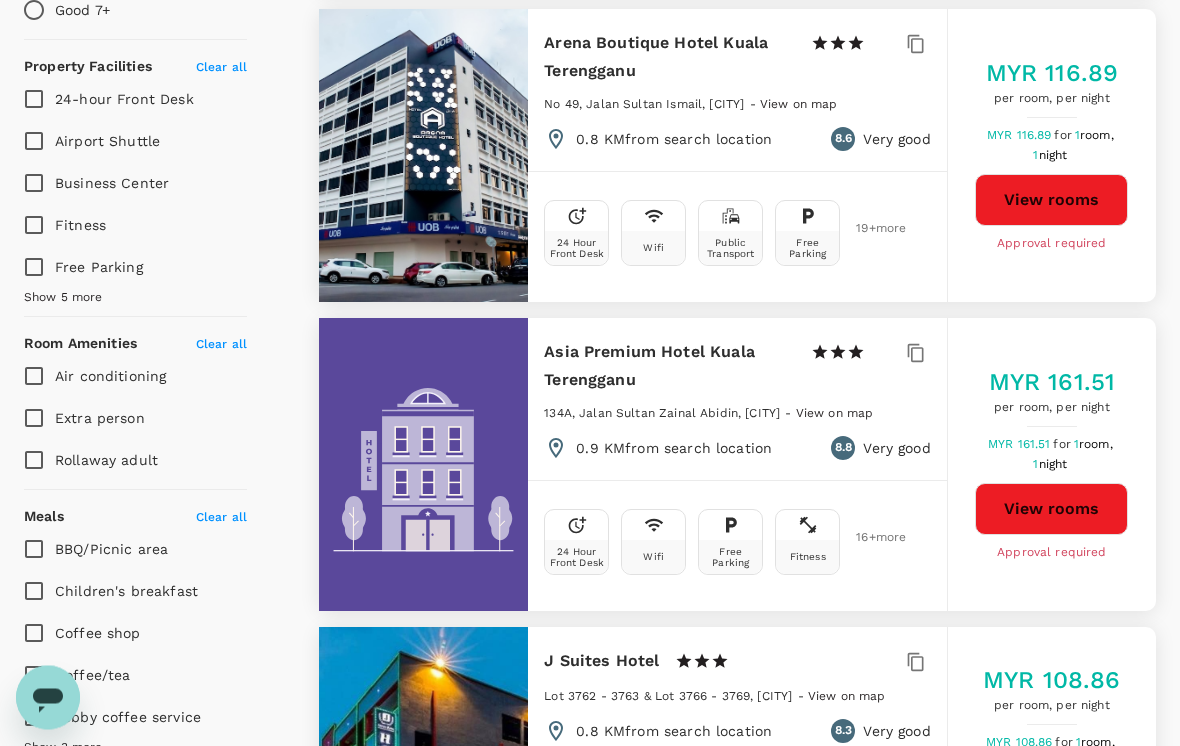 scroll, scrollTop: 813, scrollLeft: 0, axis: vertical 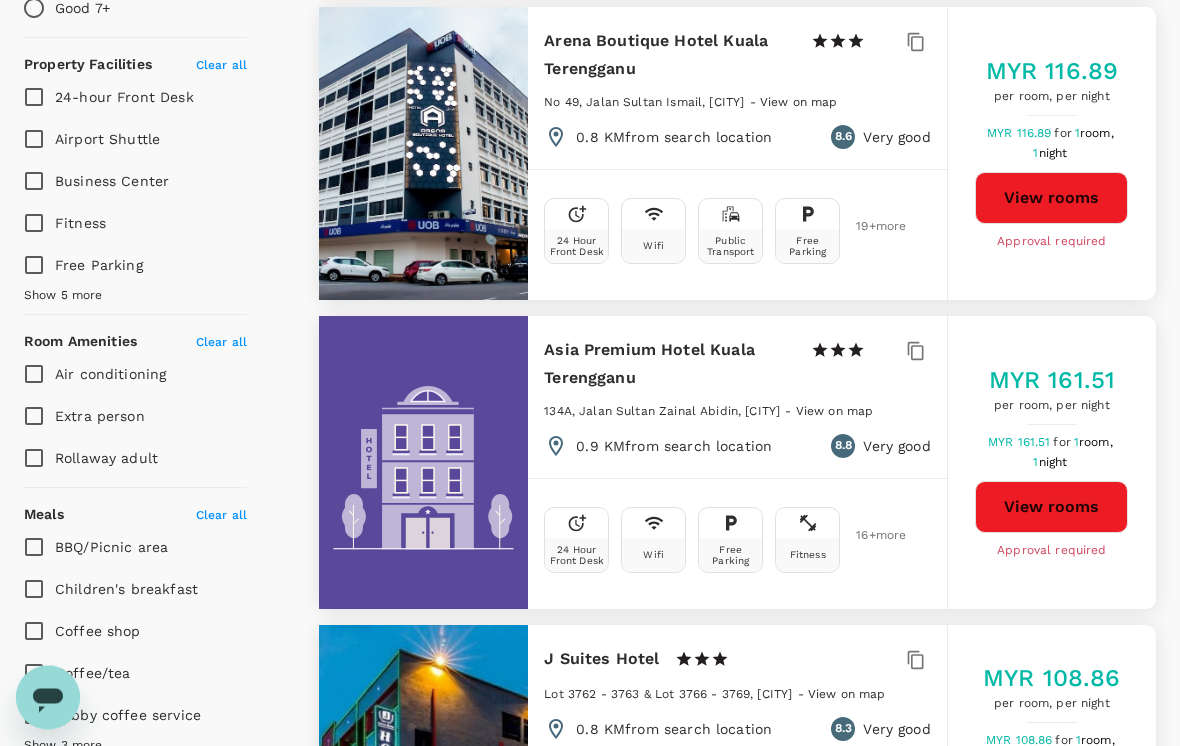 click on "View rooms" at bounding box center [1051, 199] 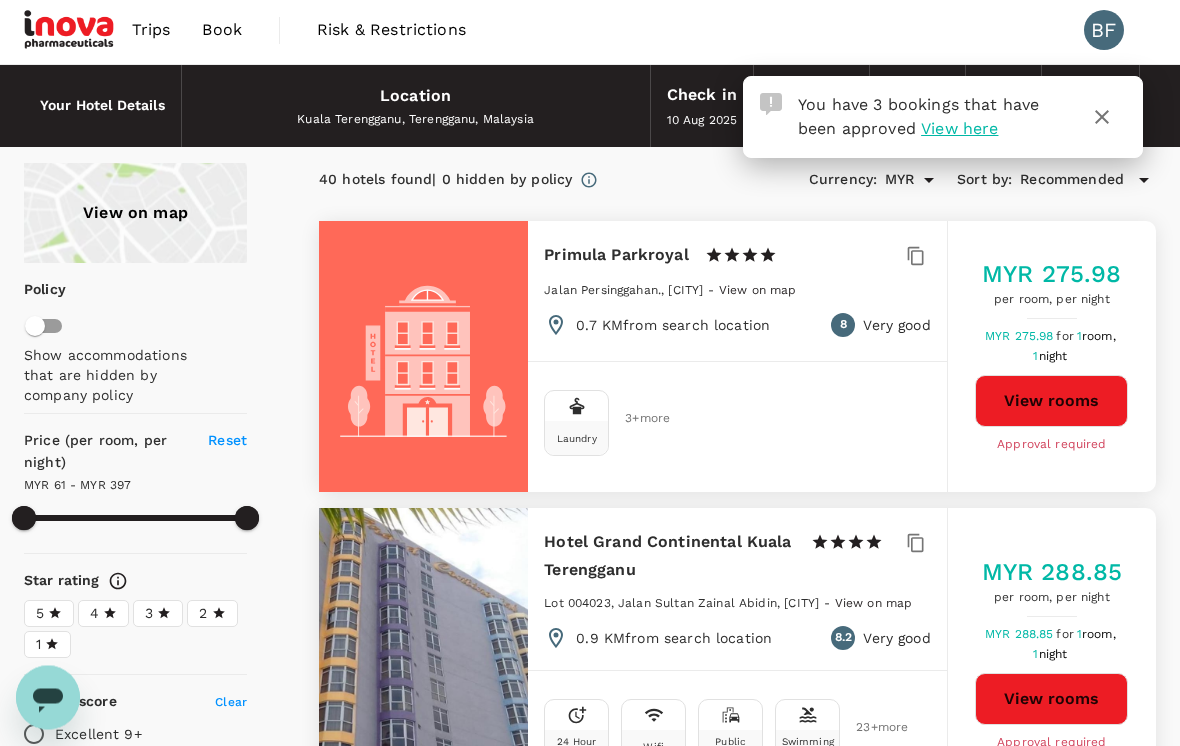 scroll, scrollTop: 0, scrollLeft: 0, axis: both 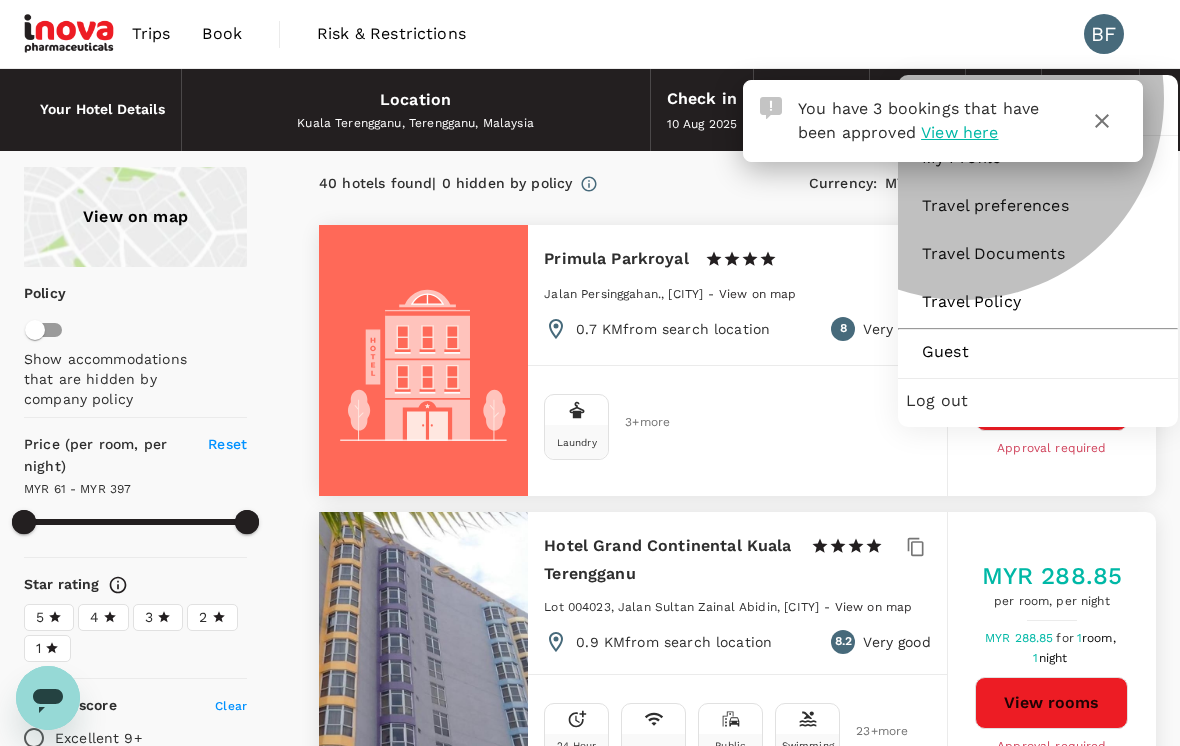 click on "Log out" at bounding box center [1038, 401] 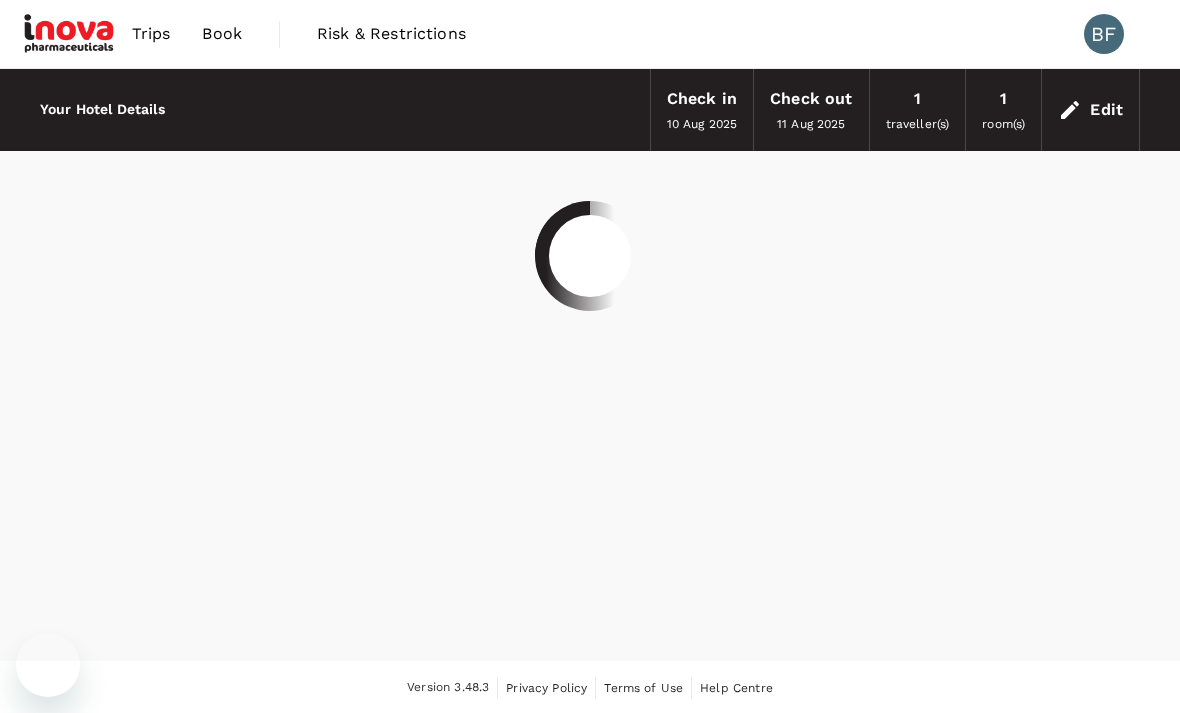 scroll, scrollTop: 0, scrollLeft: 0, axis: both 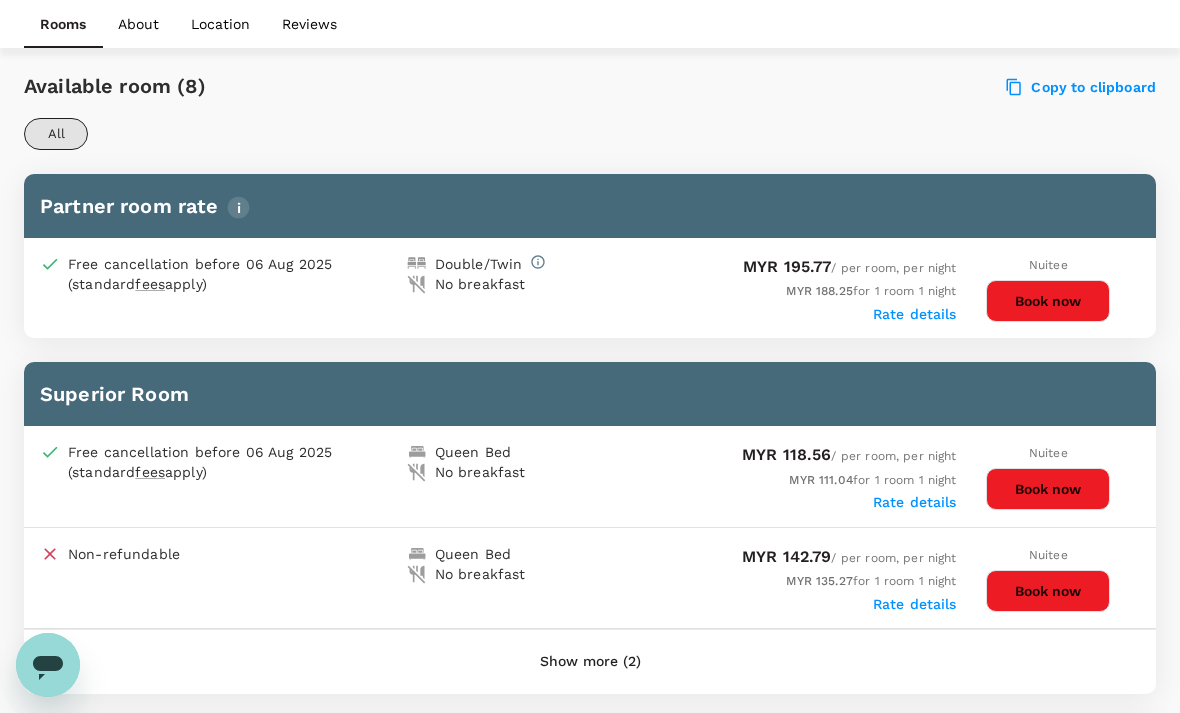 click on "Rate details" at bounding box center (915, 502) 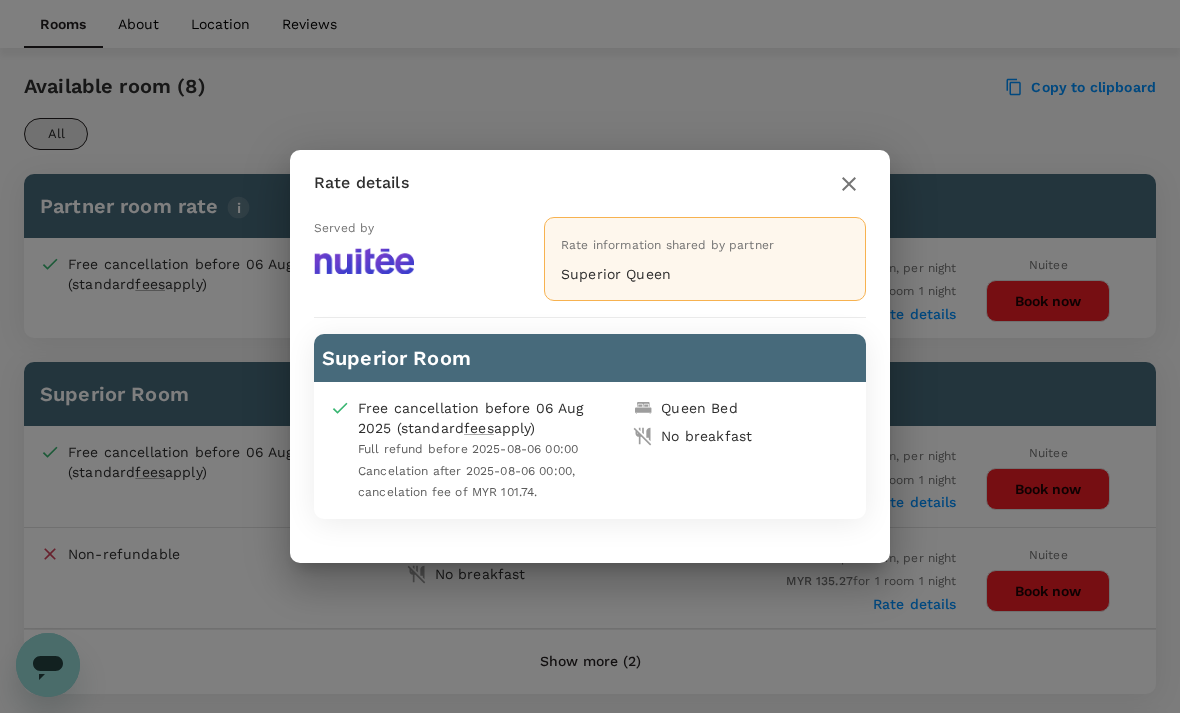 click on "Rate details Served by Rate information shared by partner Superior Queen Superior Room   Free cancellation before 06 Aug 2025 (standard  fees  apply) Full refund before 2025-08-06 00:00 Cancelation after 2025-08-06 00:00, cancelation fee of MYR 101.74. Queen Bed No breakfast" at bounding box center [590, 356] 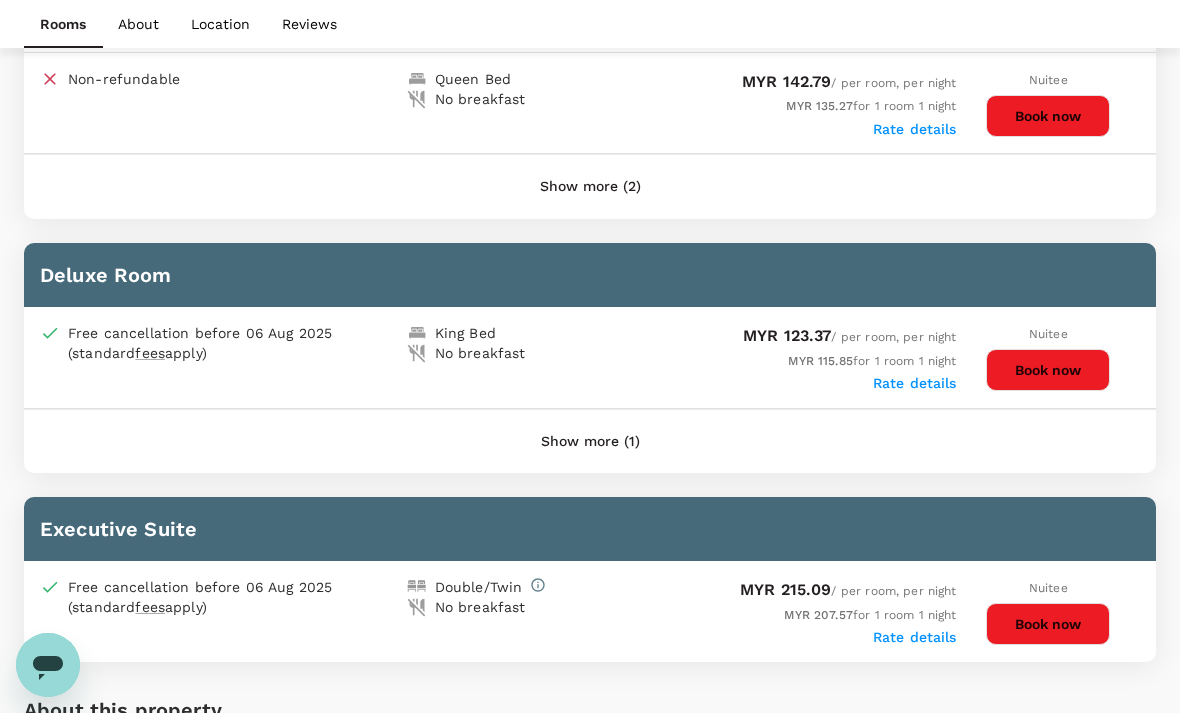 scroll, scrollTop: 1395, scrollLeft: 0, axis: vertical 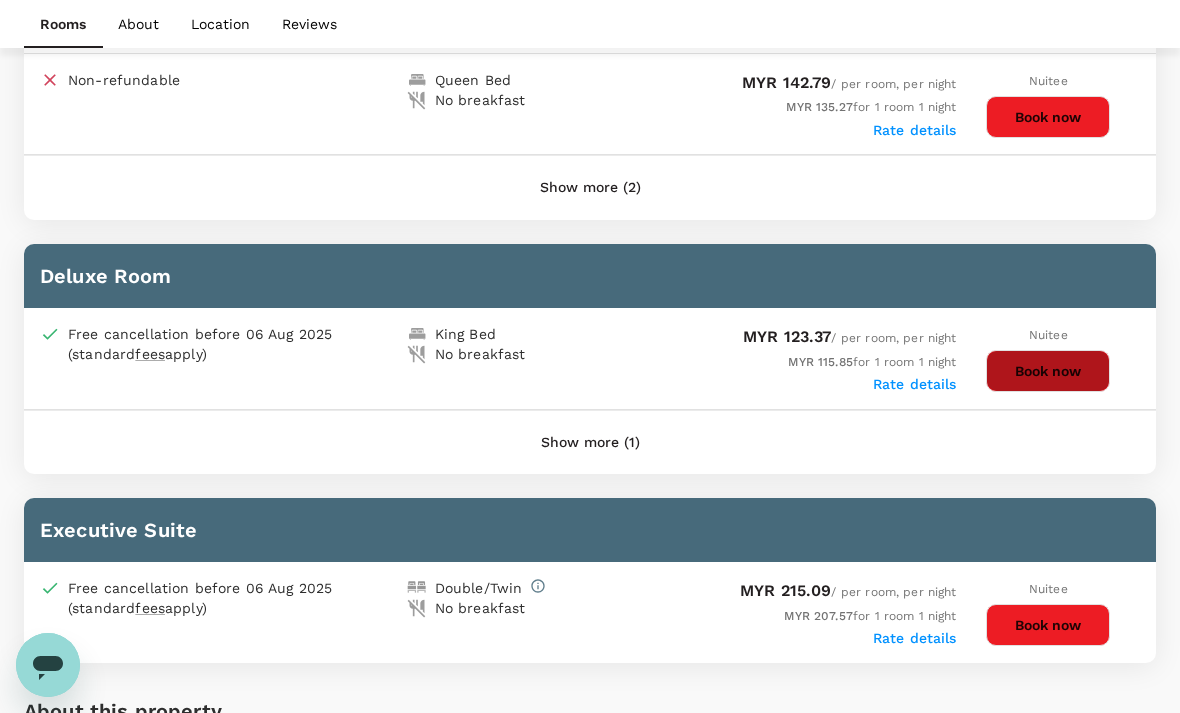 click on "Book now" at bounding box center [1048, 371] 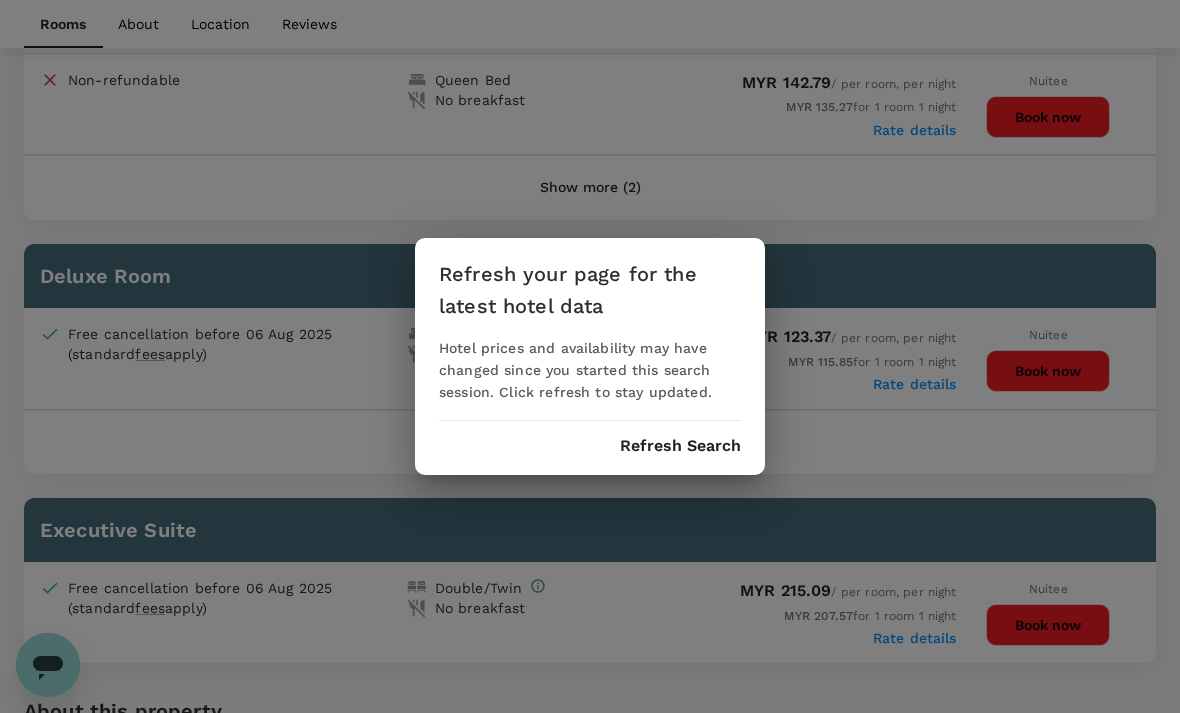 click on "Refresh Search" at bounding box center (680, 446) 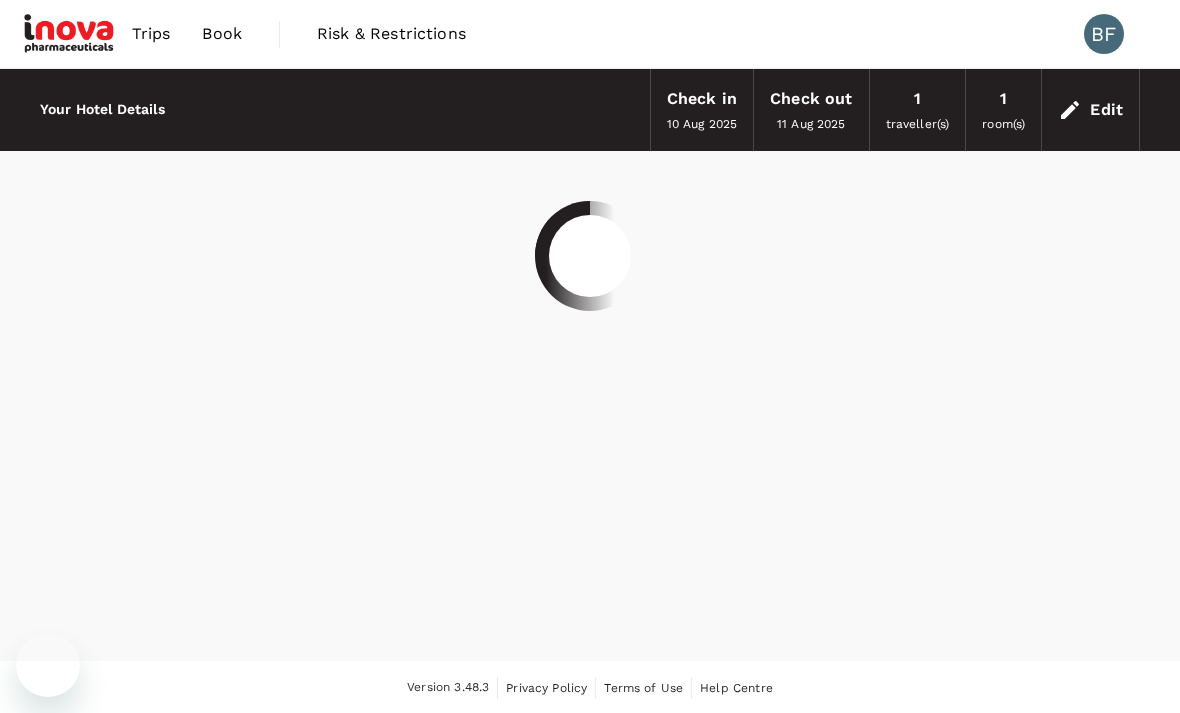 scroll, scrollTop: 0, scrollLeft: 0, axis: both 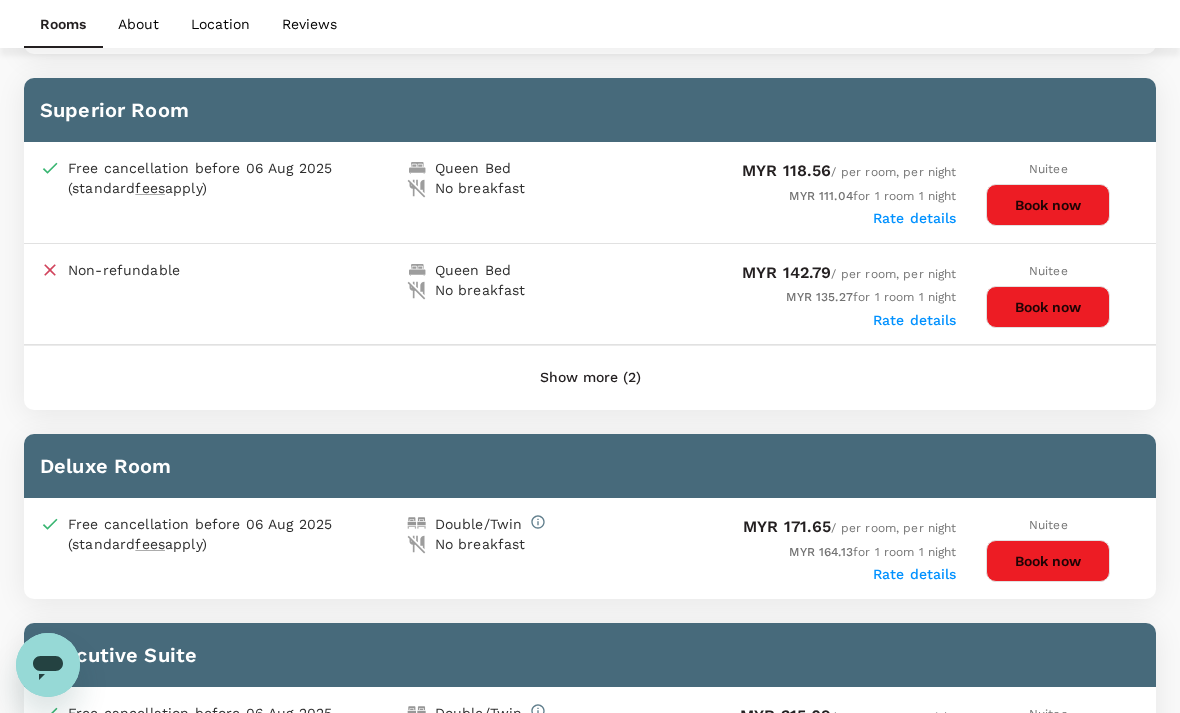 click on "Show more (2)" at bounding box center (590, 378) 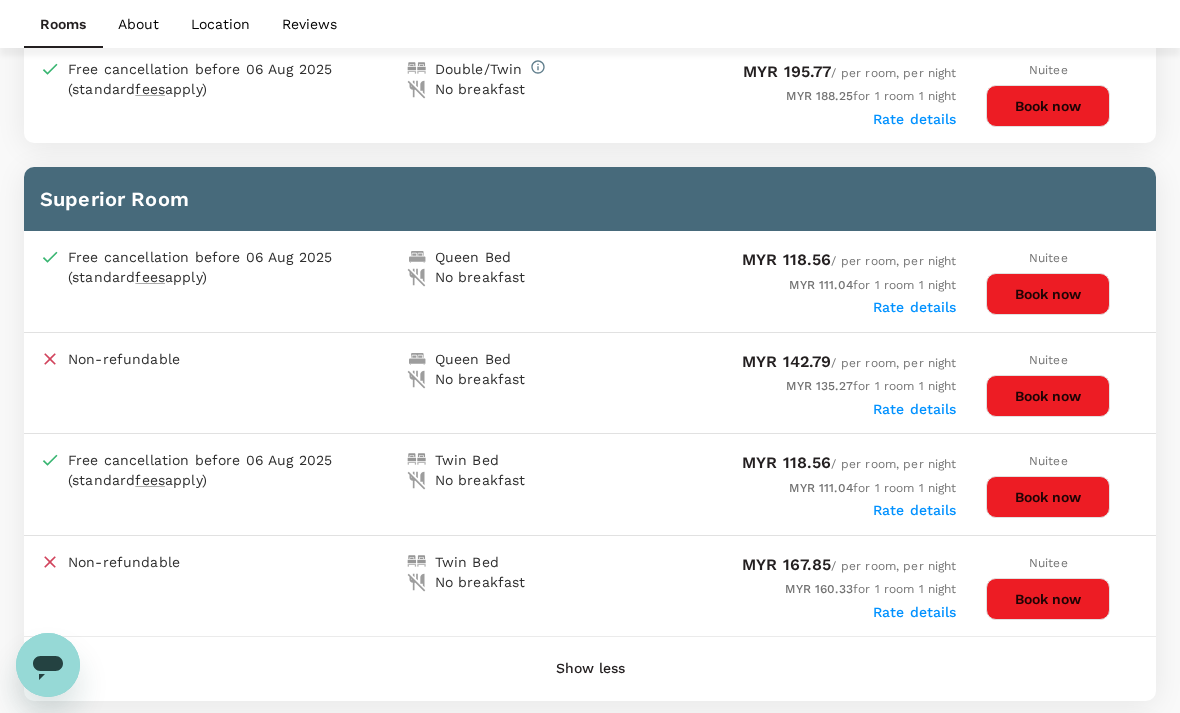 scroll, scrollTop: 1114, scrollLeft: 0, axis: vertical 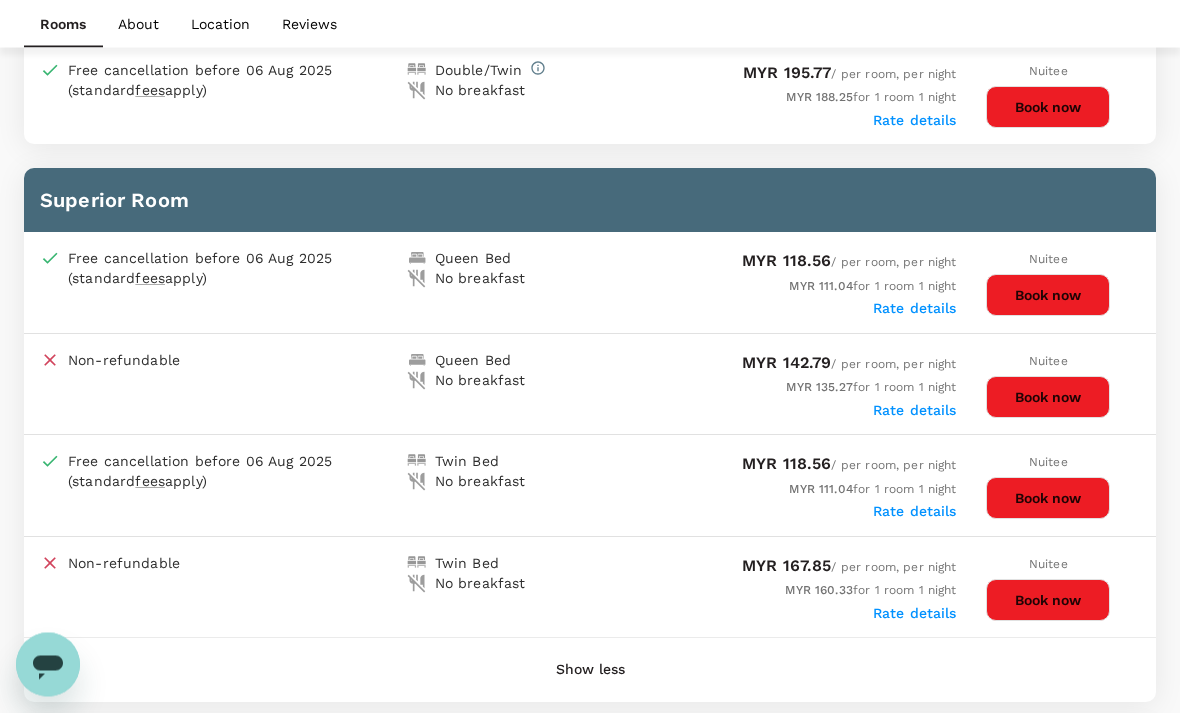 click on "Book now" at bounding box center [1048, 296] 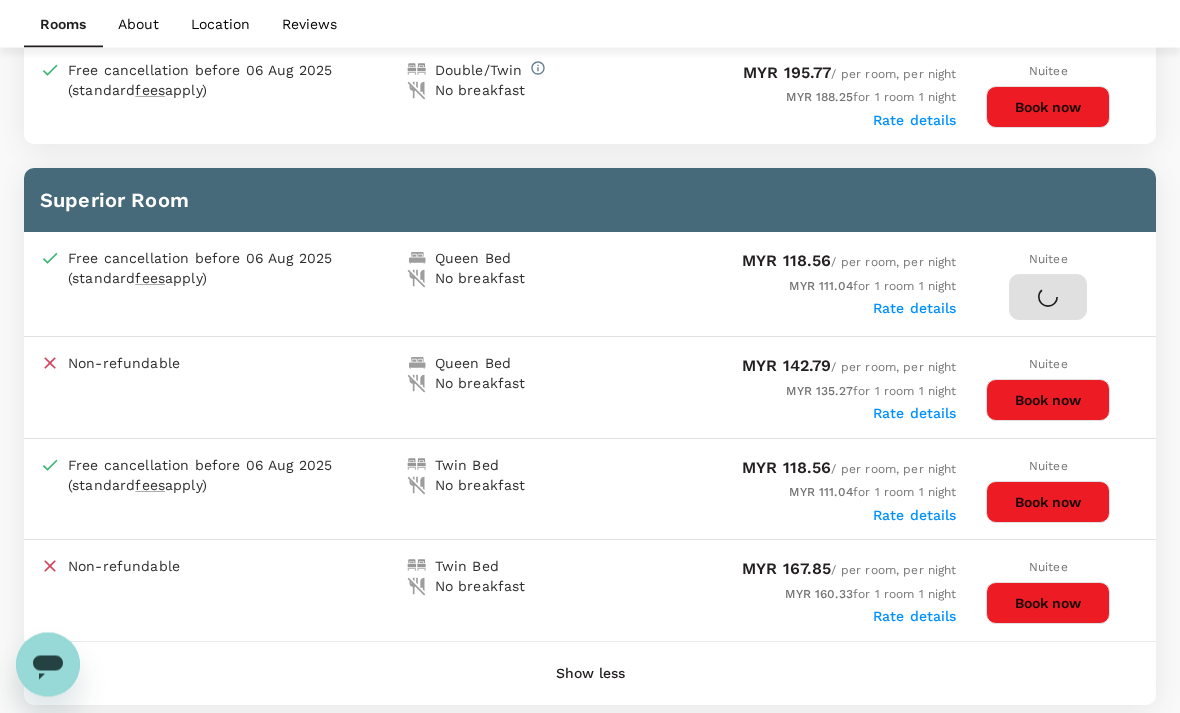 scroll, scrollTop: 1115, scrollLeft: 0, axis: vertical 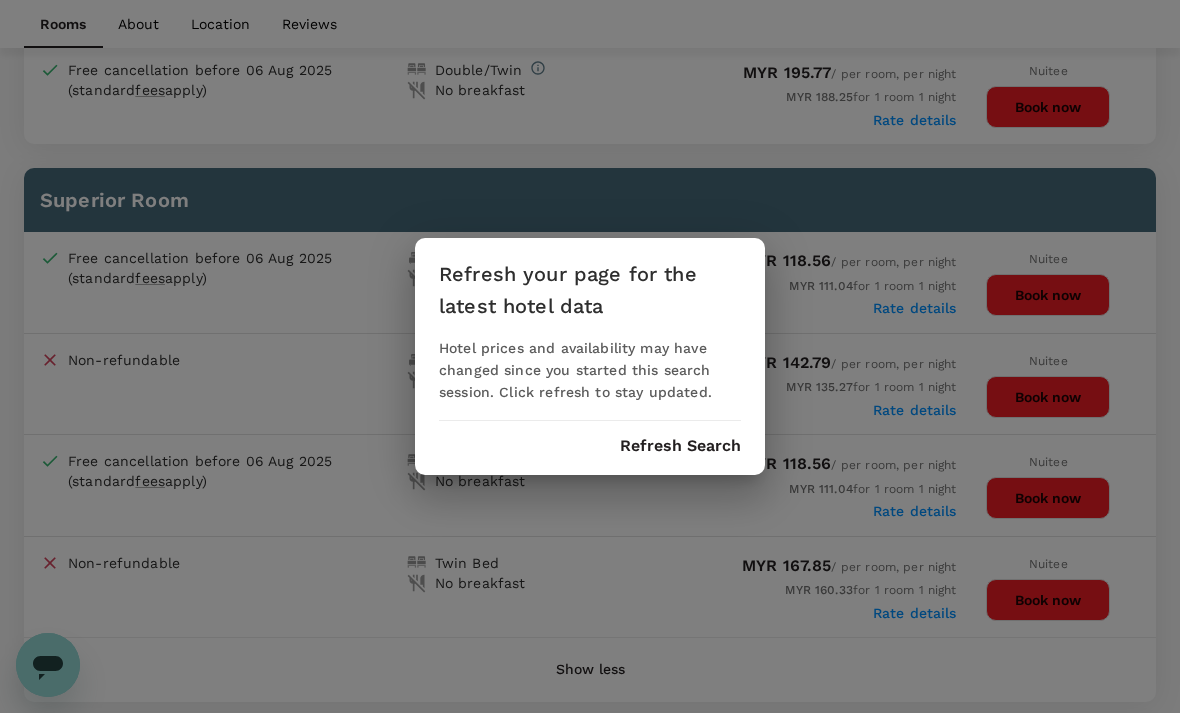 click on "Refresh Search" at bounding box center [680, 446] 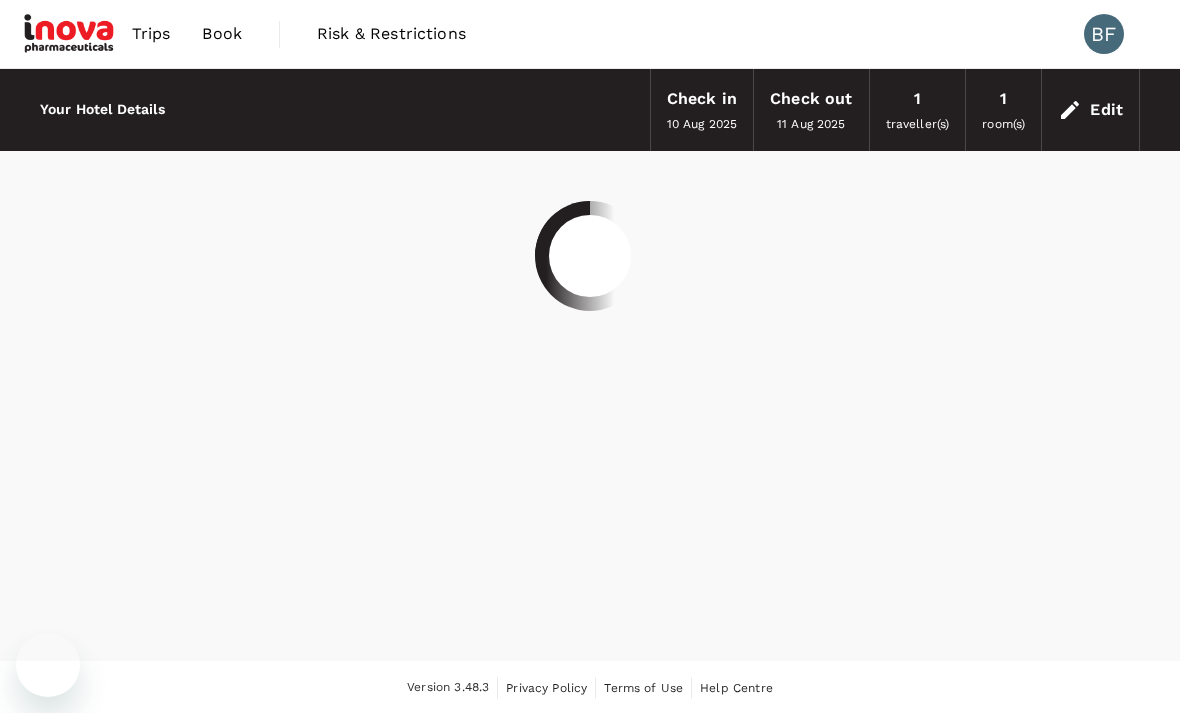 scroll, scrollTop: 0, scrollLeft: 0, axis: both 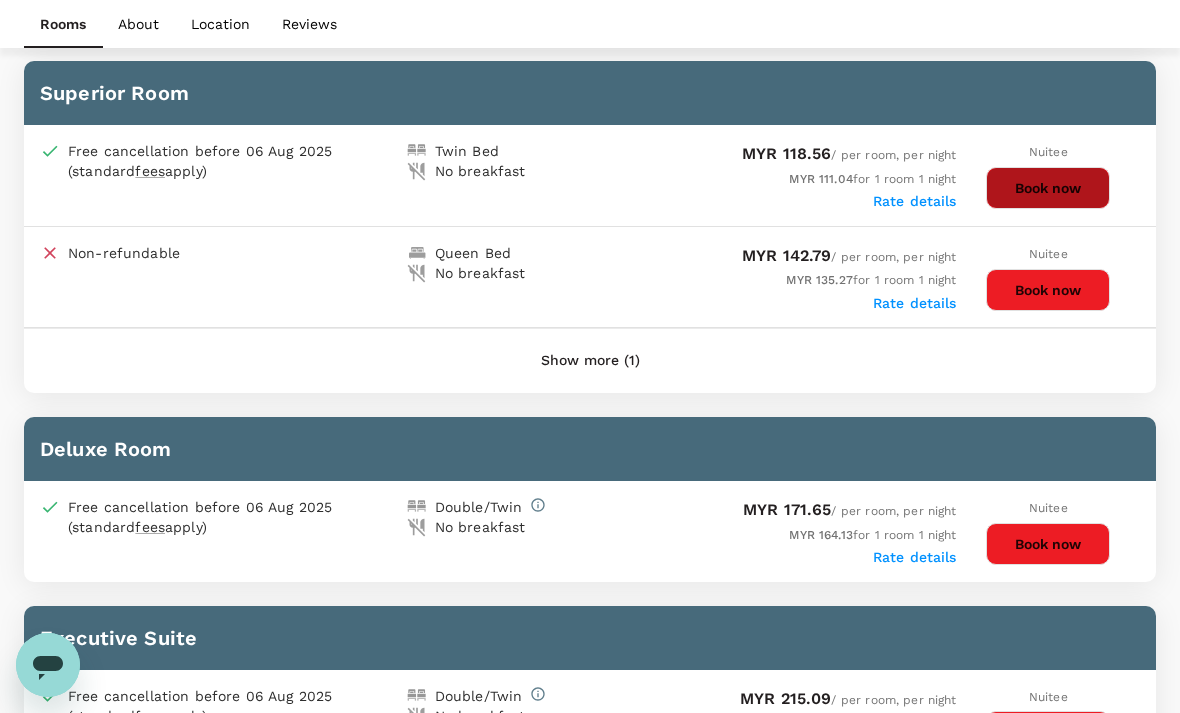 click on "Book now" at bounding box center (1048, 188) 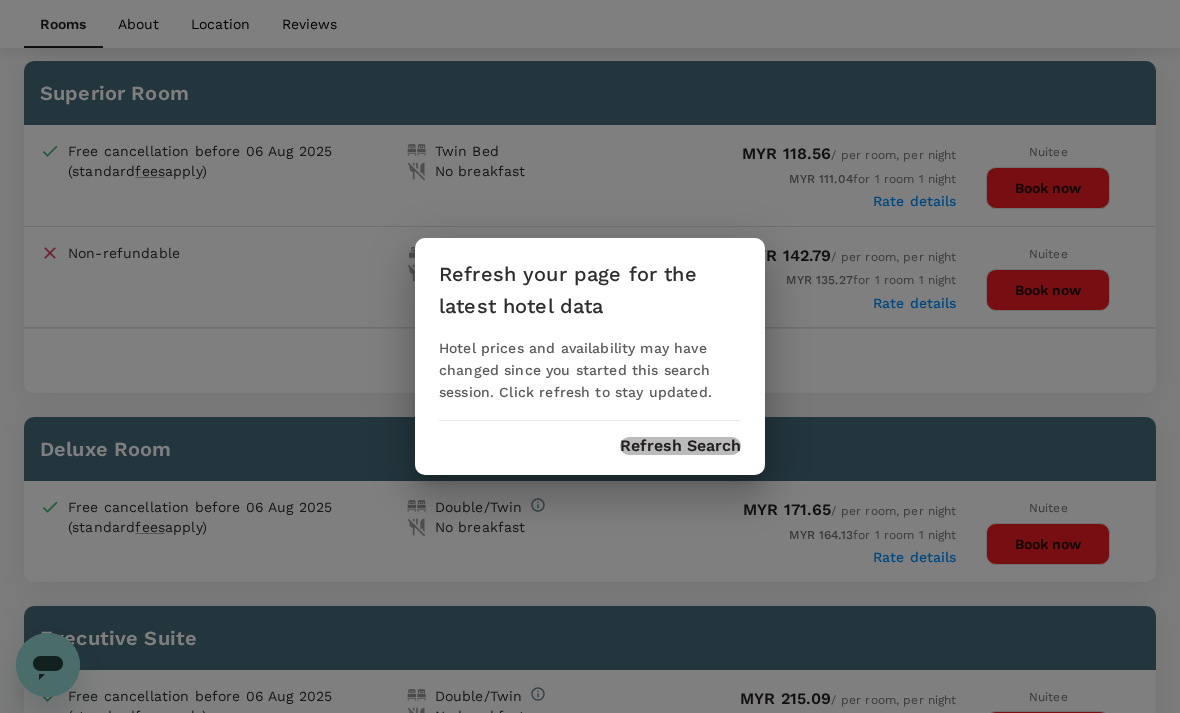 click on "Refresh Search" at bounding box center (680, 446) 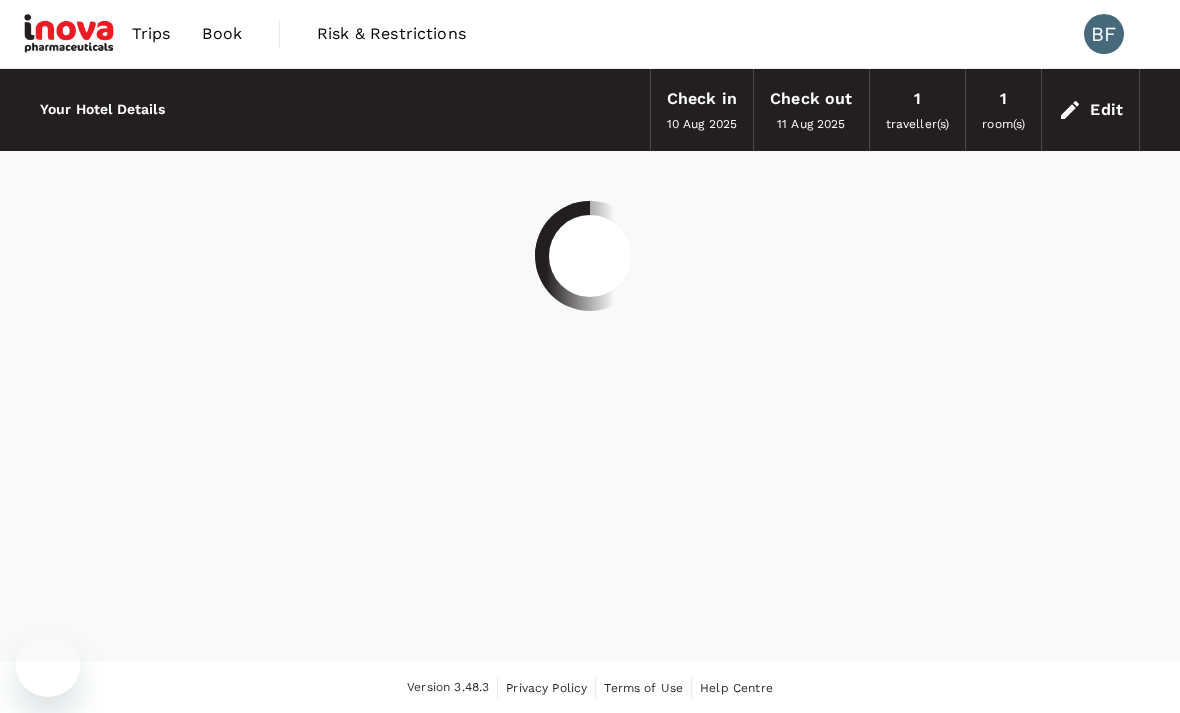 scroll, scrollTop: 0, scrollLeft: 0, axis: both 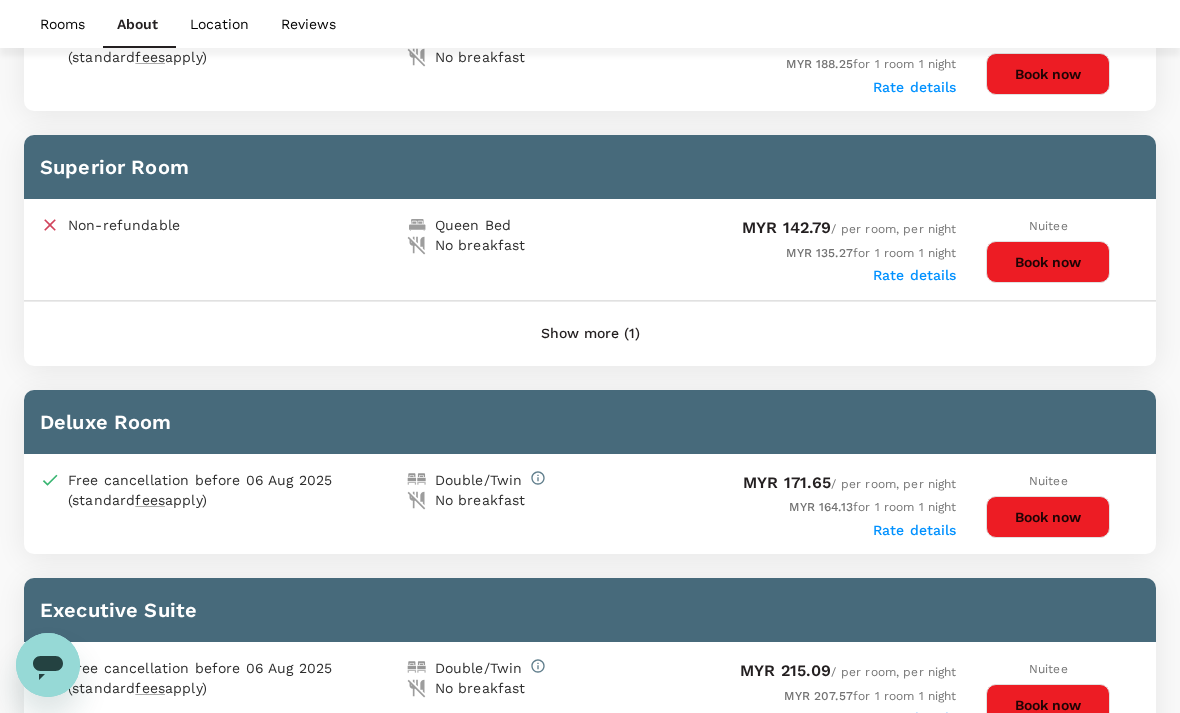 click on "Book now" at bounding box center (1048, 262) 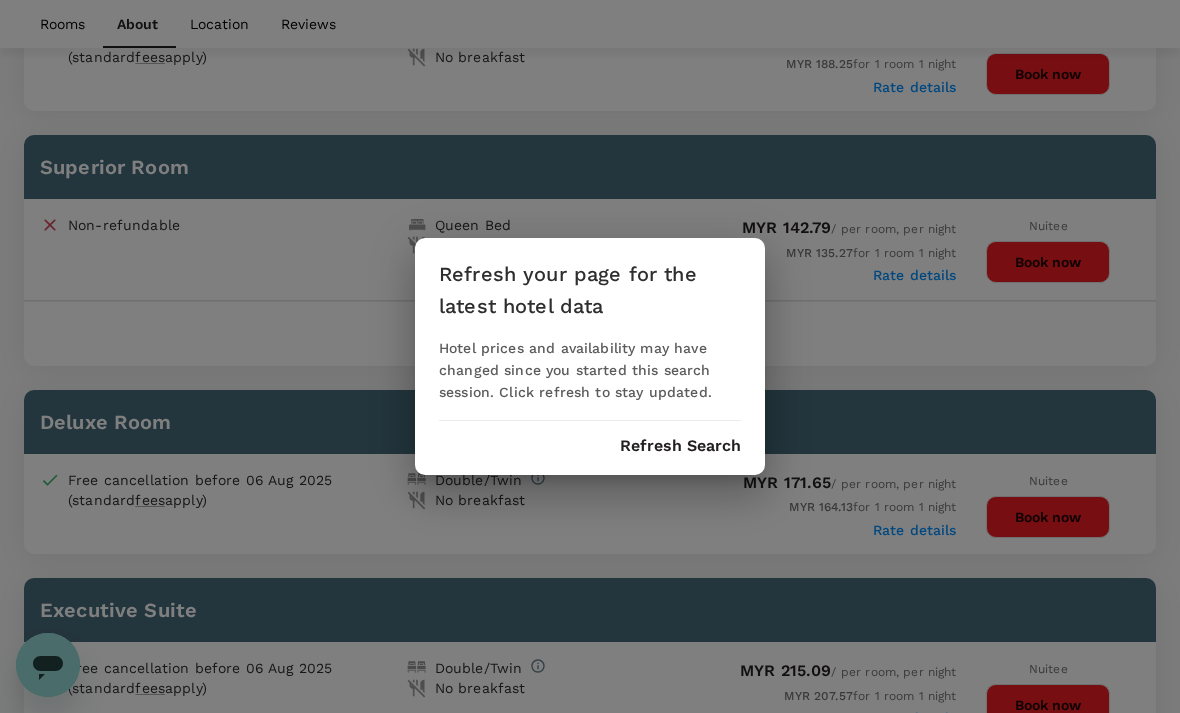 click on "Refresh Search" at bounding box center [680, 446] 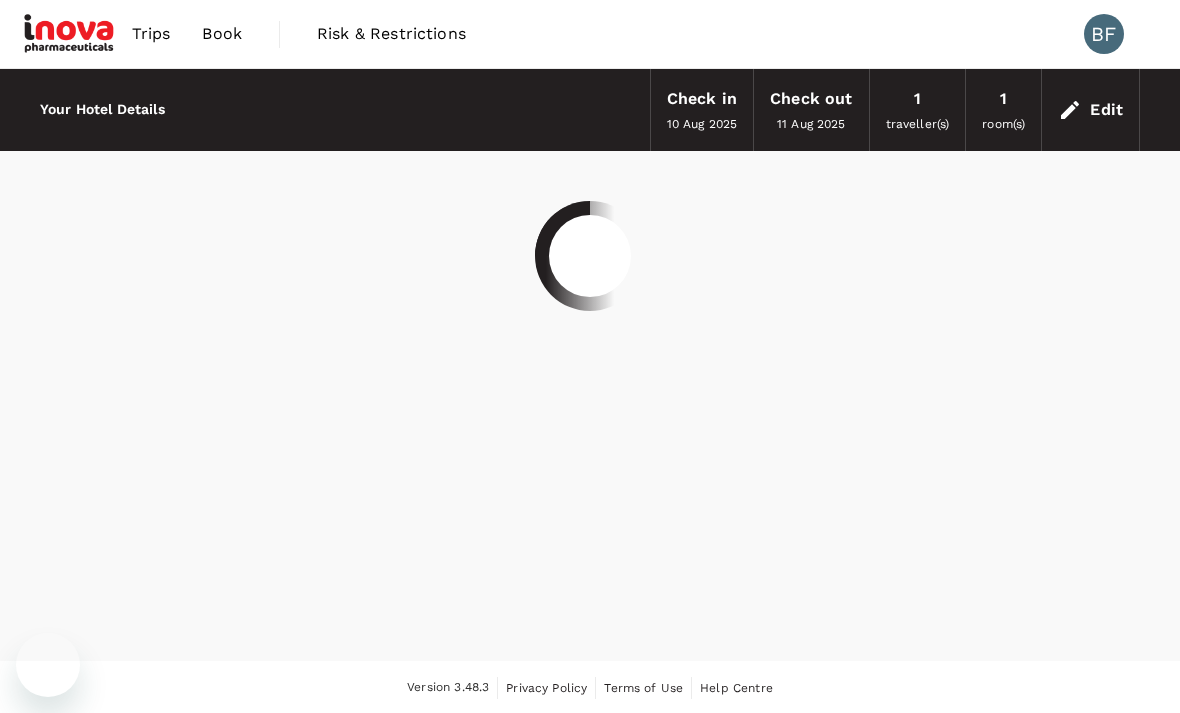 scroll, scrollTop: 0, scrollLeft: 0, axis: both 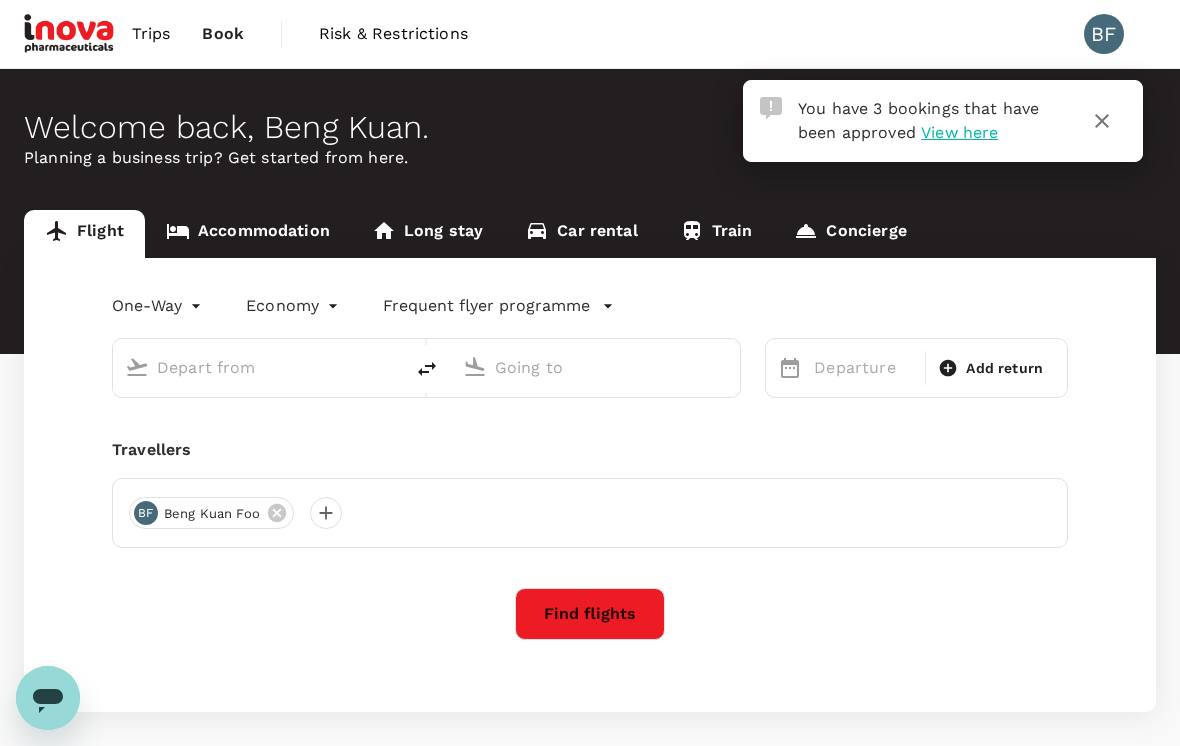 click on "Accommodation" at bounding box center [248, 234] 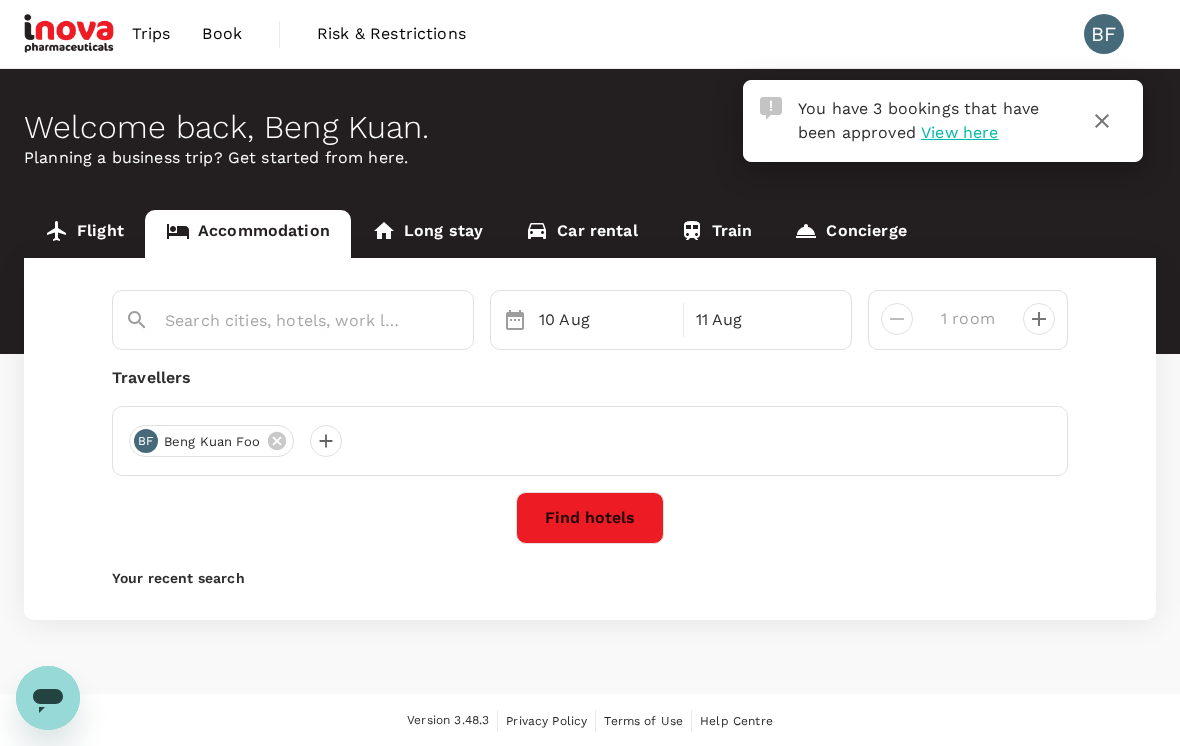 type on "Kuala Terengganu" 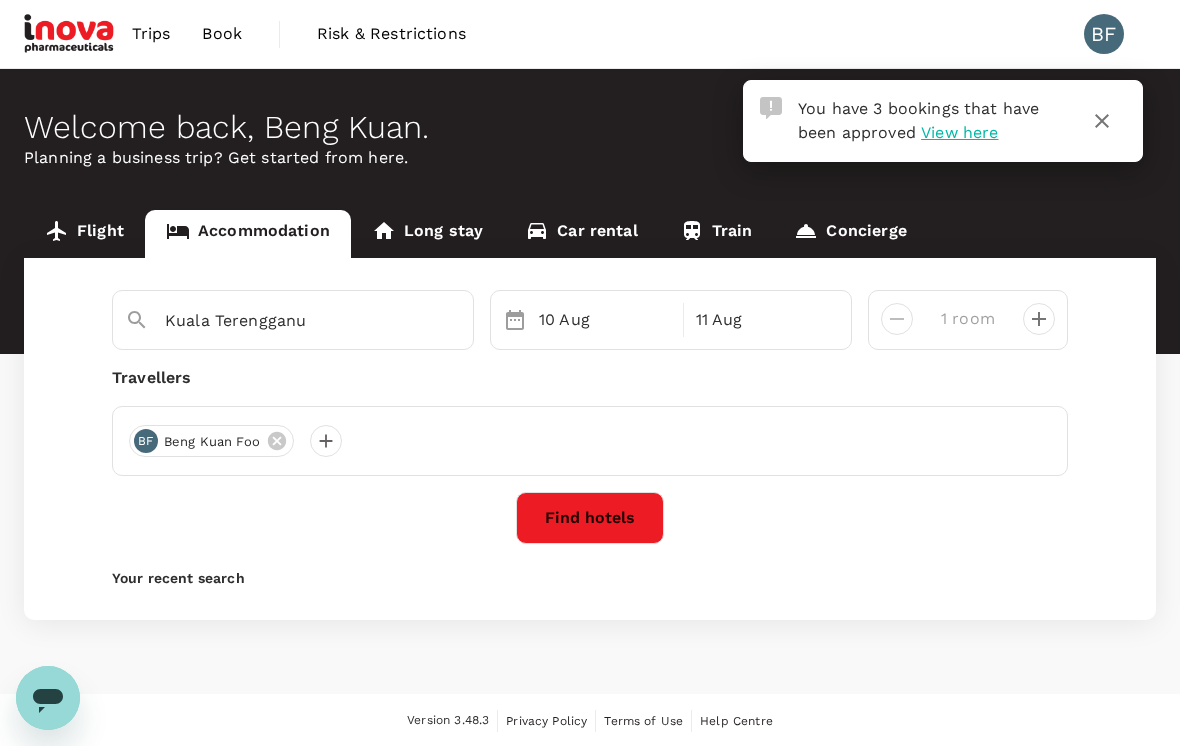 click on "Find hotels" at bounding box center (590, 518) 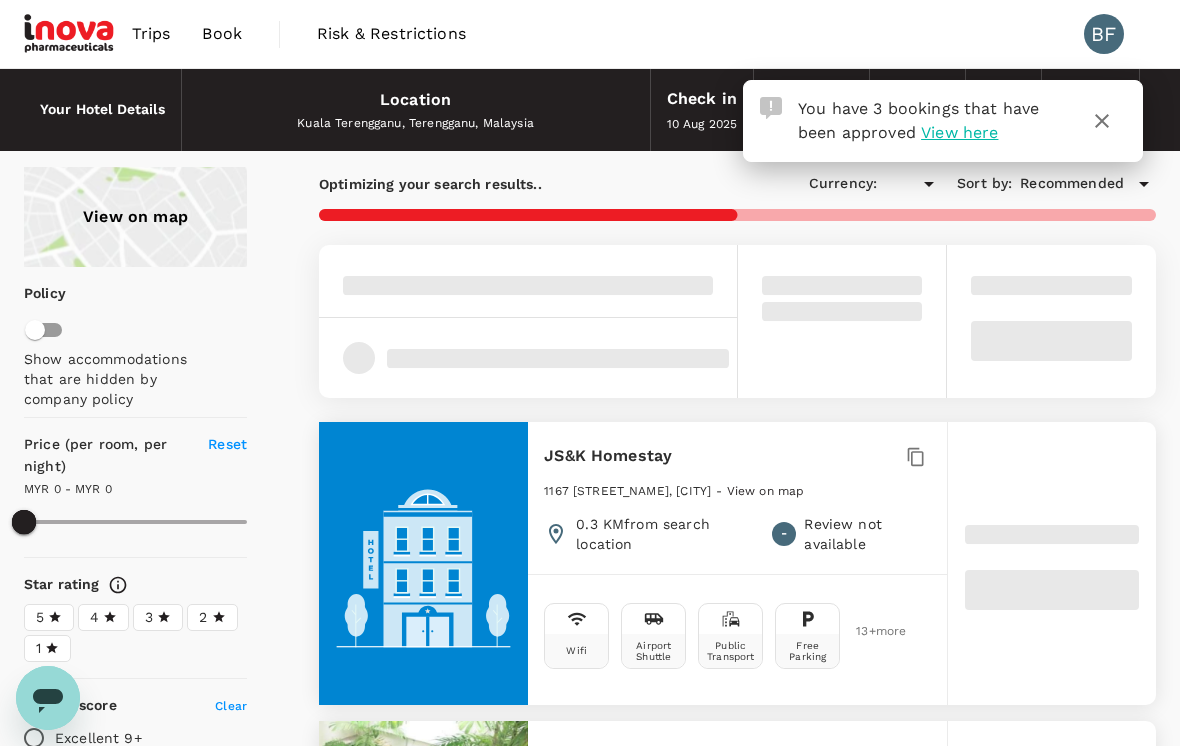 type on "274.02" 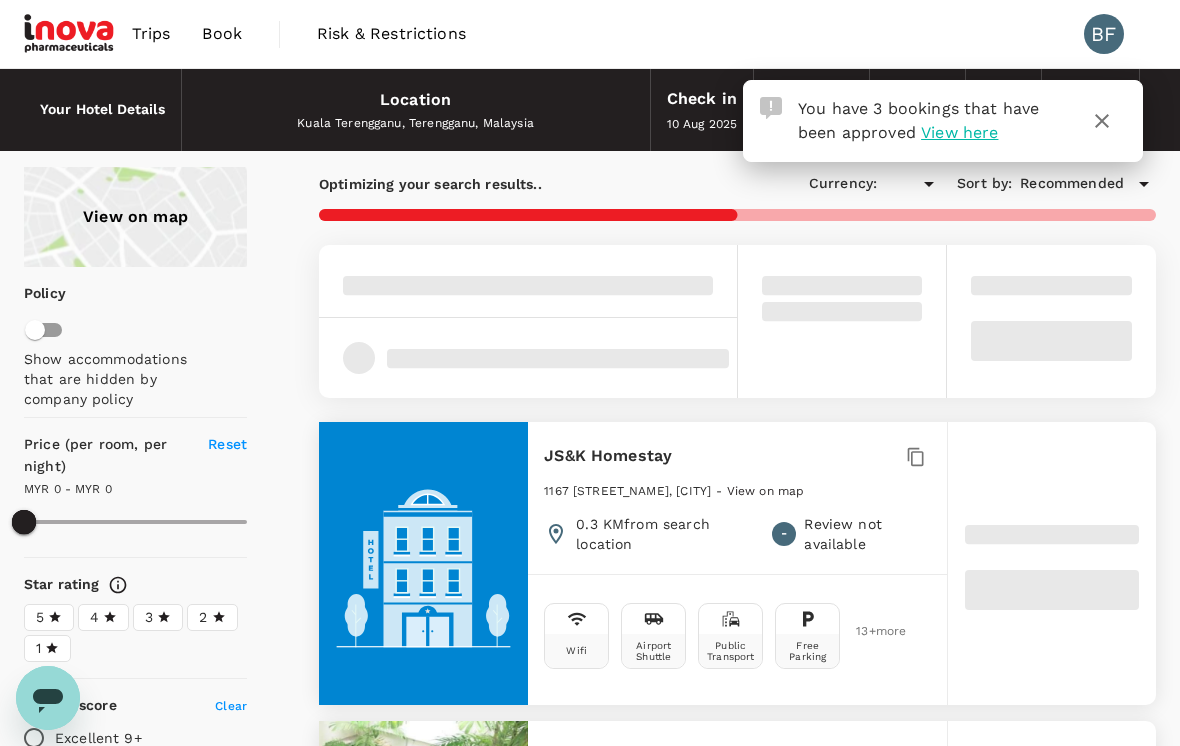 type on "MYR" 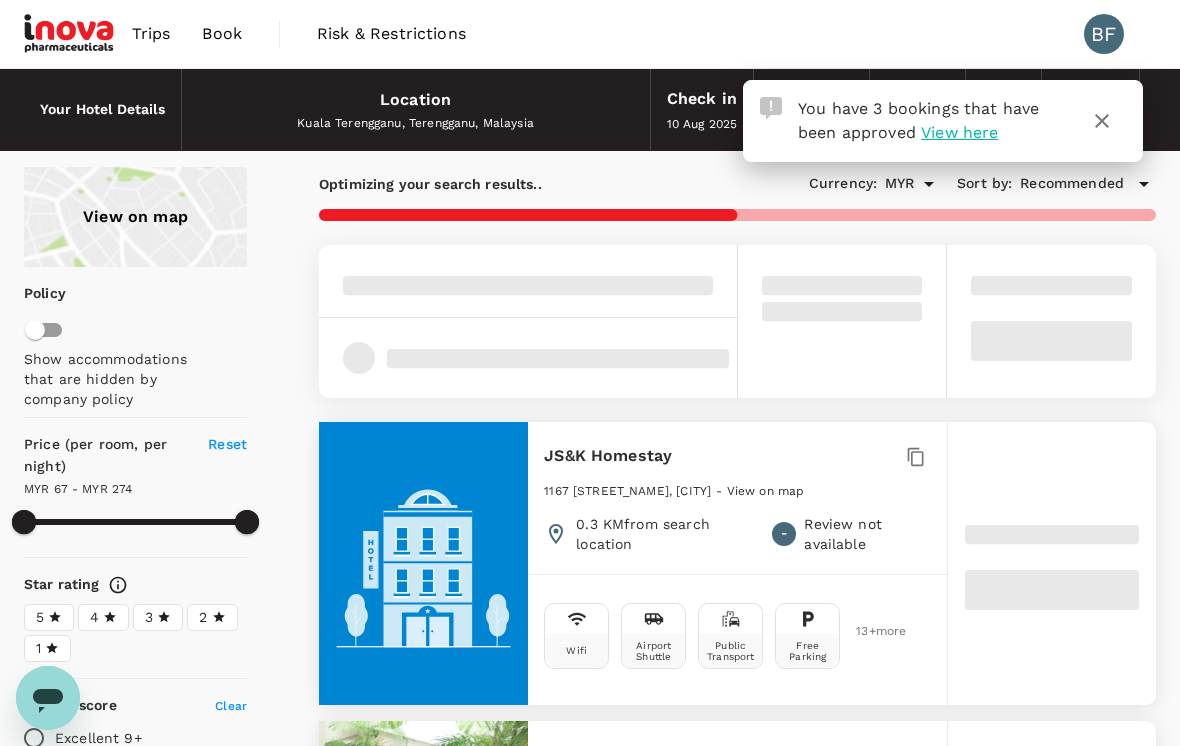 type on "273.74" 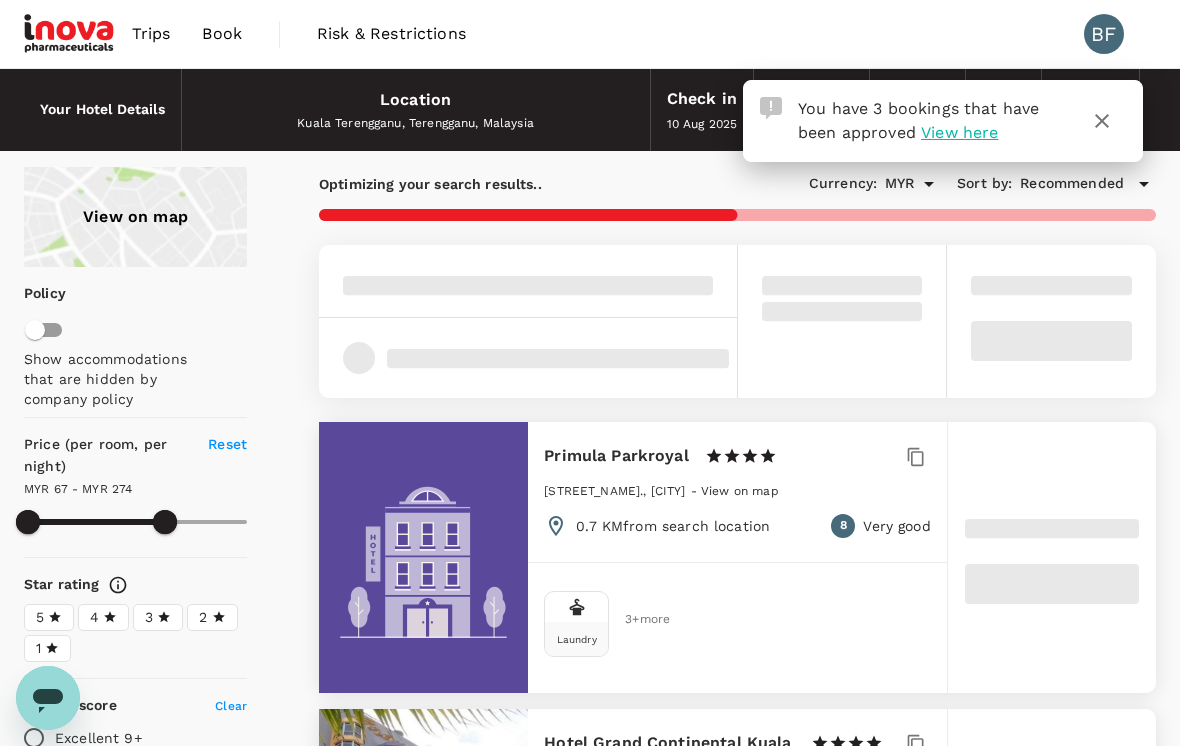 type on "60.74" 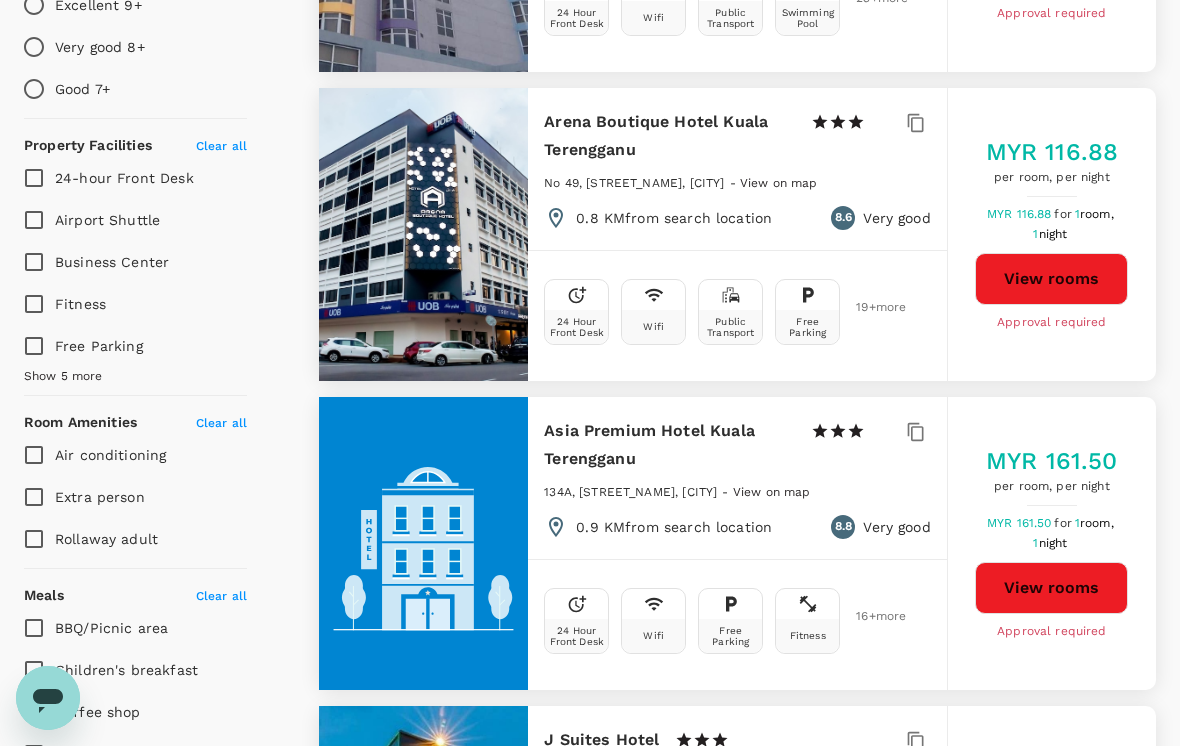 scroll, scrollTop: 732, scrollLeft: 0, axis: vertical 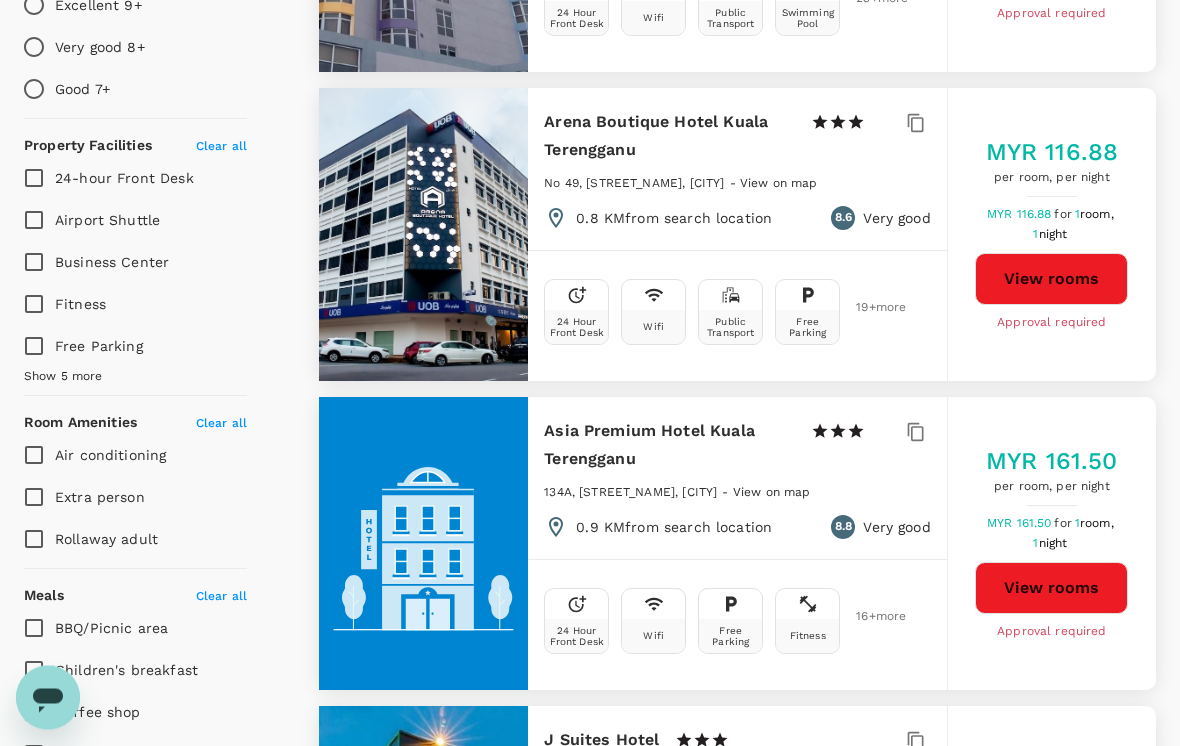 click on "View rooms" at bounding box center (1051, 280) 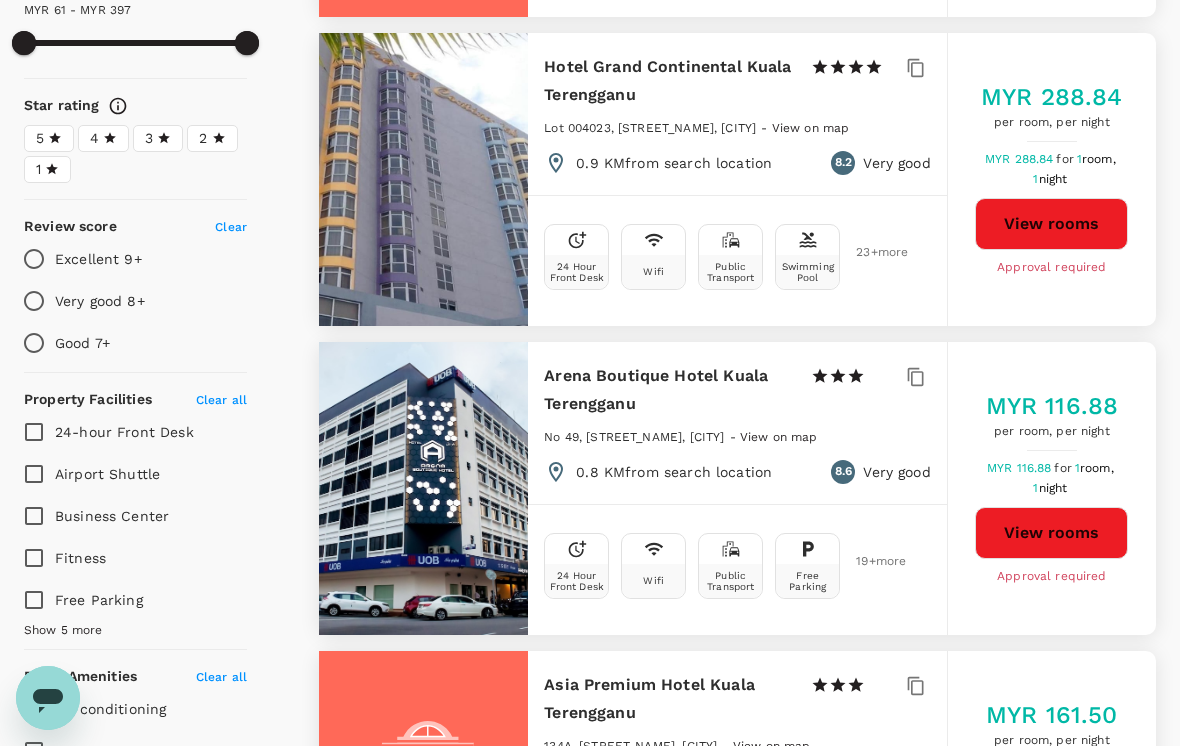 scroll, scrollTop: 629, scrollLeft: 0, axis: vertical 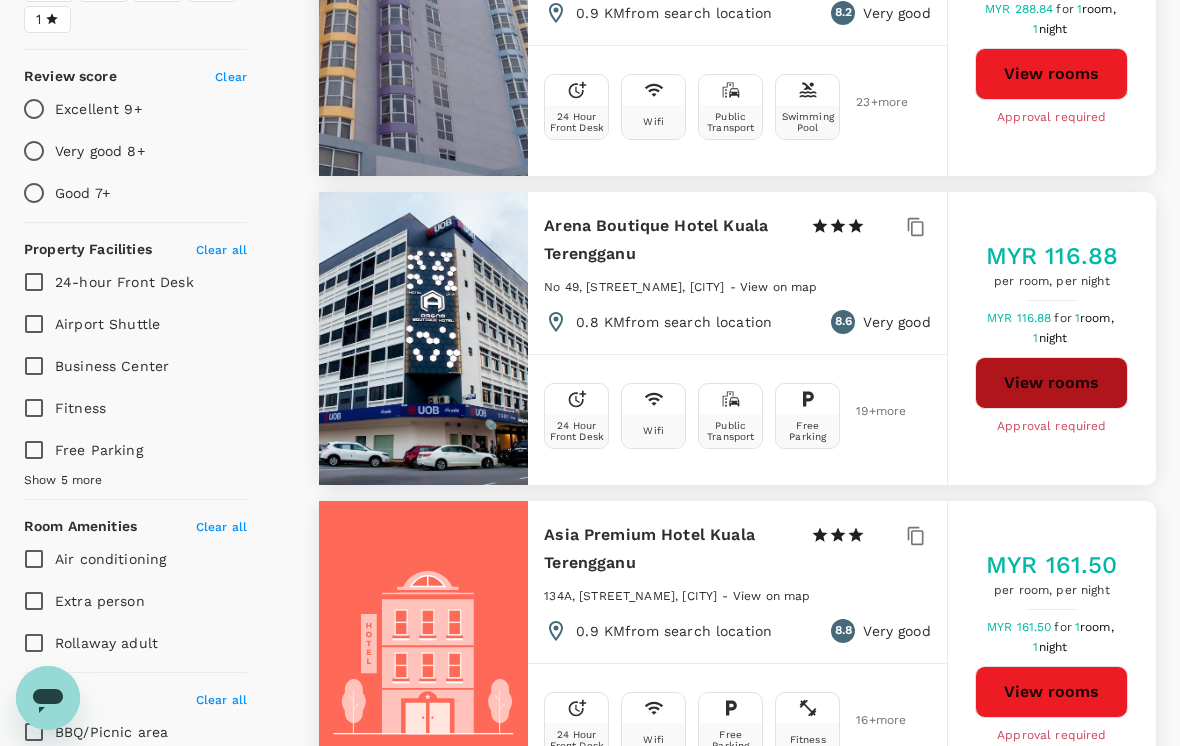 click on "View rooms" at bounding box center [1051, 383] 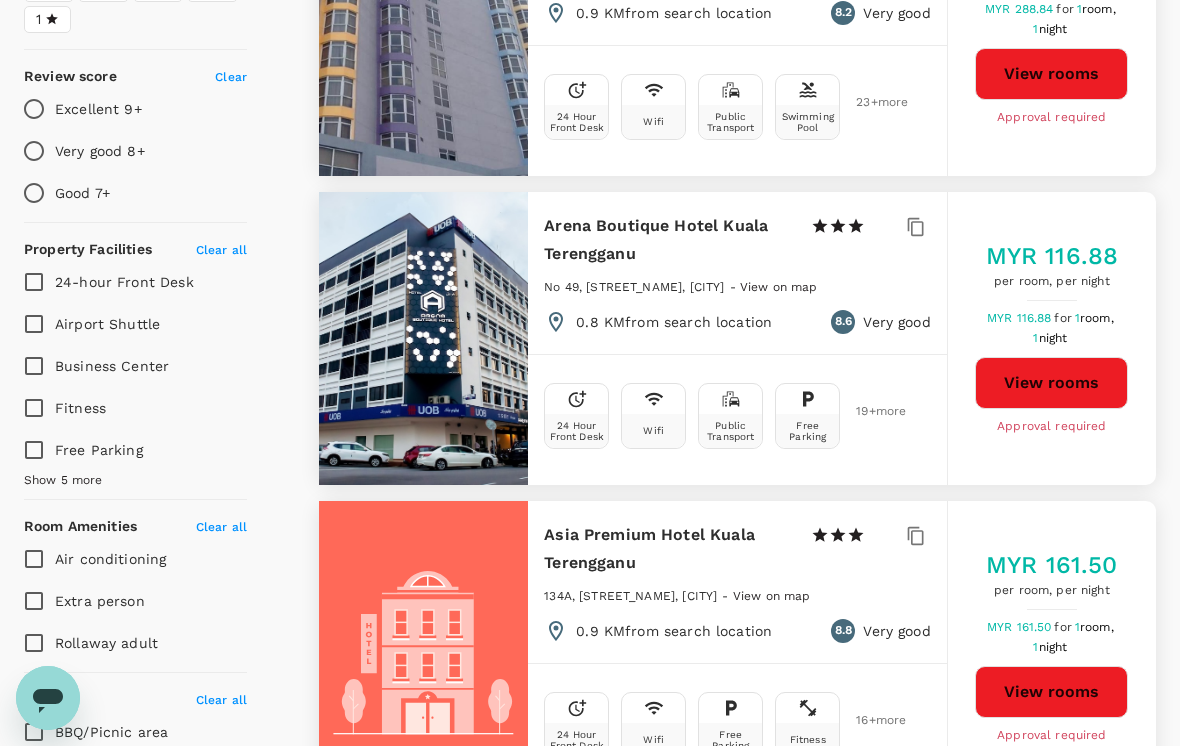 type on "396.74" 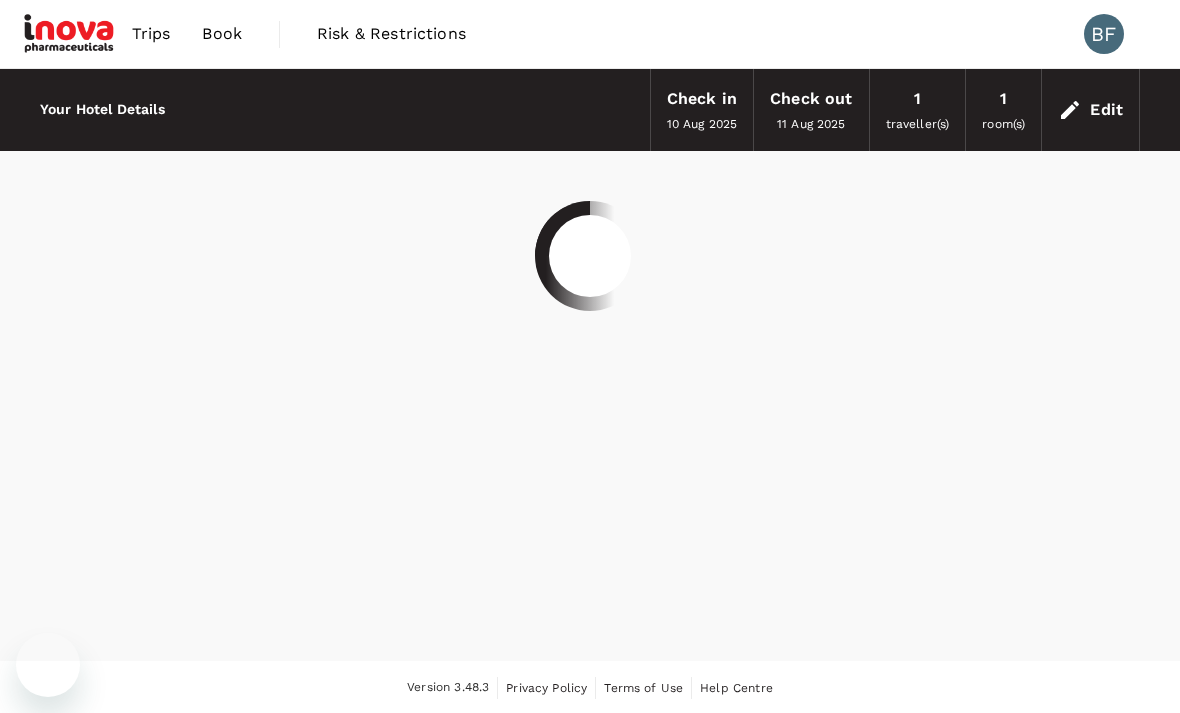 scroll, scrollTop: 0, scrollLeft: 0, axis: both 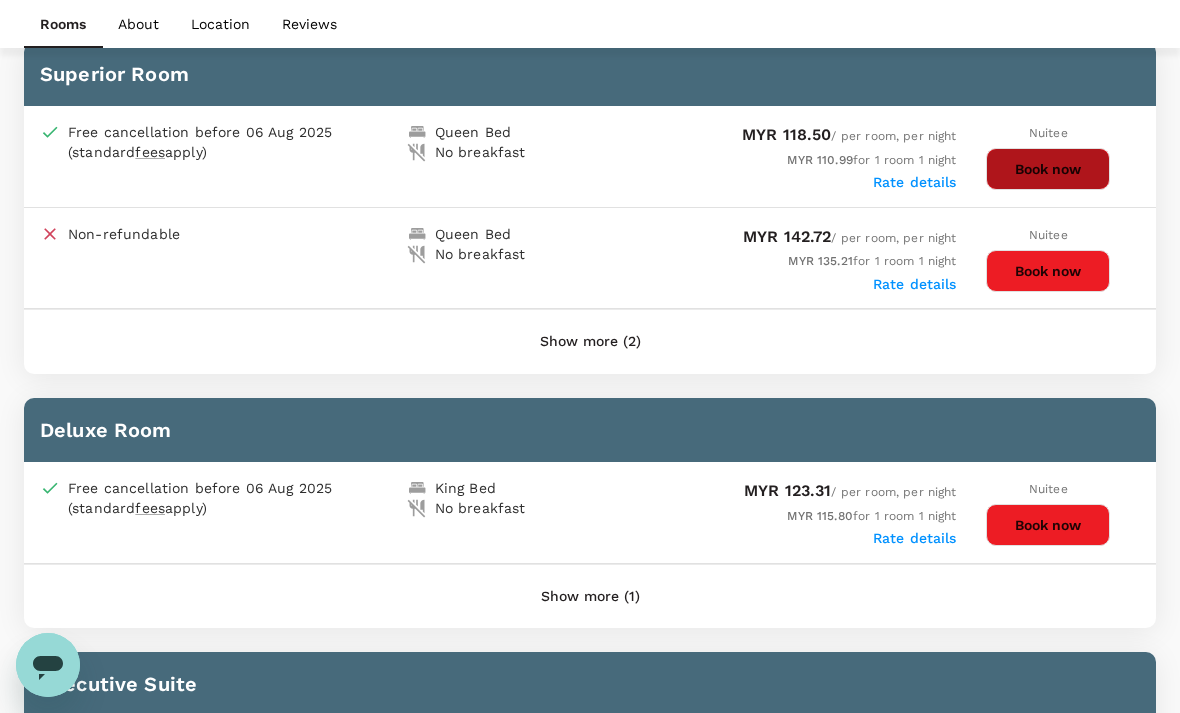 click on "Book now" at bounding box center (1048, 169) 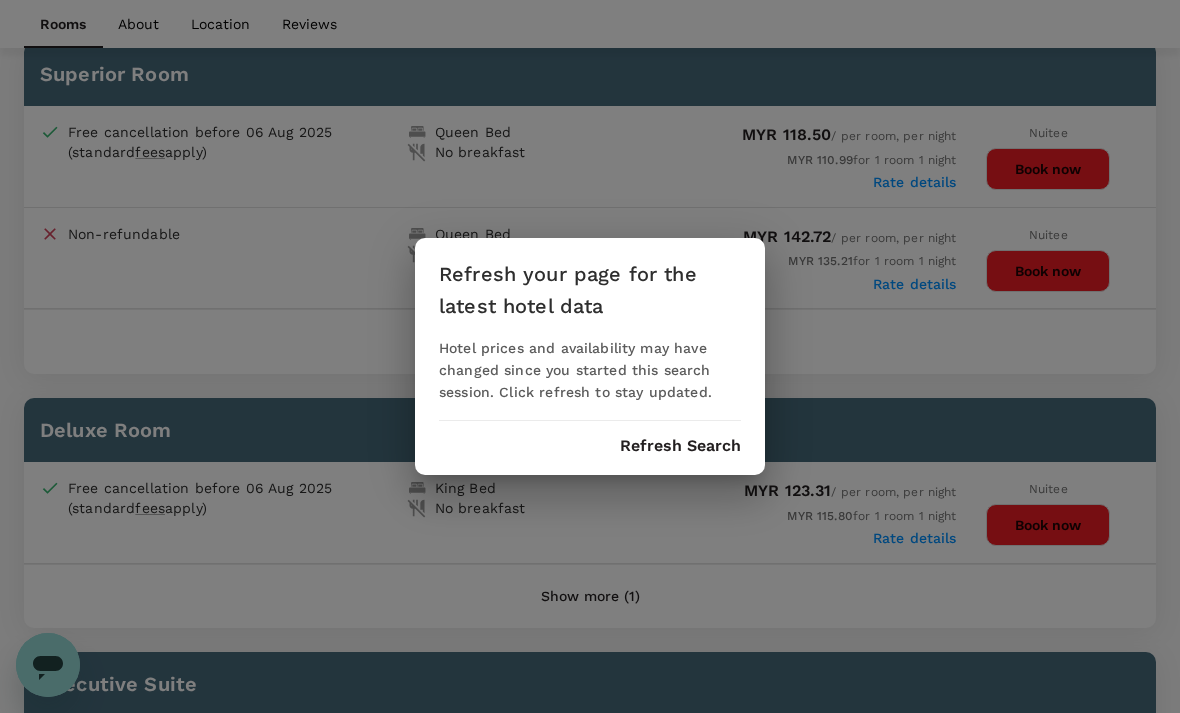 click on "Refresh your page for the latest hotel data Hotel prices and availability may have changed since you started this search session. Click refresh to stay updated. Refresh Search" at bounding box center [590, 356] 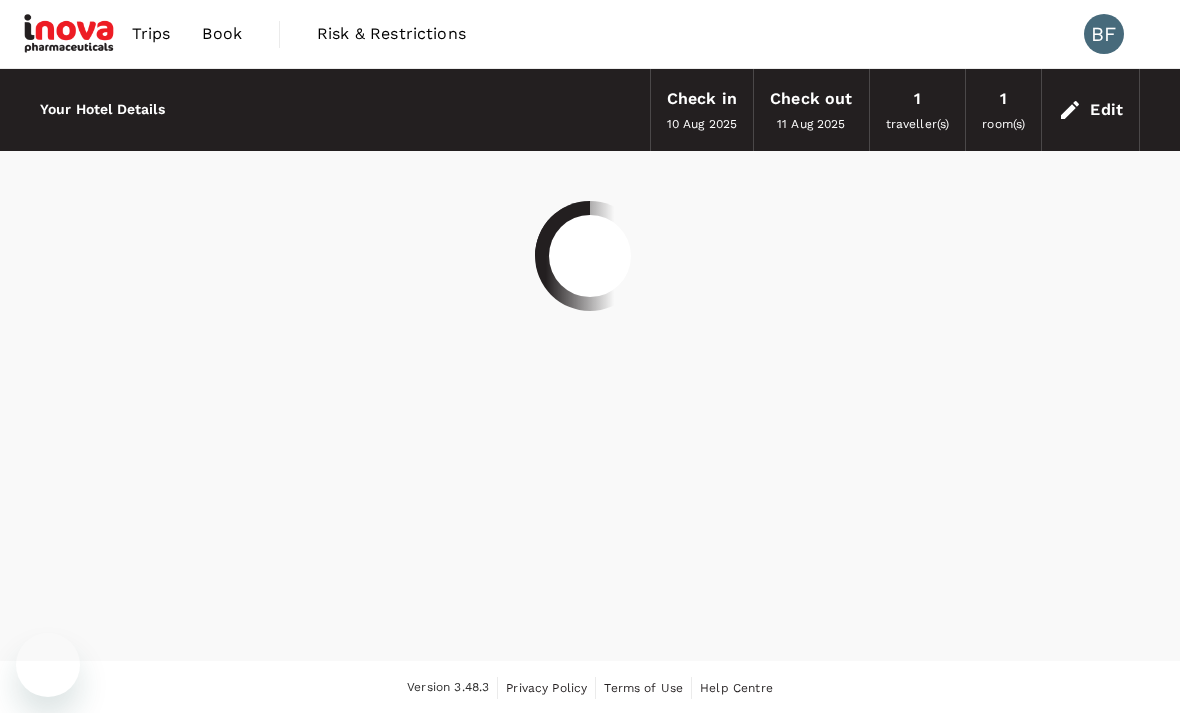 scroll, scrollTop: 0, scrollLeft: 0, axis: both 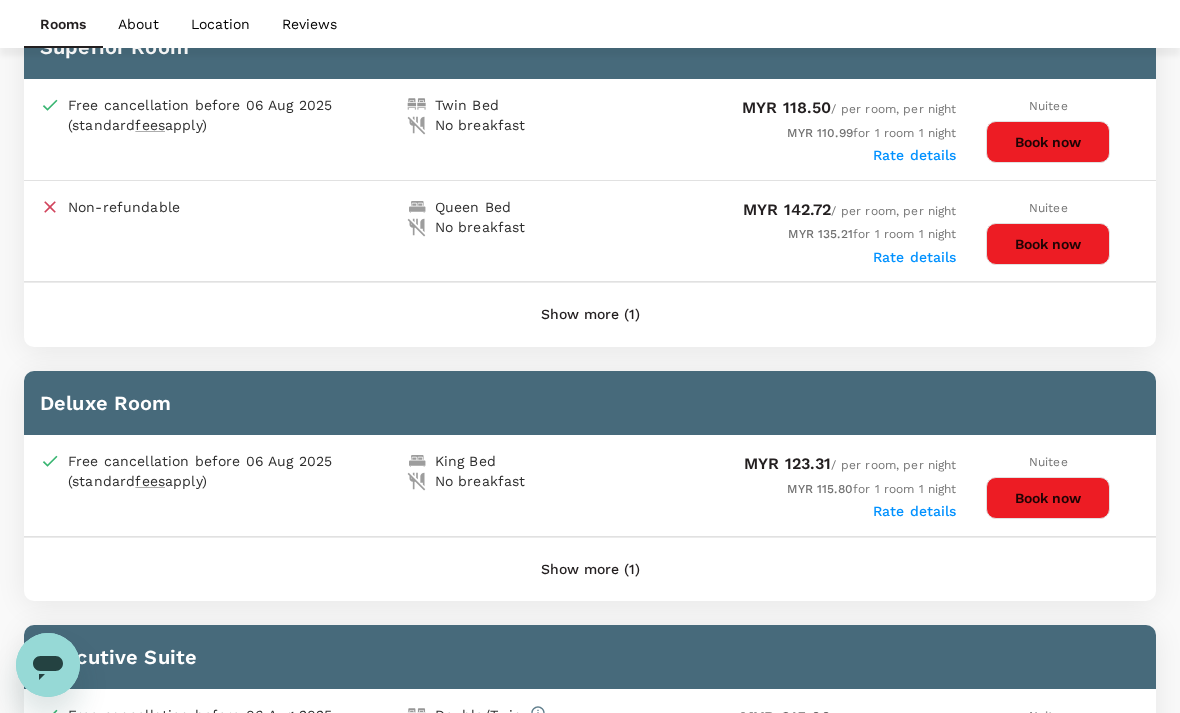 click on "Book now" at bounding box center (1048, 498) 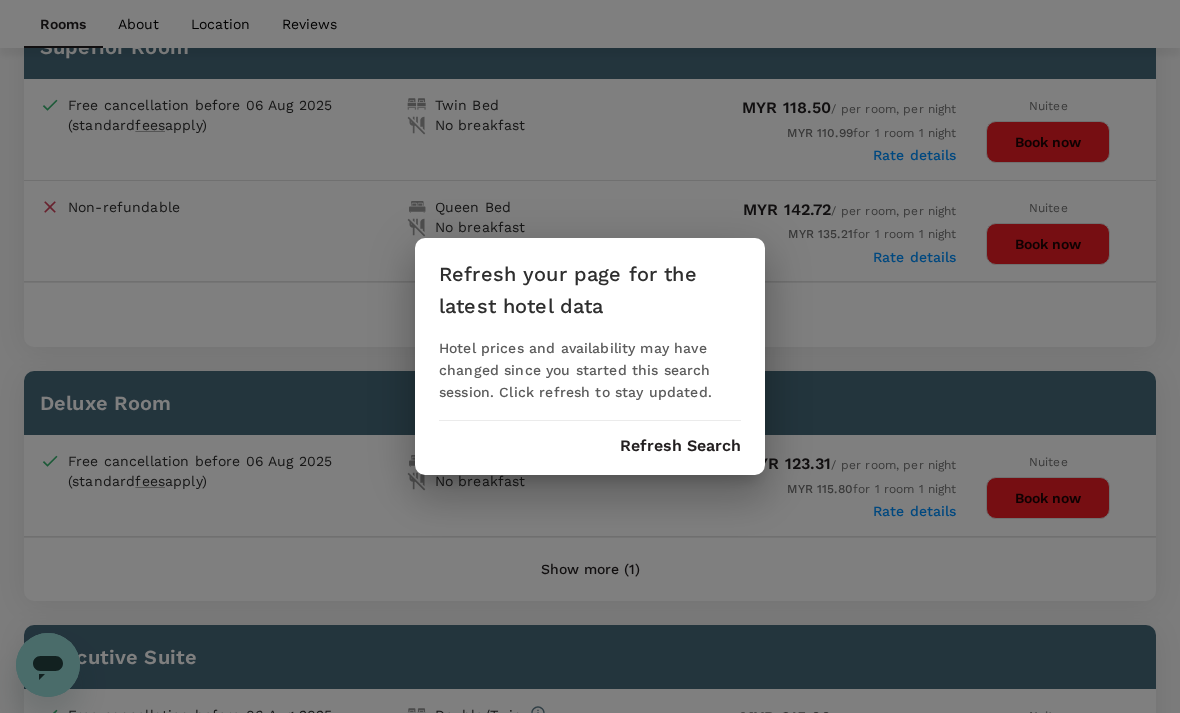 click on "Refresh Search" at bounding box center [680, 446] 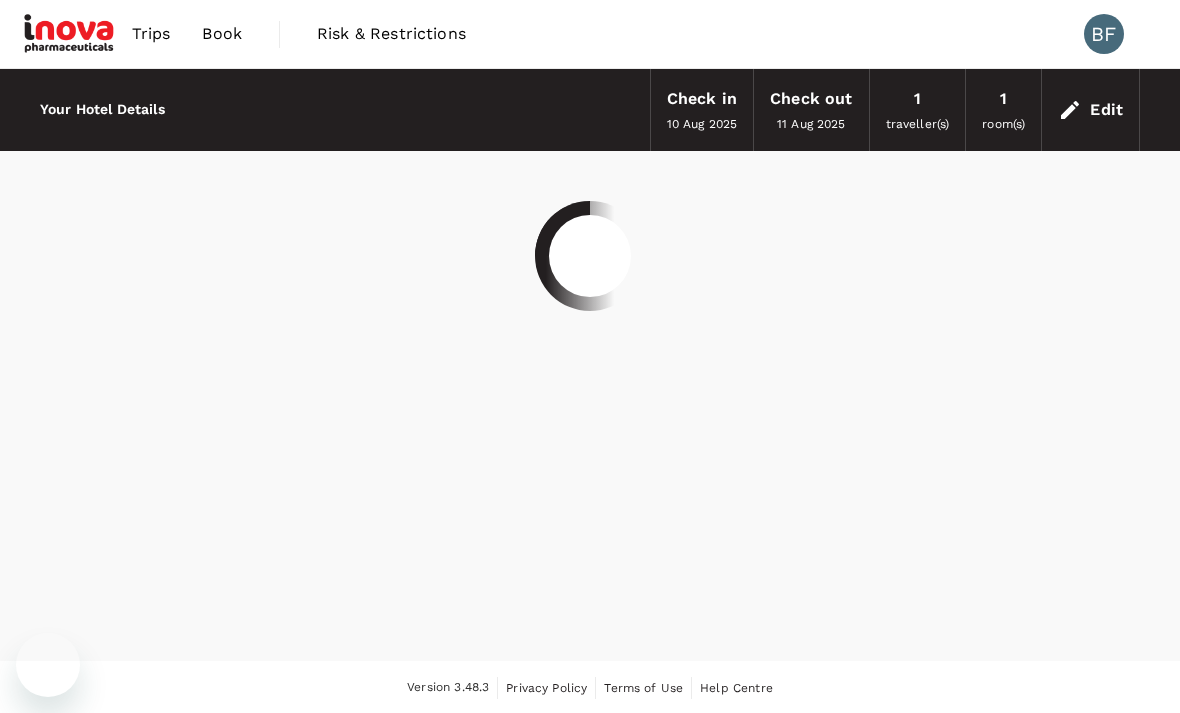 scroll, scrollTop: 0, scrollLeft: 0, axis: both 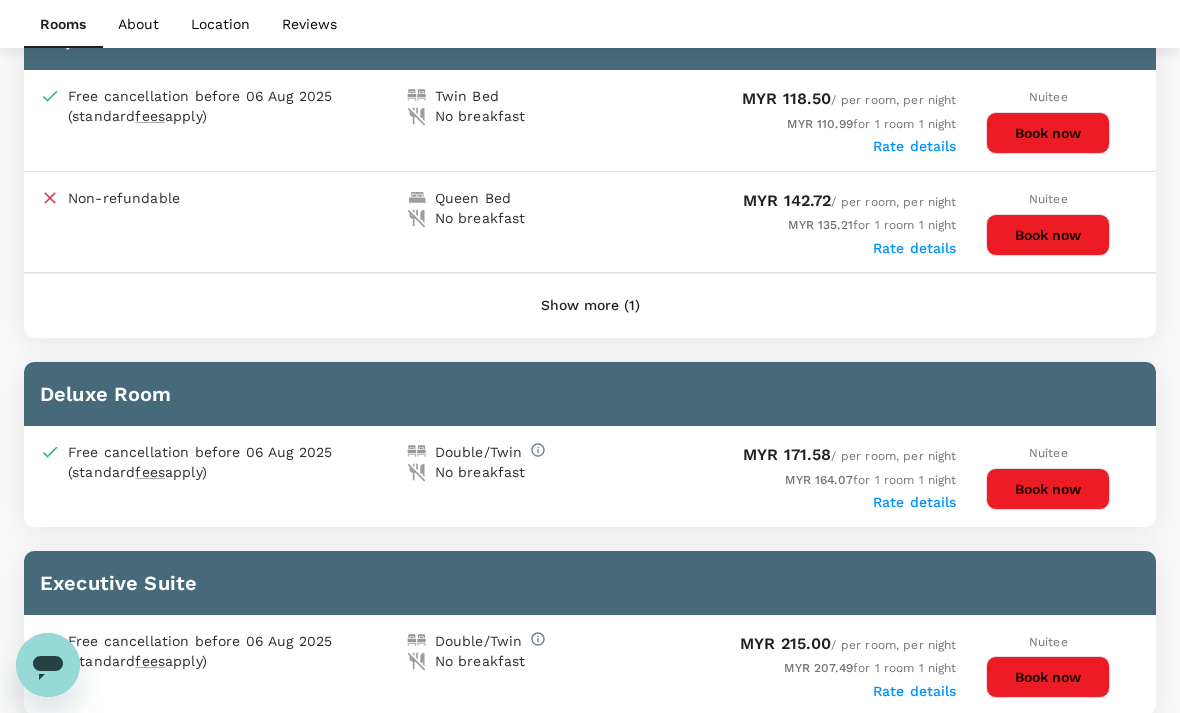 click on "Book now" at bounding box center (1048, 489) 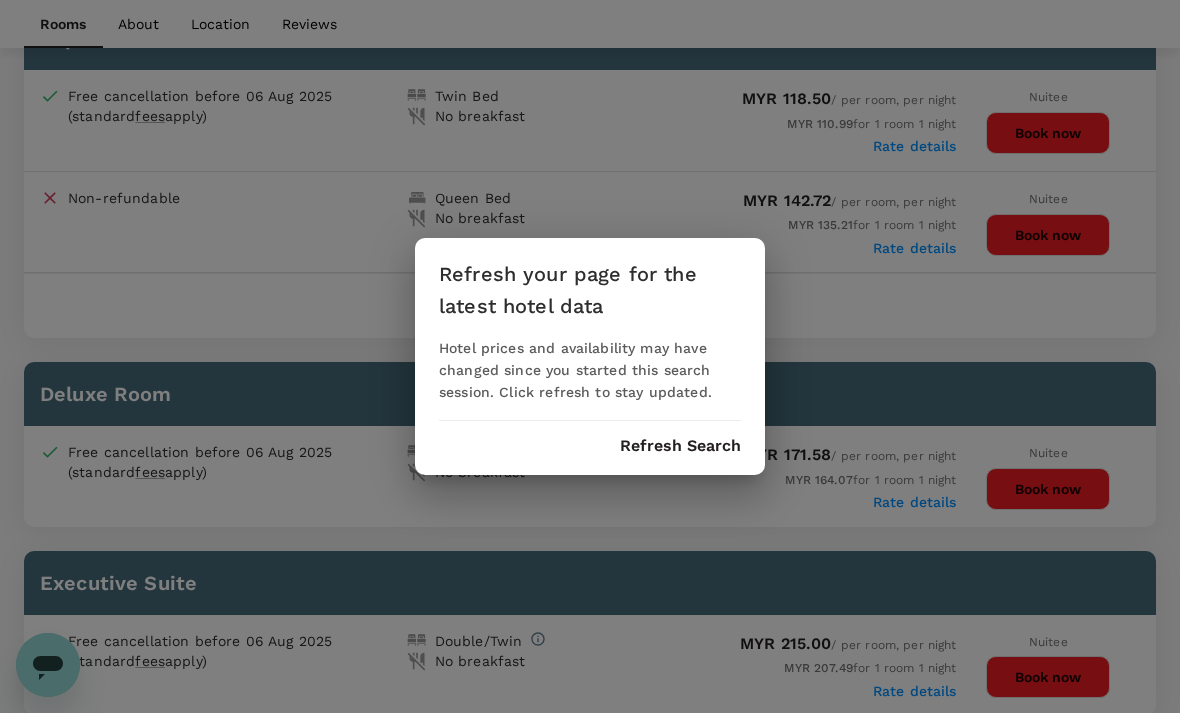 click on "Refresh Search" at bounding box center (680, 446) 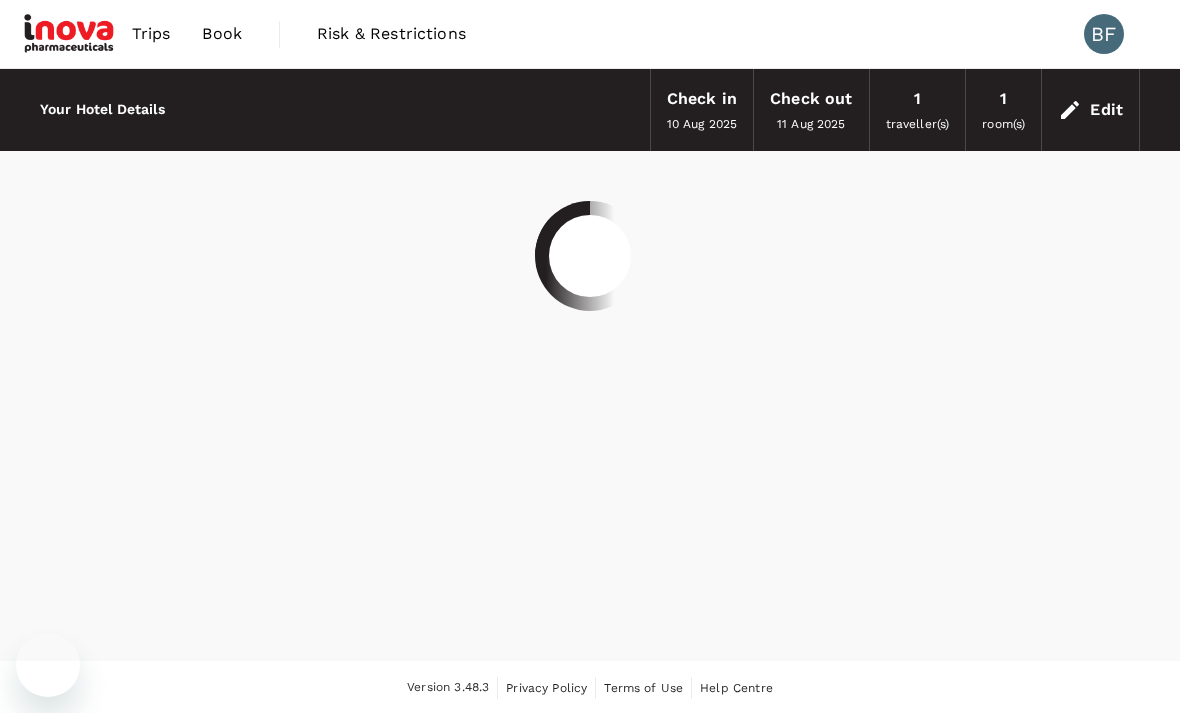 scroll, scrollTop: 0, scrollLeft: 0, axis: both 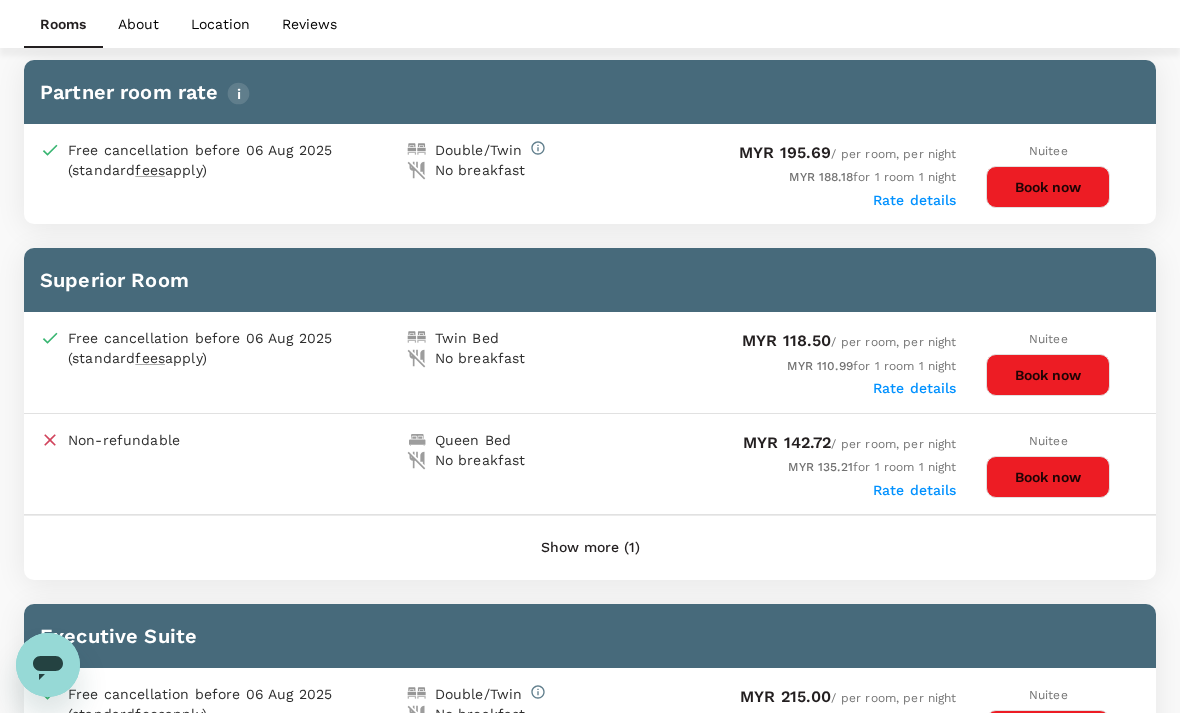 click on "Show more (1)" at bounding box center (590, 548) 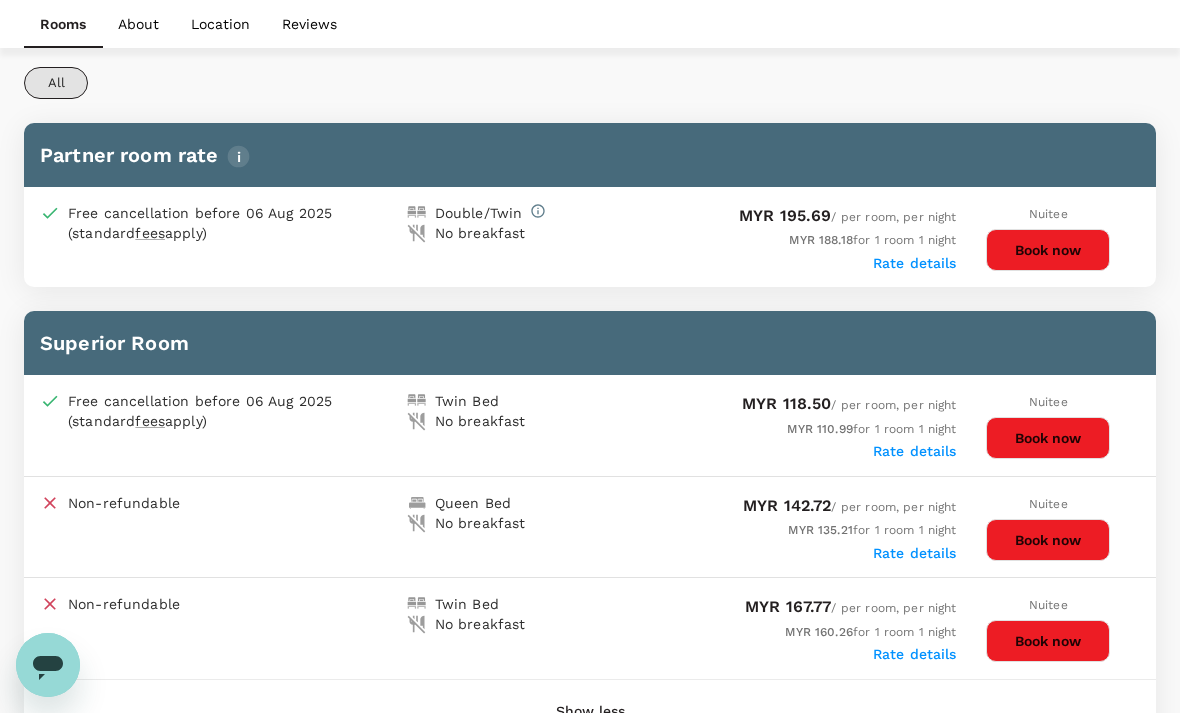 scroll, scrollTop: 971, scrollLeft: 0, axis: vertical 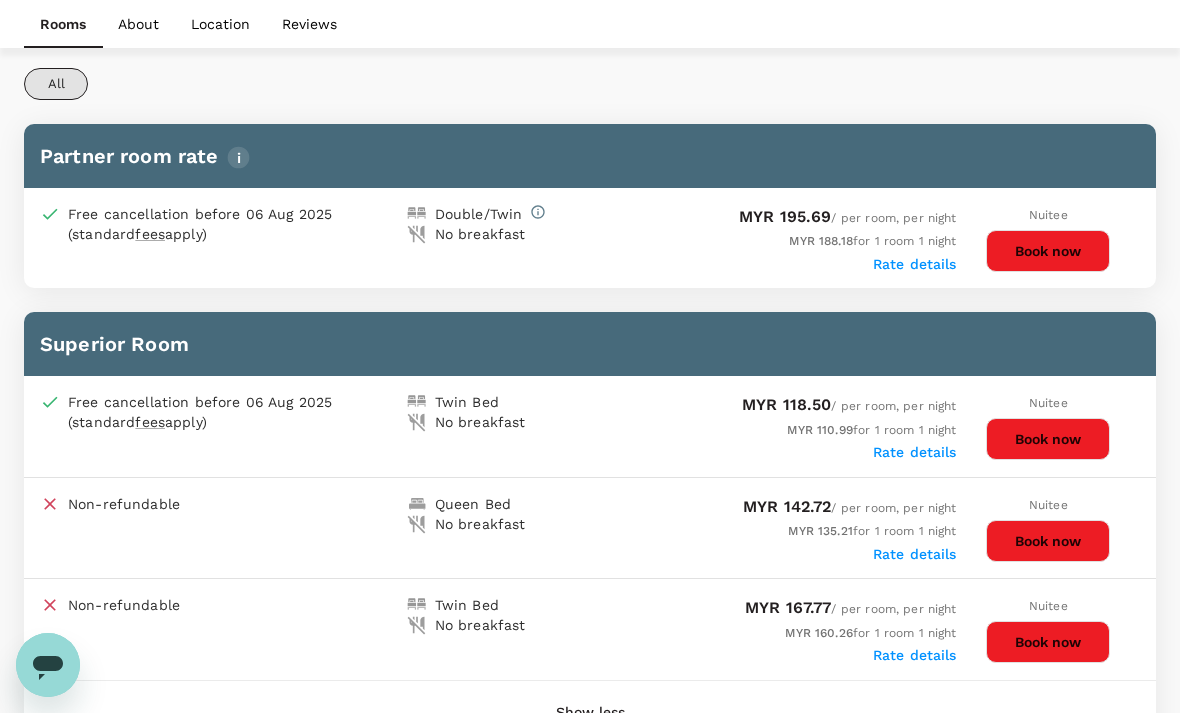 click on "Book now" at bounding box center (1048, 439) 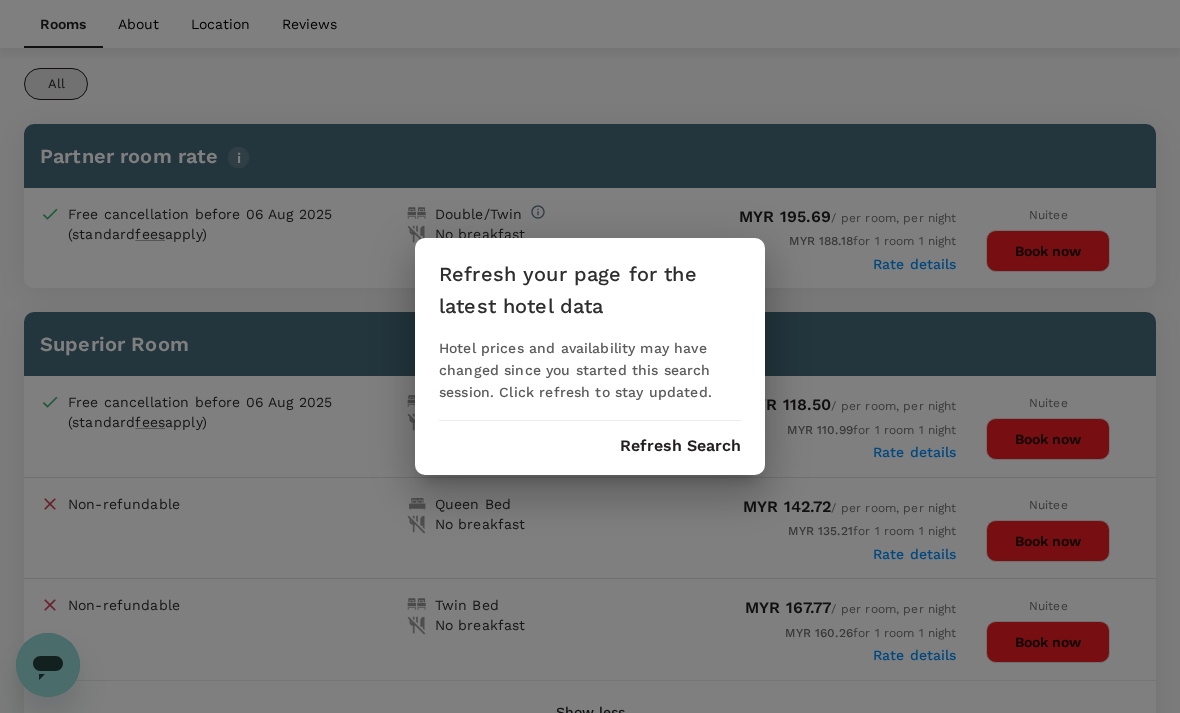 click on "Refresh Search" at bounding box center [680, 446] 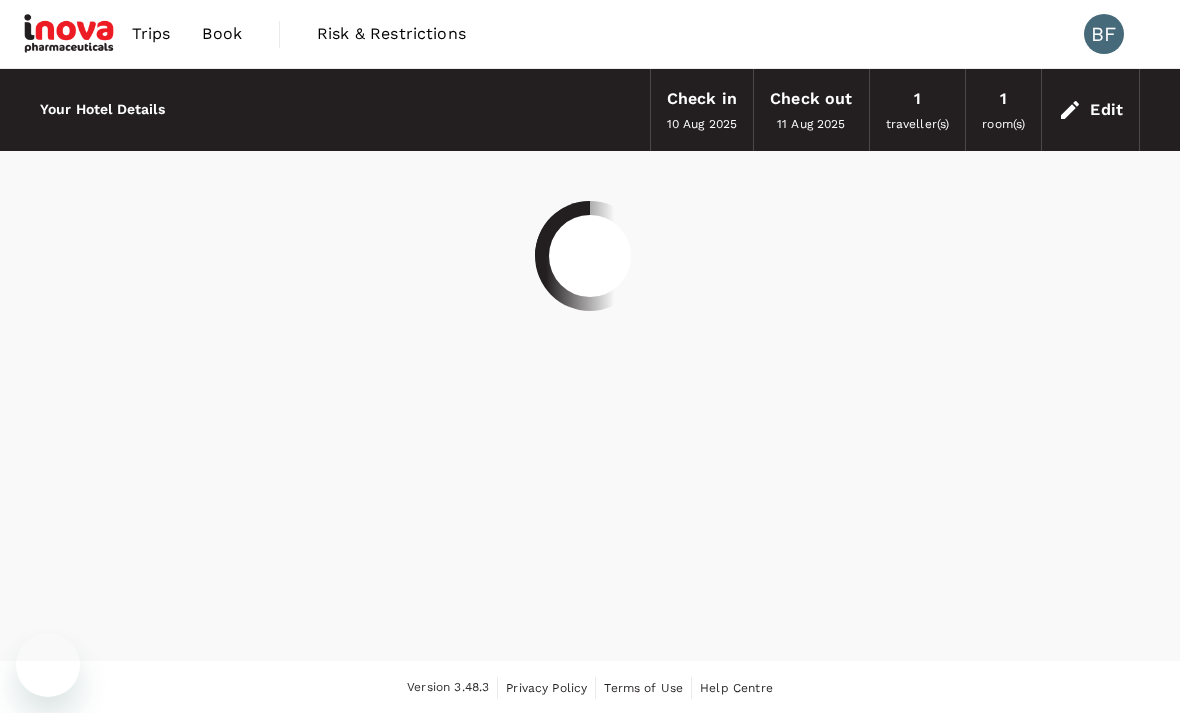 scroll, scrollTop: 0, scrollLeft: 0, axis: both 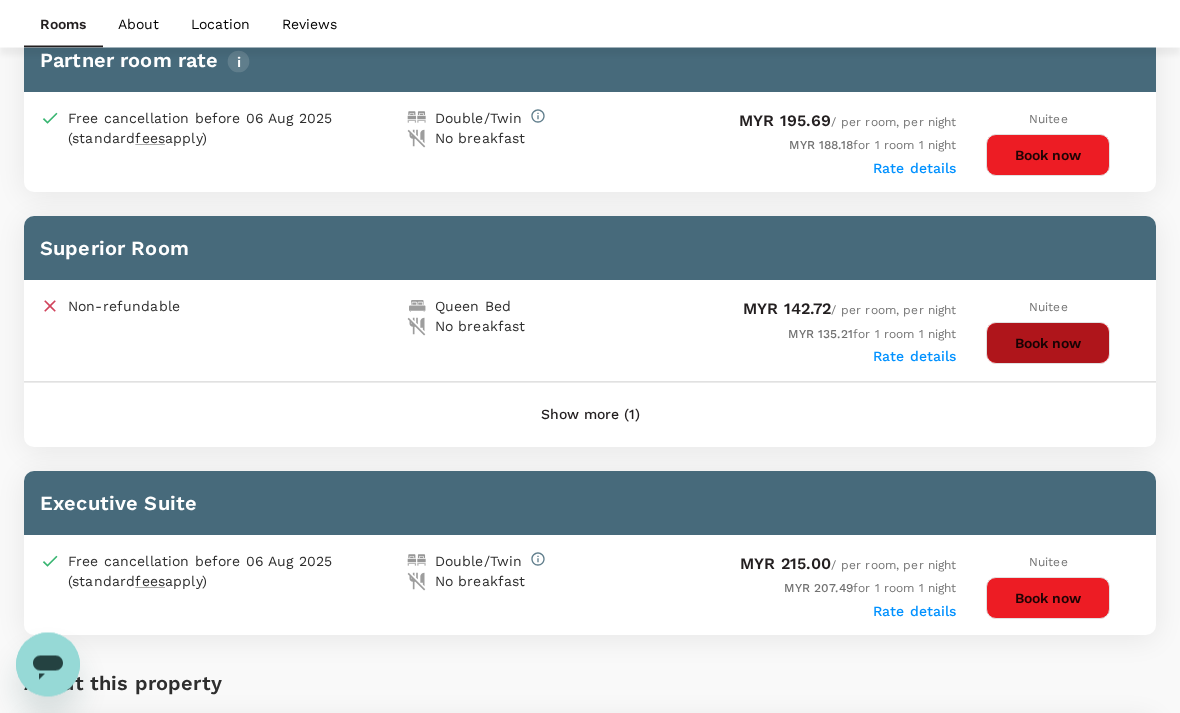 click on "Book now" at bounding box center (1048, 344) 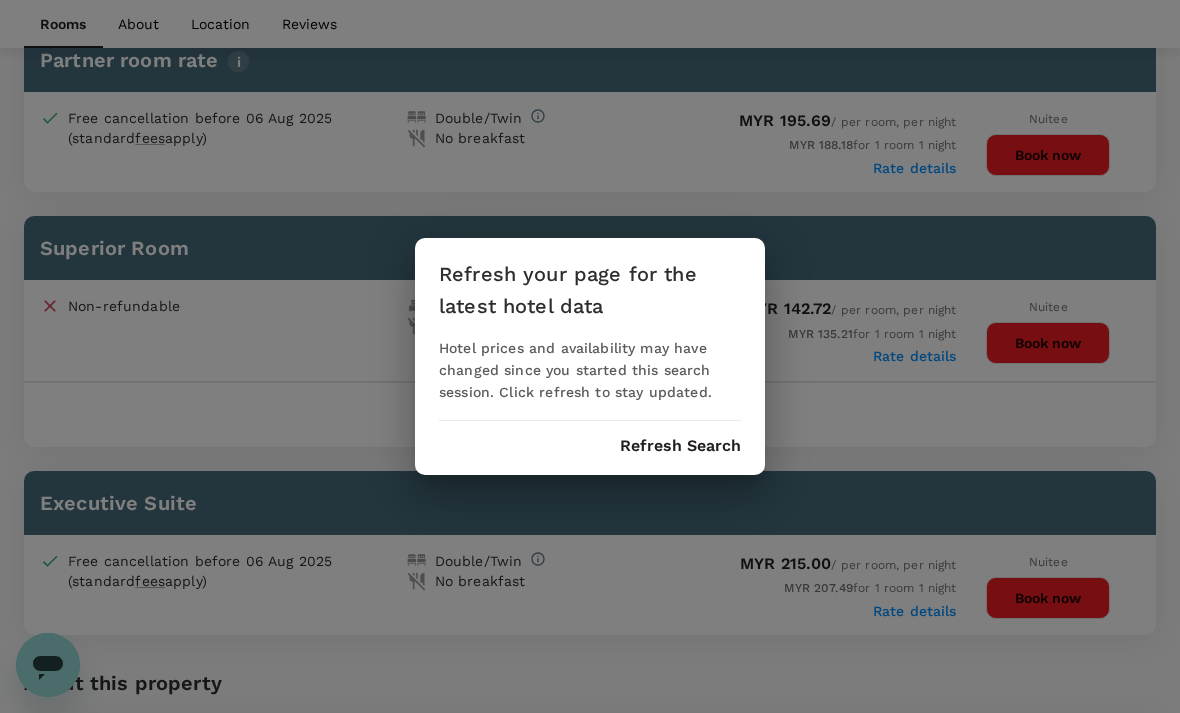 click on "Refresh Search" at bounding box center (680, 446) 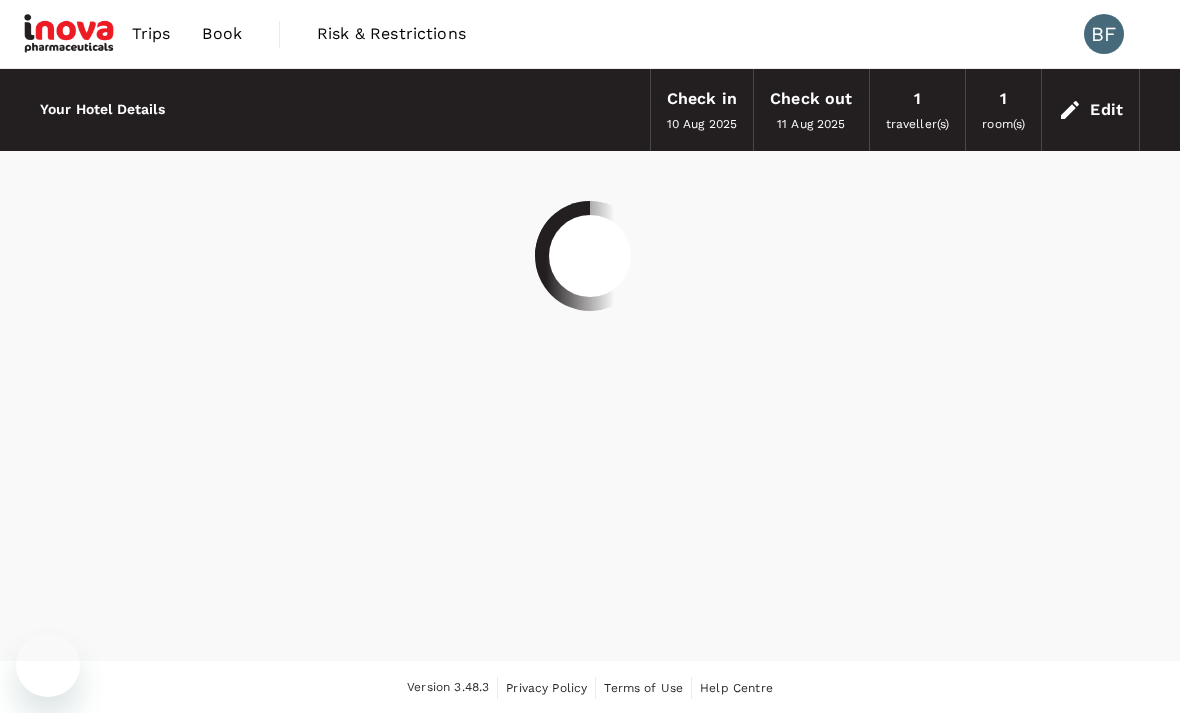 scroll, scrollTop: 0, scrollLeft: 0, axis: both 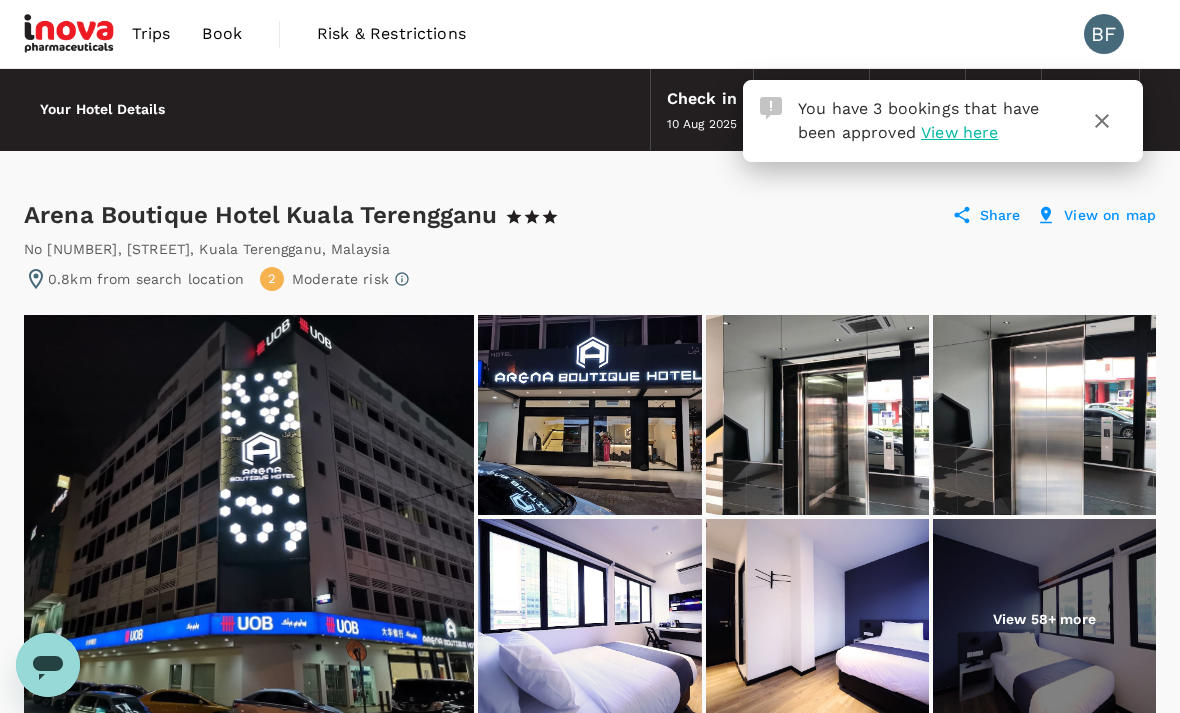 click on "Book" at bounding box center [222, 34] 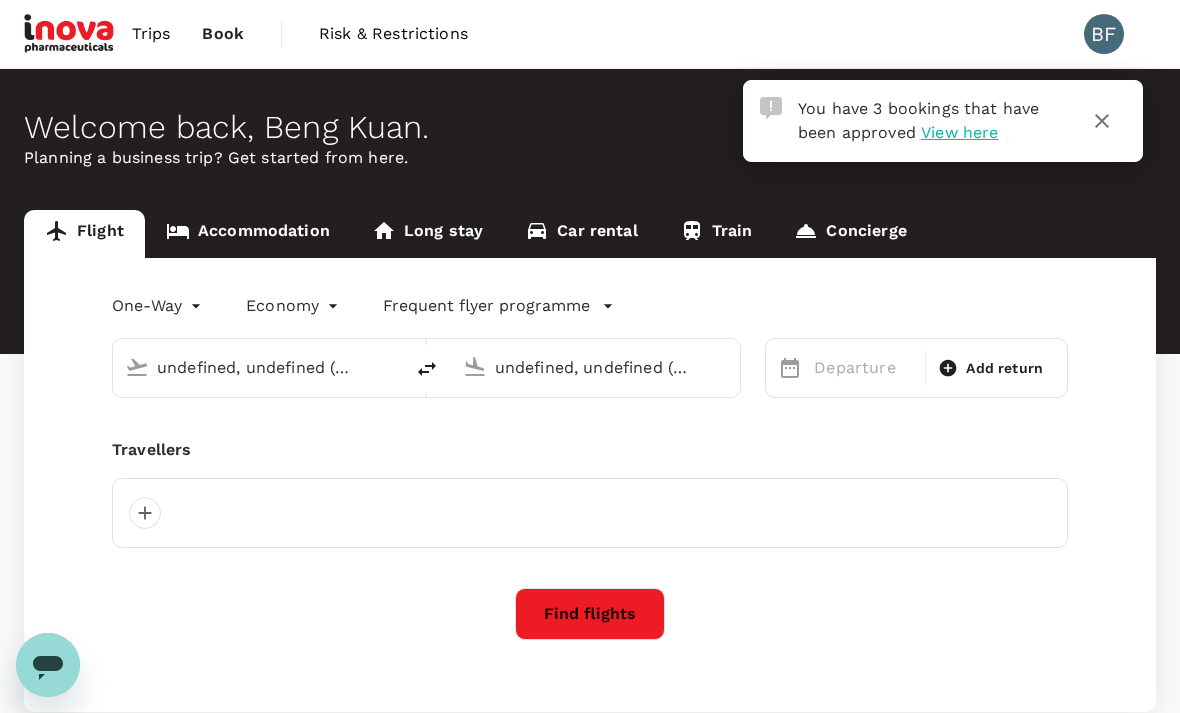 type 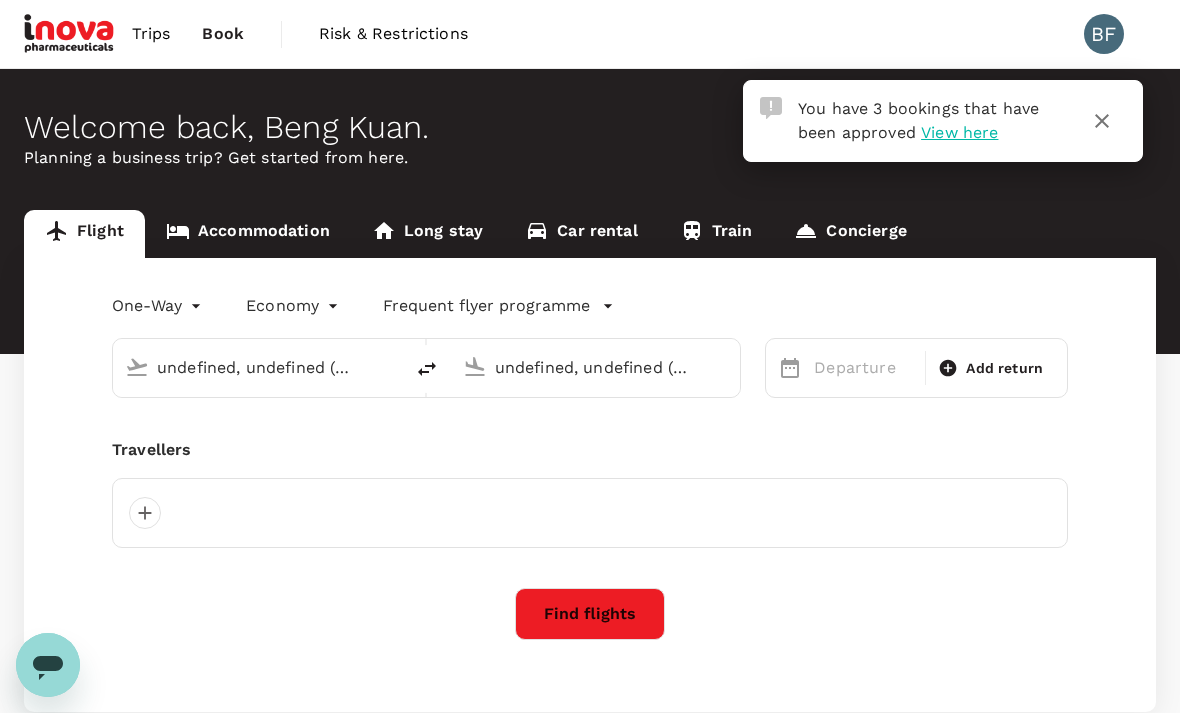 type 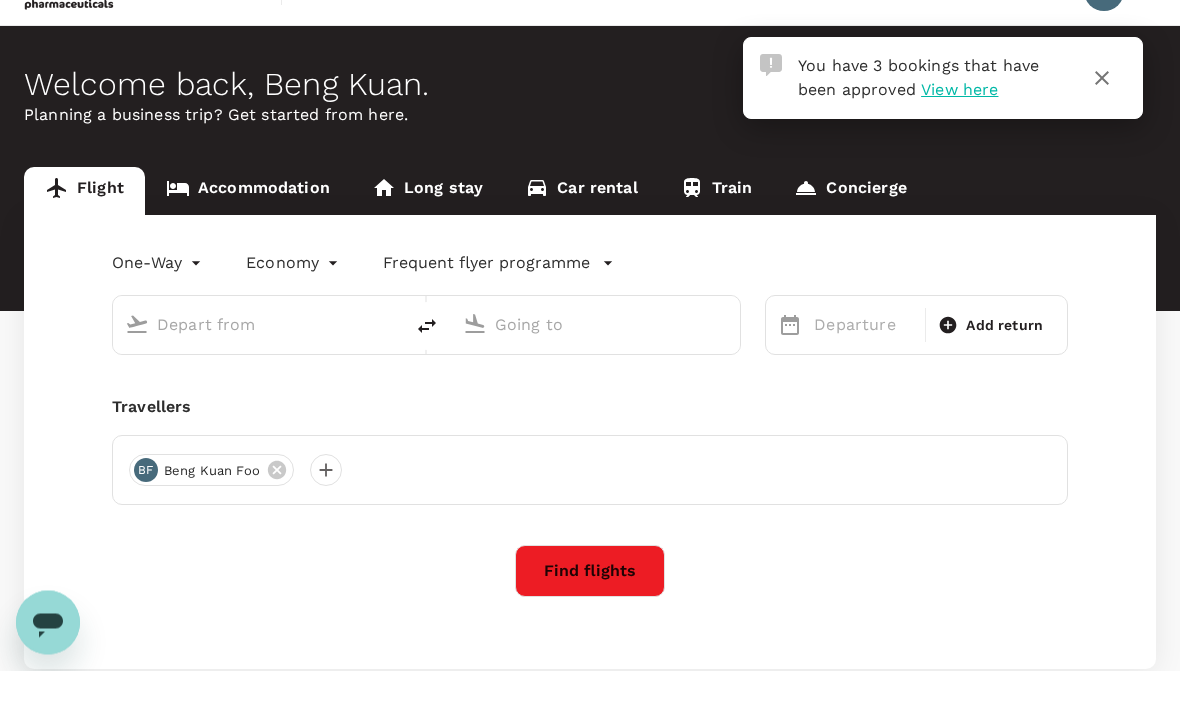 click on "Accommodation" at bounding box center [248, 234] 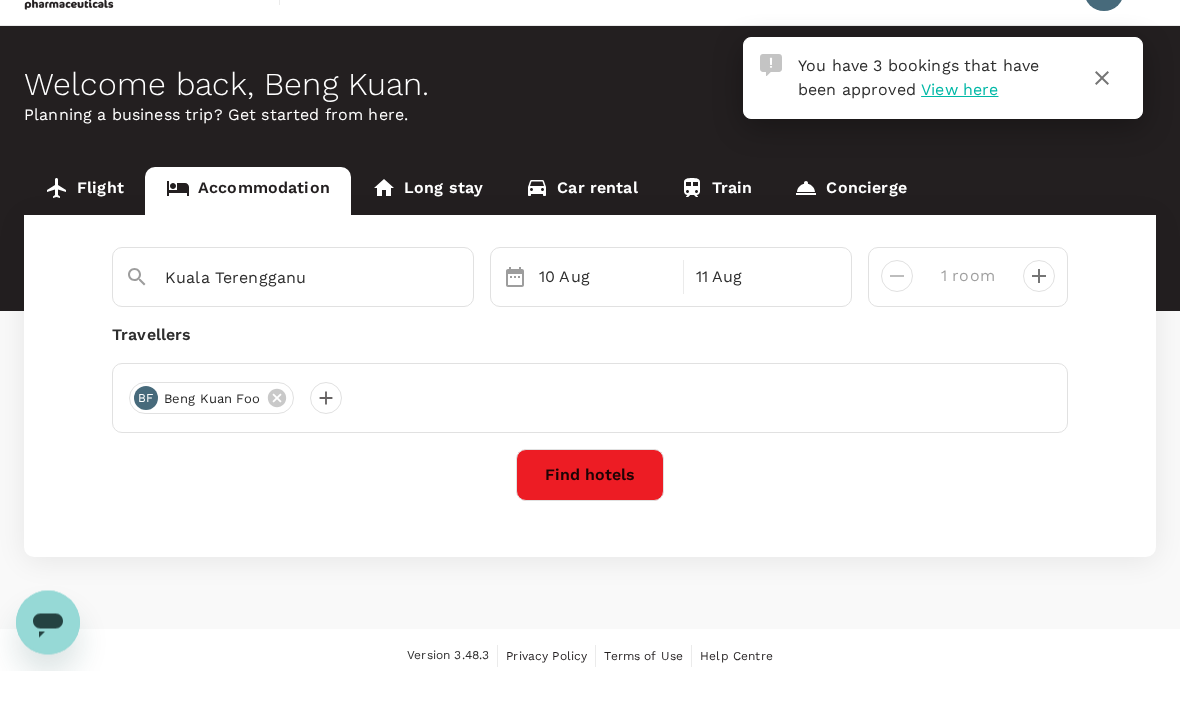 scroll, scrollTop: 43, scrollLeft: 0, axis: vertical 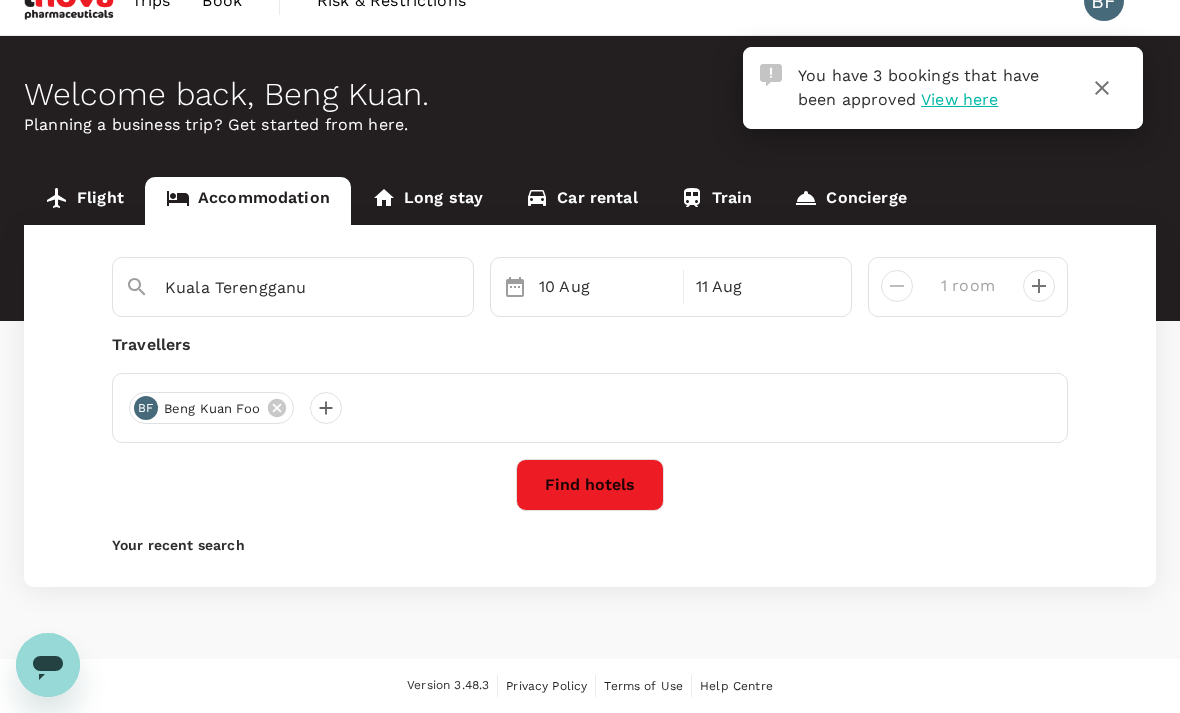 click on "Find hotels" at bounding box center (590, 485) 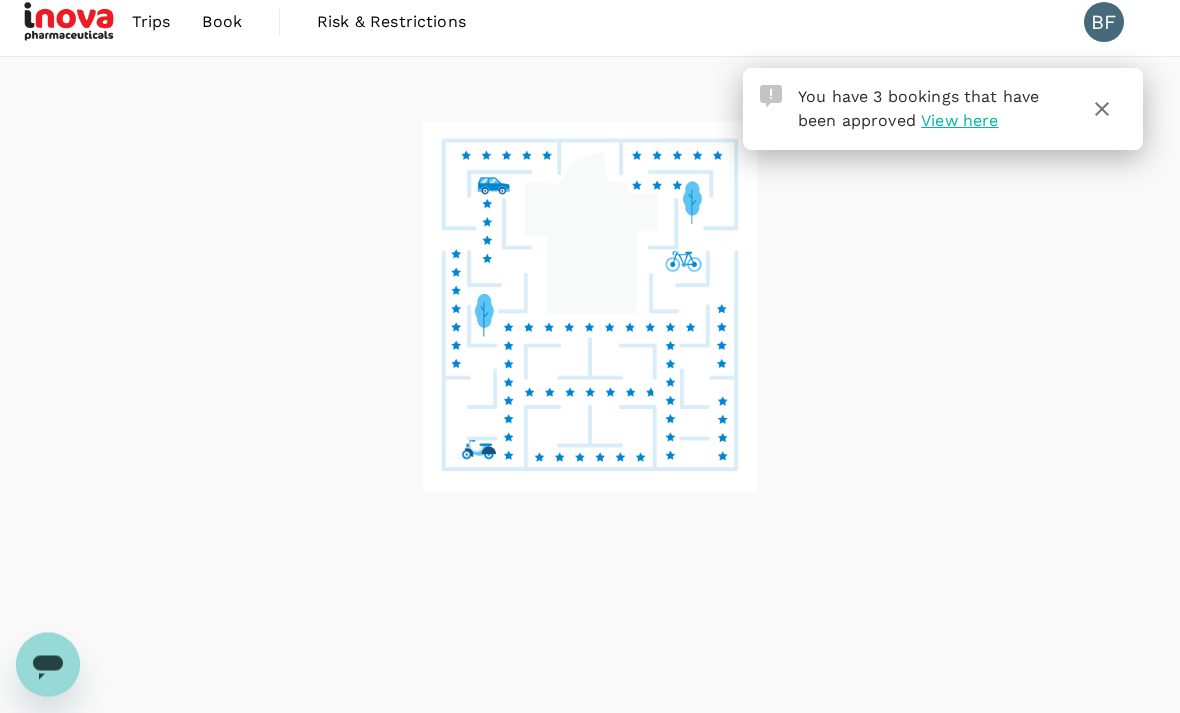 scroll, scrollTop: 0, scrollLeft: 0, axis: both 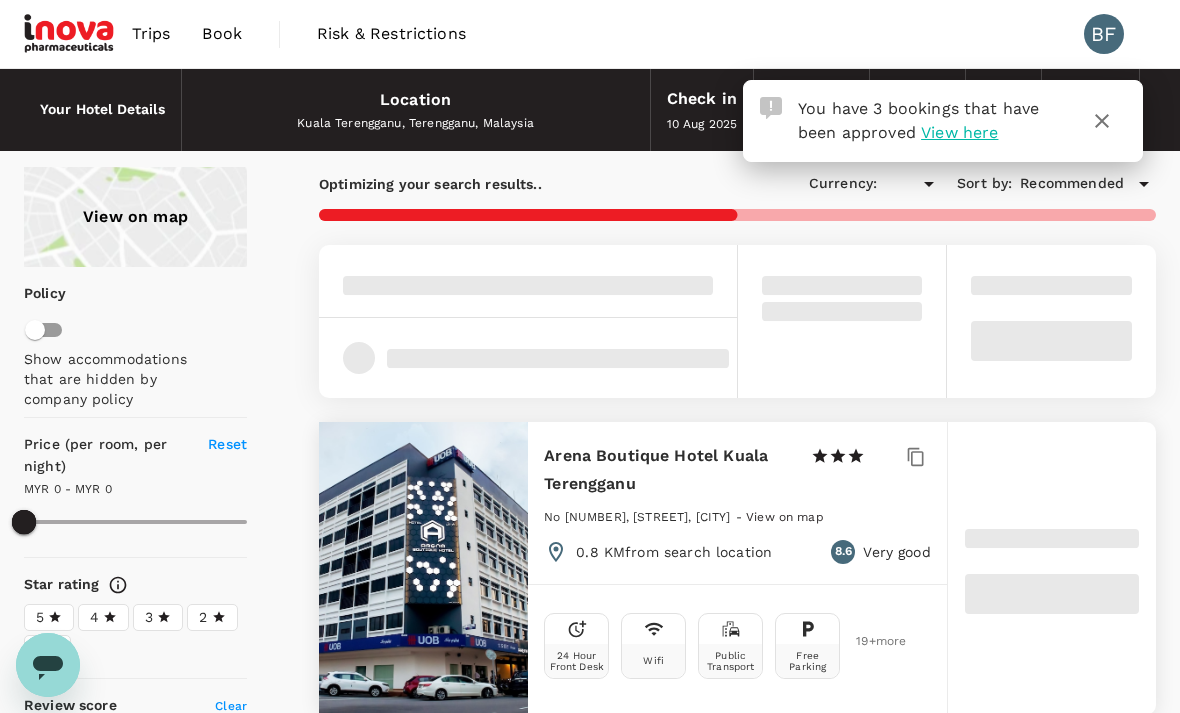 type on "286.02" 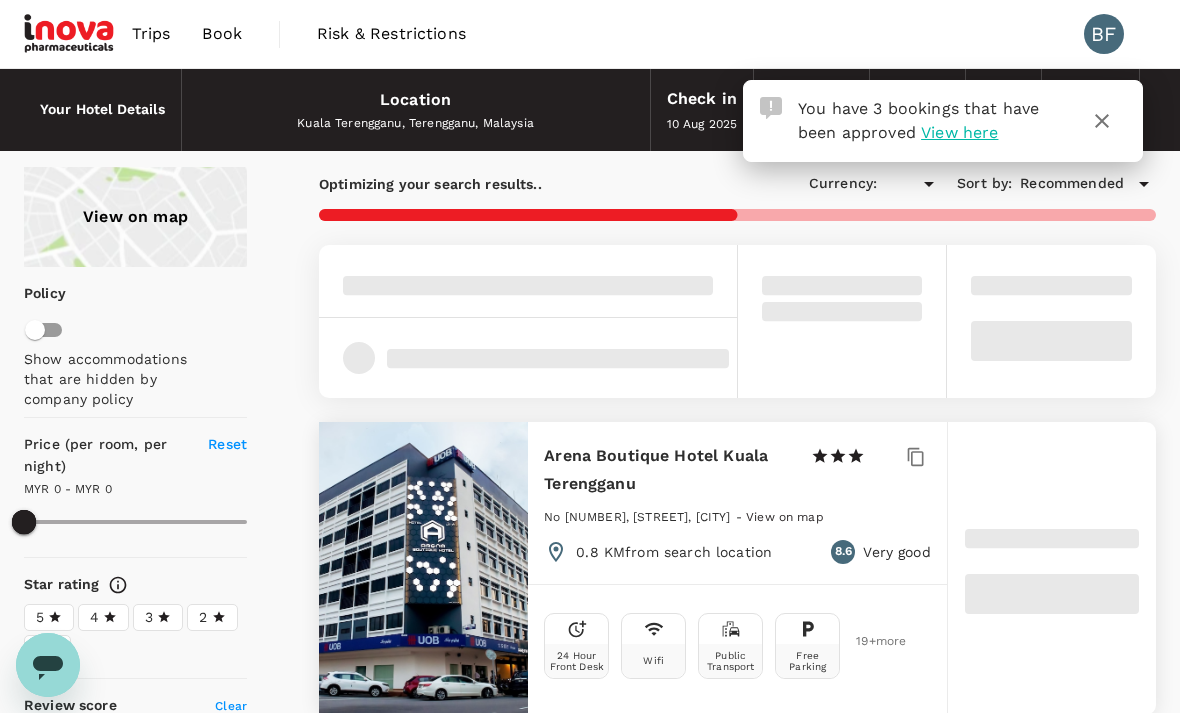 type on "MYR" 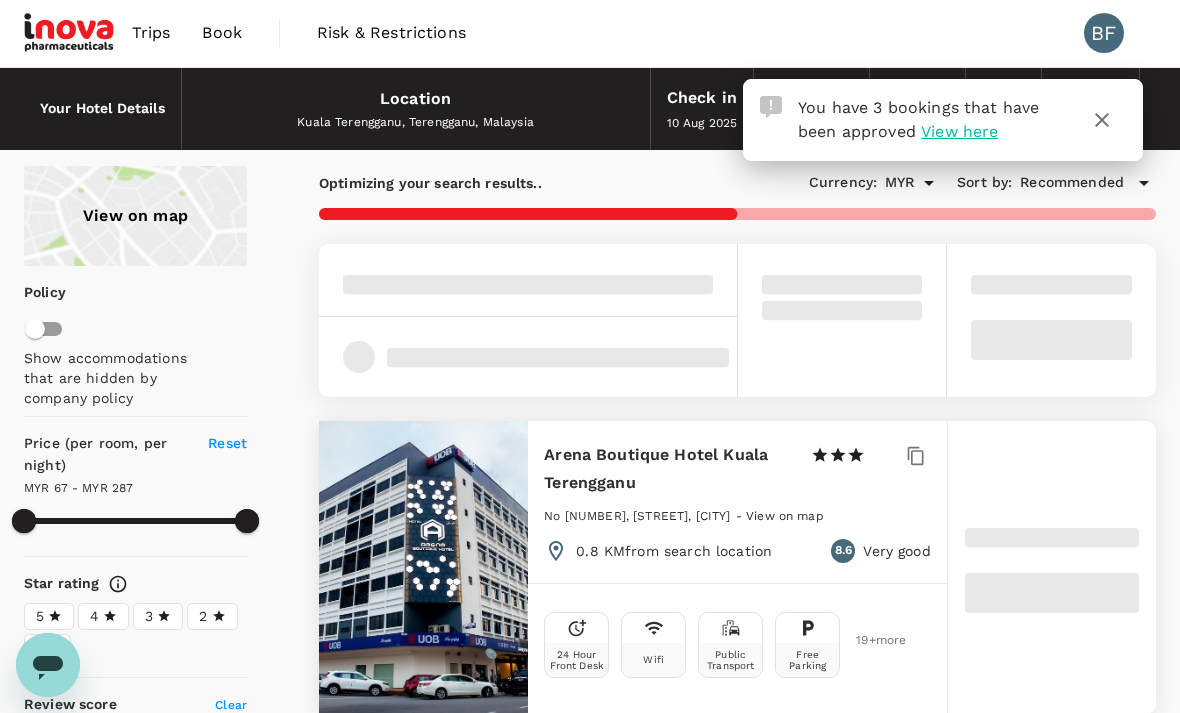 scroll, scrollTop: 0, scrollLeft: 0, axis: both 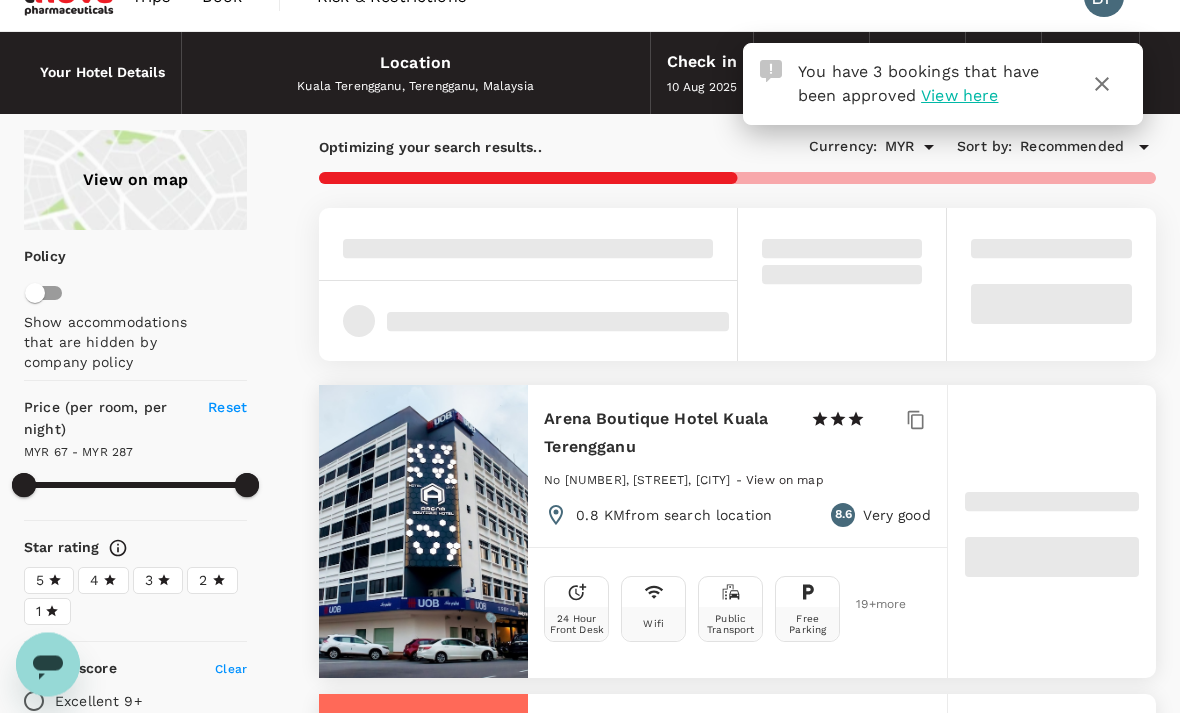 type on "286.02" 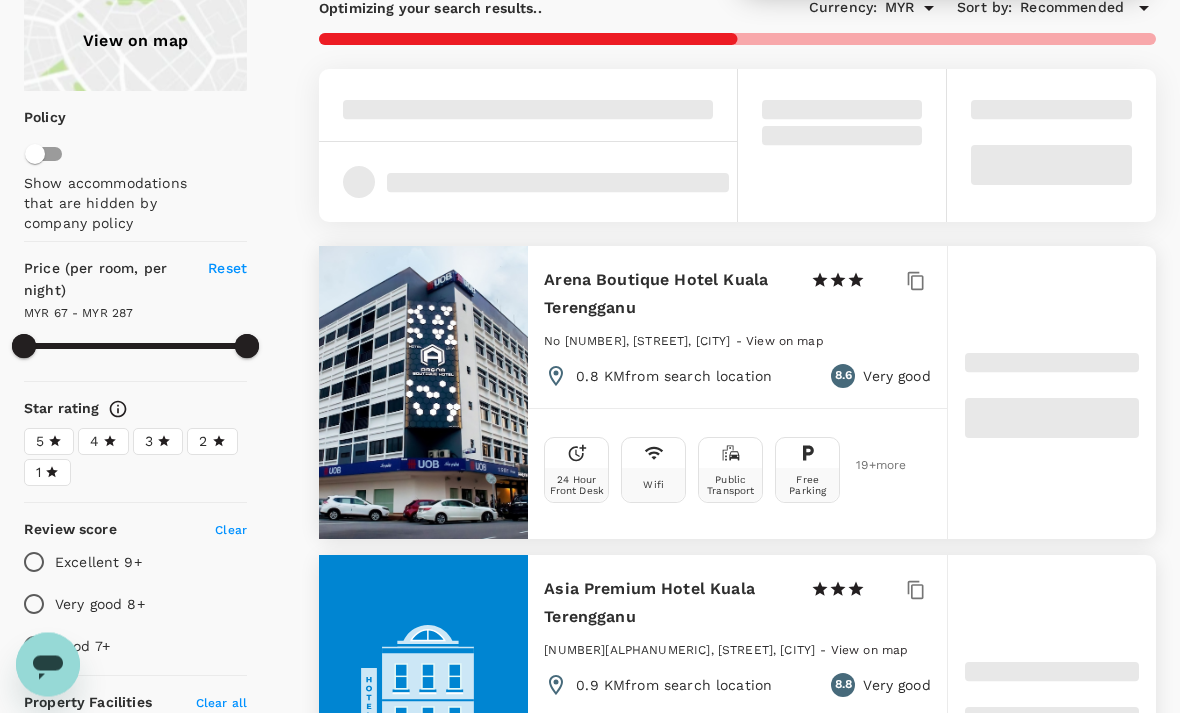 type on "60.74" 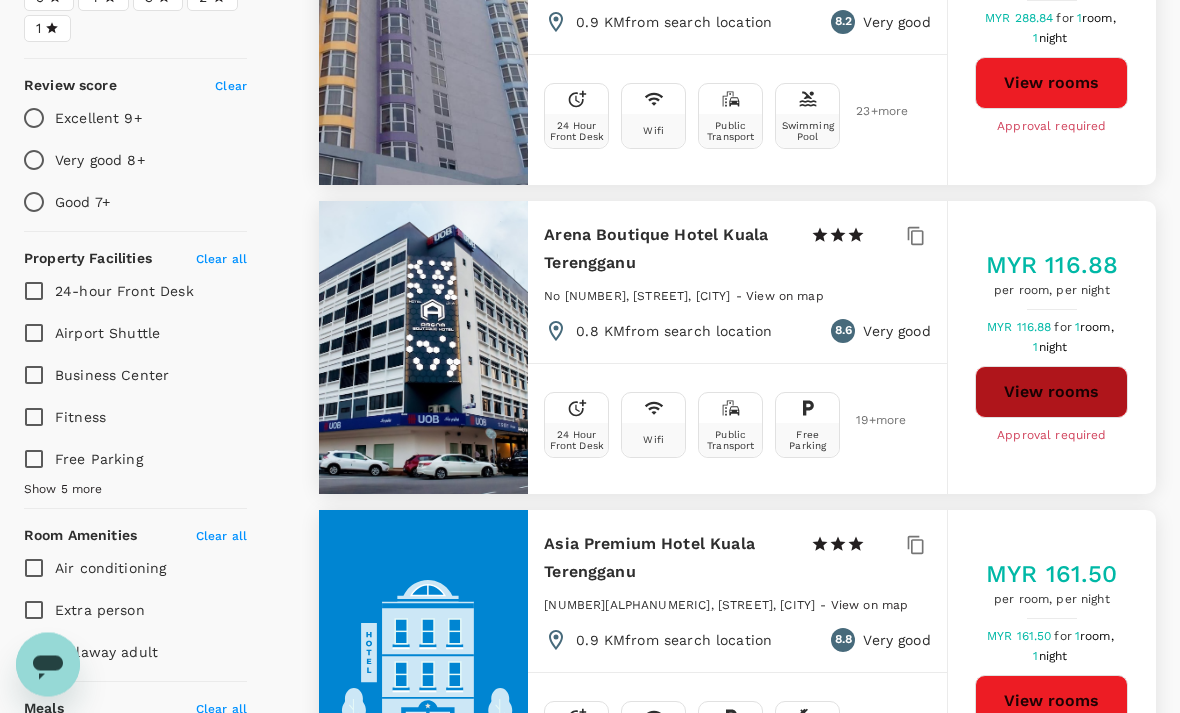 scroll, scrollTop: 620, scrollLeft: 0, axis: vertical 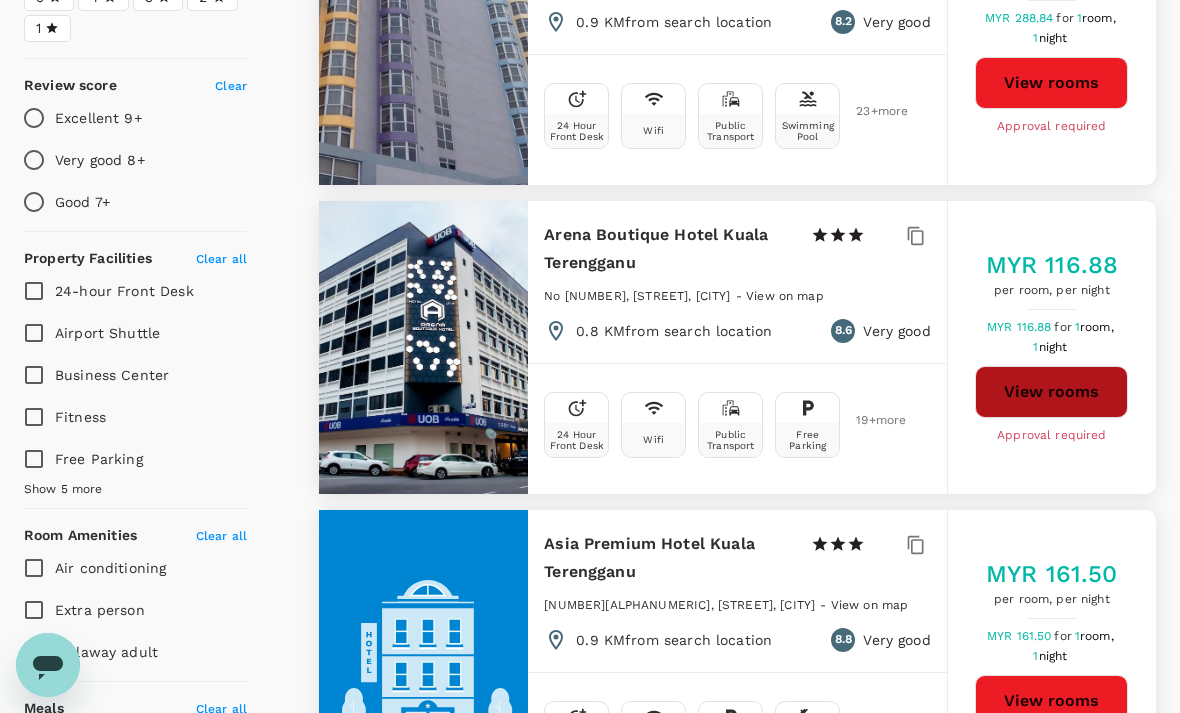 click on "View rooms" at bounding box center [1051, 392] 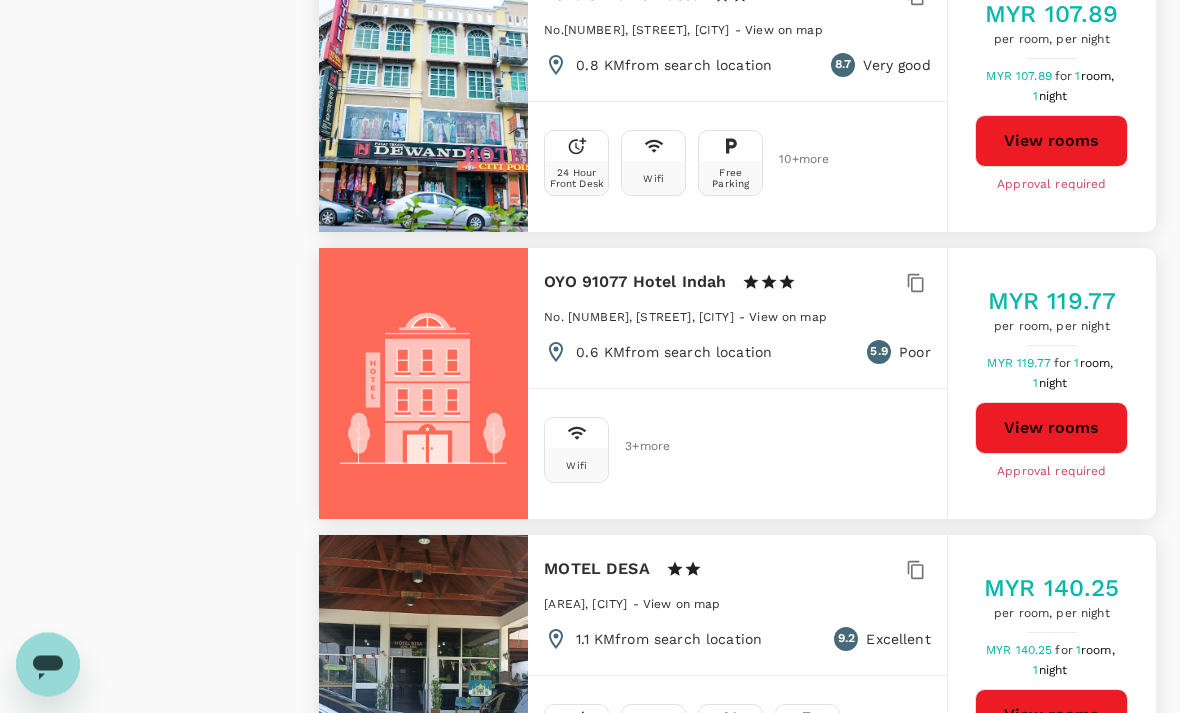 scroll, scrollTop: 5050, scrollLeft: 0, axis: vertical 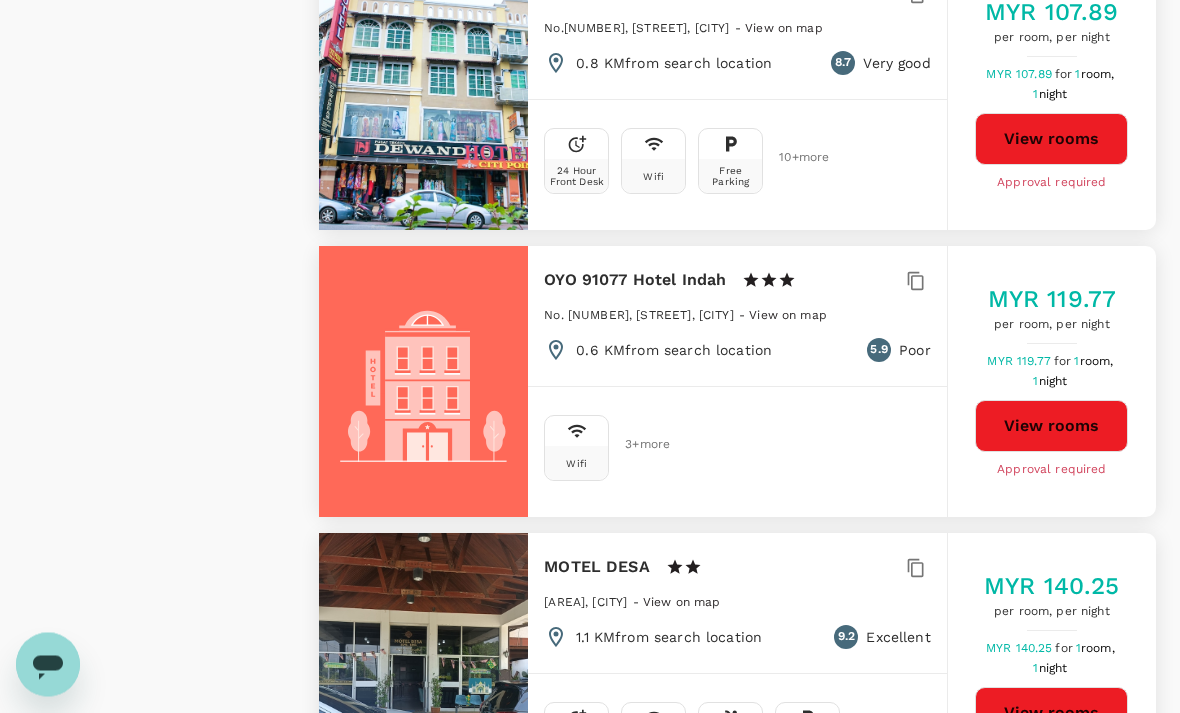 type on "396.74" 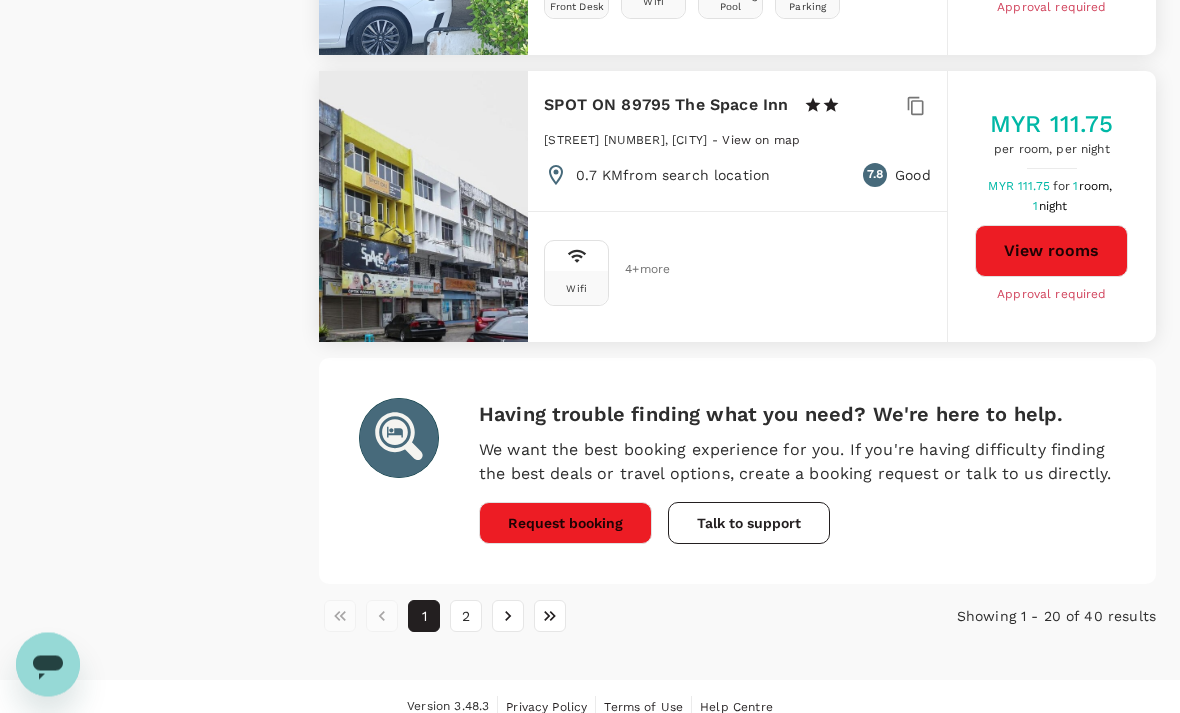 scroll, scrollTop: 5816, scrollLeft: 0, axis: vertical 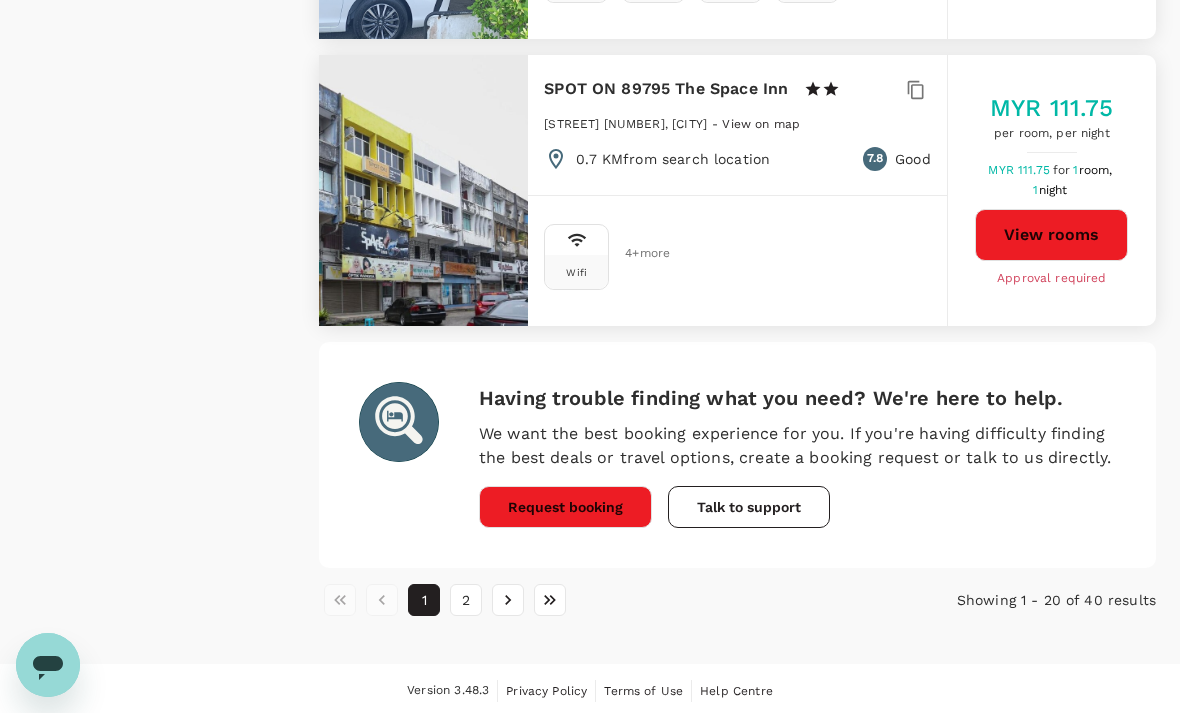click on "Talk to support" at bounding box center [749, 507] 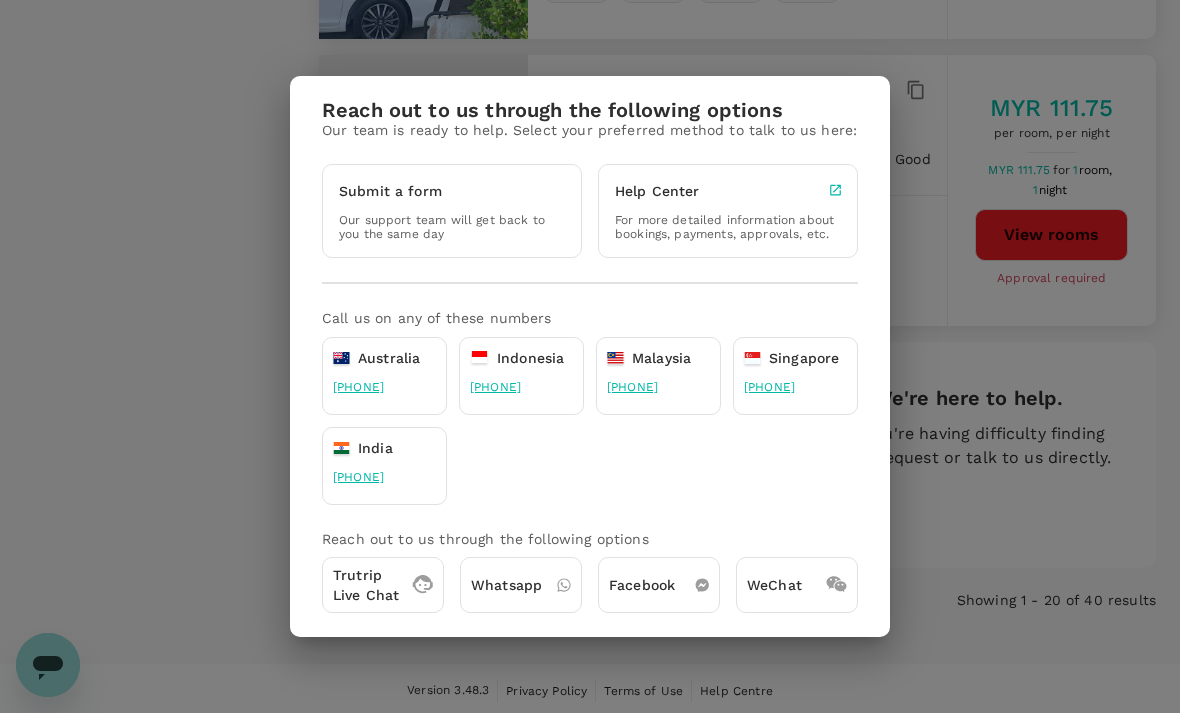 click on "Reach out to us through the following options Our team is ready to help. Select your preferred method to talk to us here: Submit a form Our support team will get back to you the same day Help Center For more detailed information about bookings, payments, approvals, etc. Call us on any of these numbers Australia + 65 3105 1171 Indonesia +62 2 130762312 Malaysia +60 3 2774 4054 Singapore + 65 3105 1171 India +91 40 7127 9186 Reach out to us through the following options Trutrip  Live Chat Whatsapp Facebook WeChat" at bounding box center [590, 356] 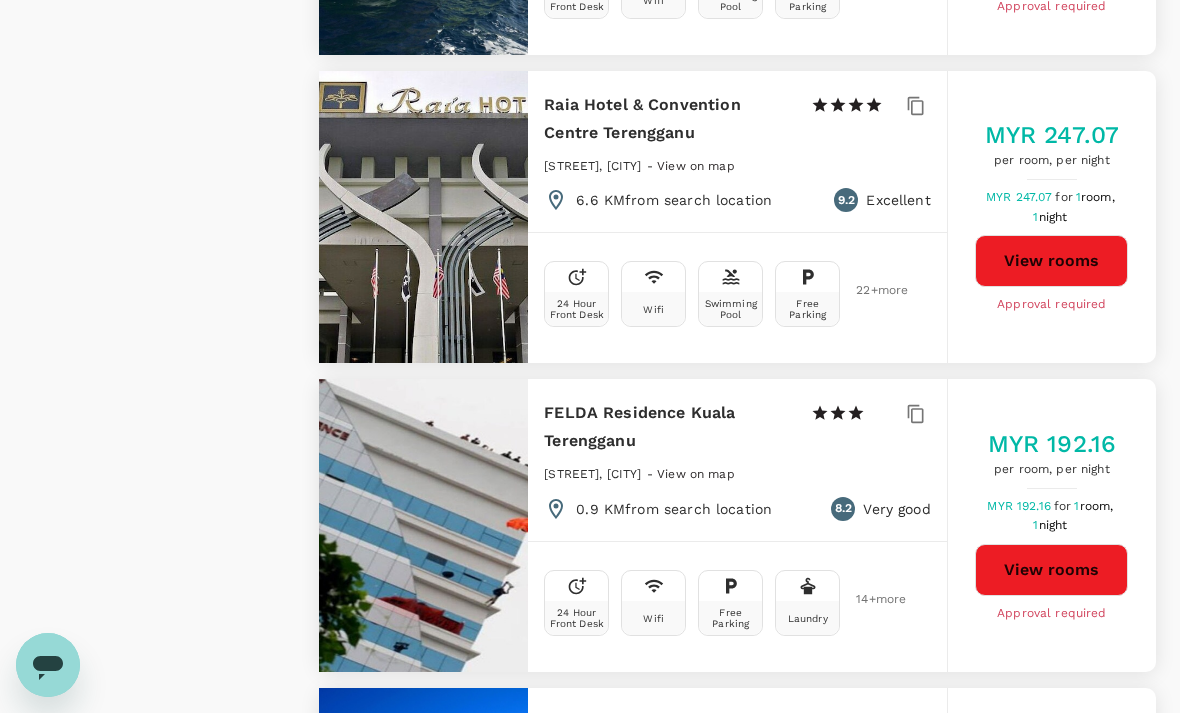 scroll, scrollTop: 2529, scrollLeft: 0, axis: vertical 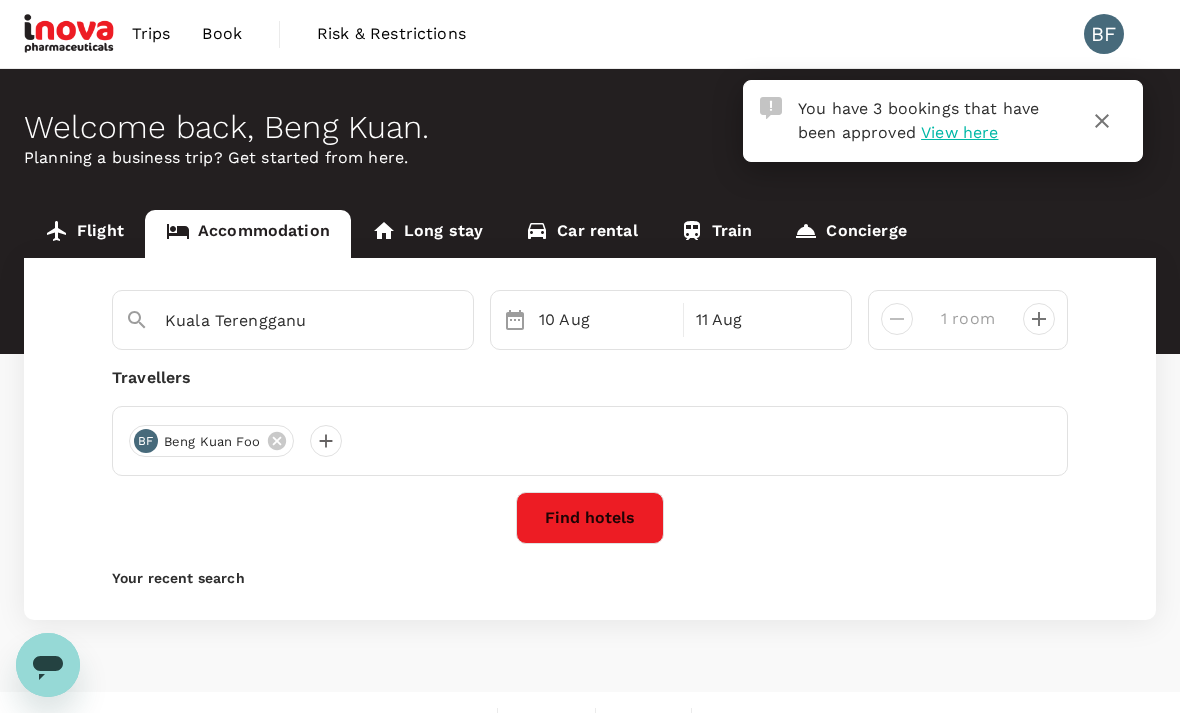 click on "Find hotels" at bounding box center (590, 518) 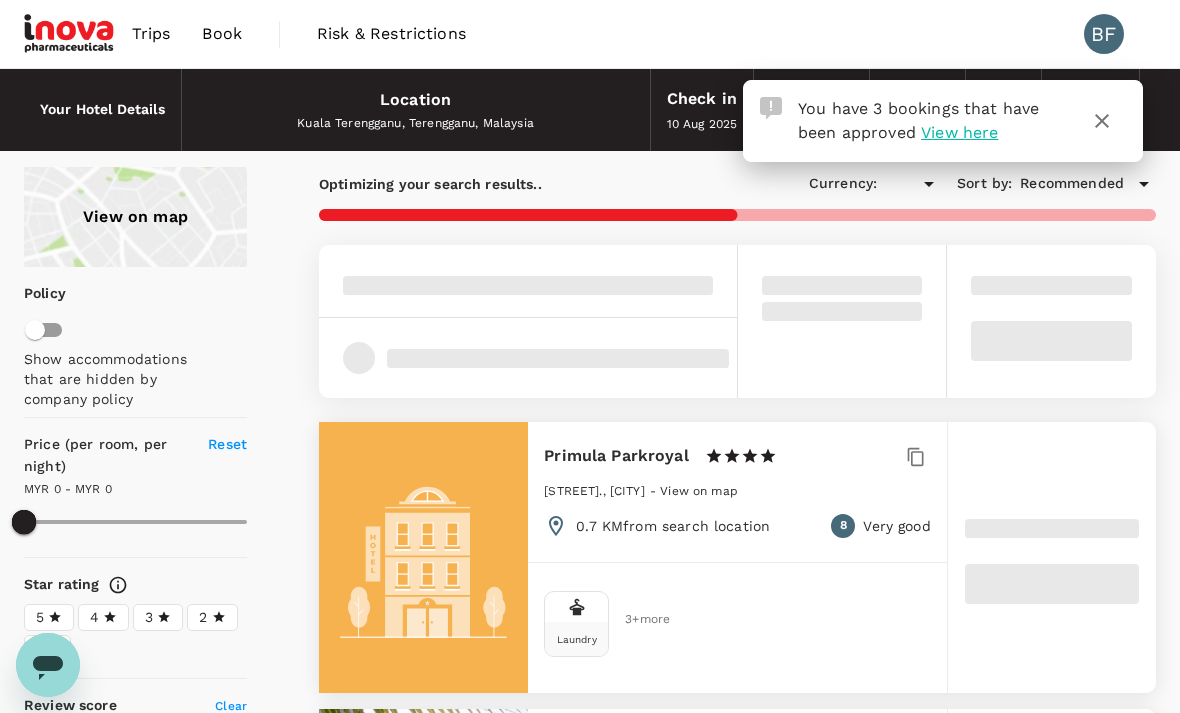 type on "396.74" 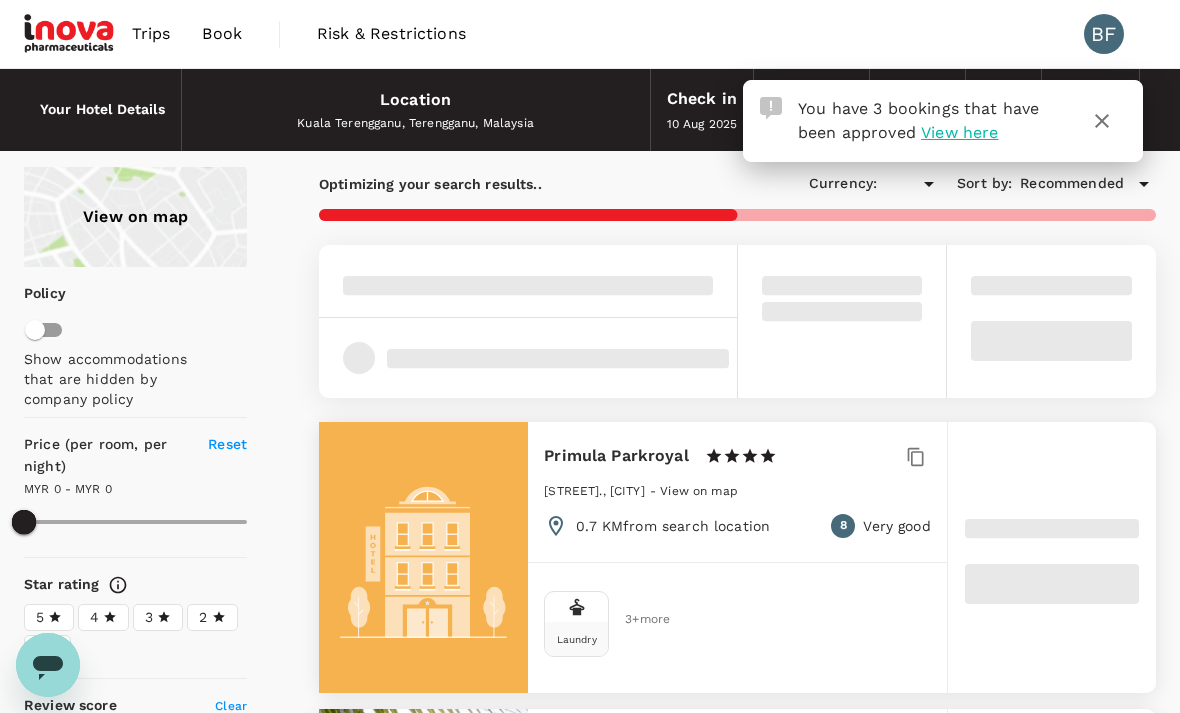 type on "MYR" 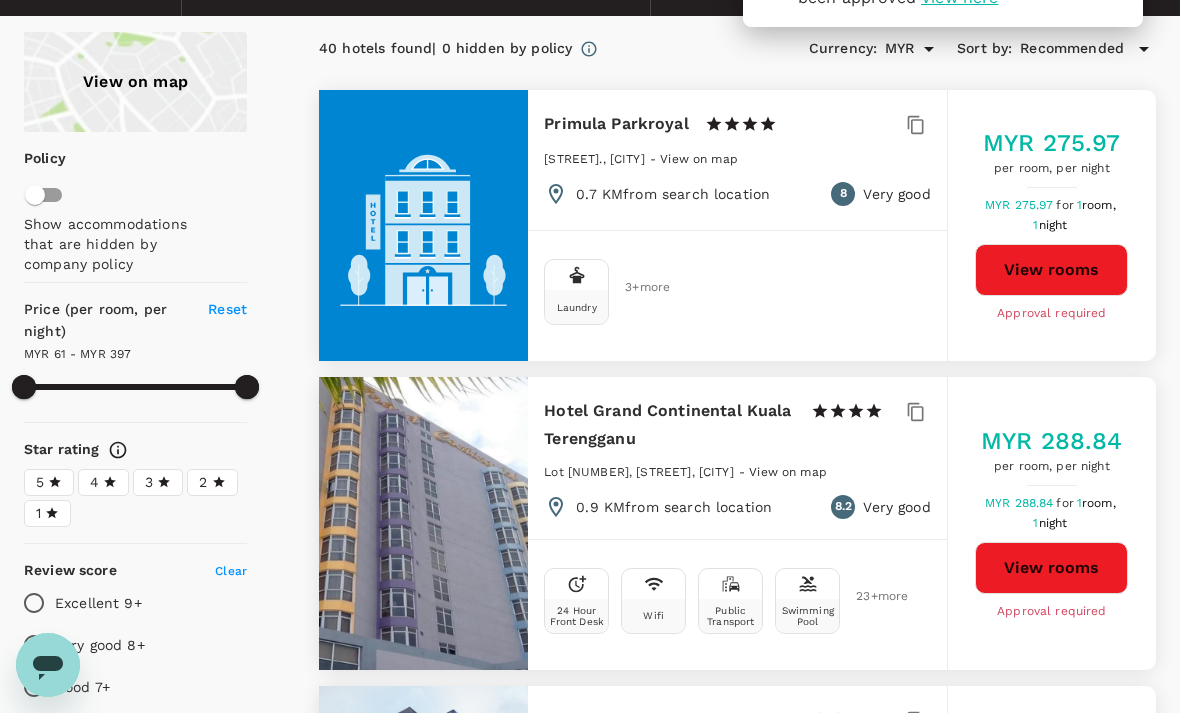 type on "396.74" 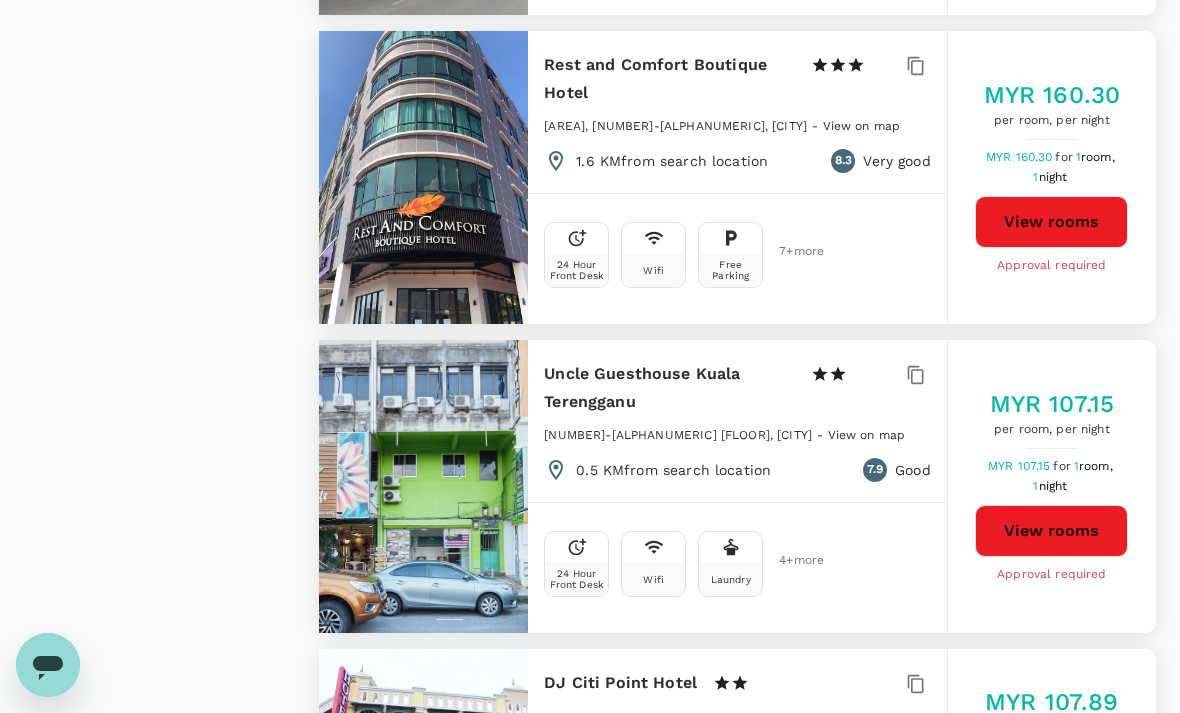 scroll, scrollTop: 4357, scrollLeft: 0, axis: vertical 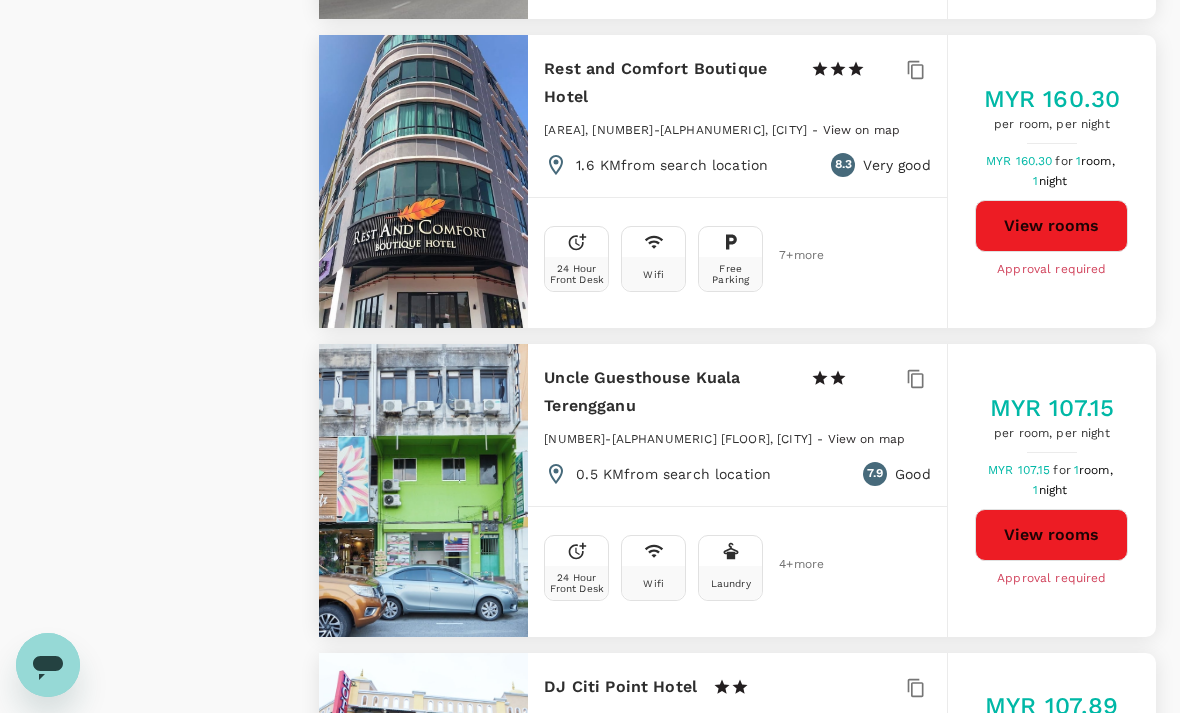 click on "View rooms" at bounding box center [1051, 226] 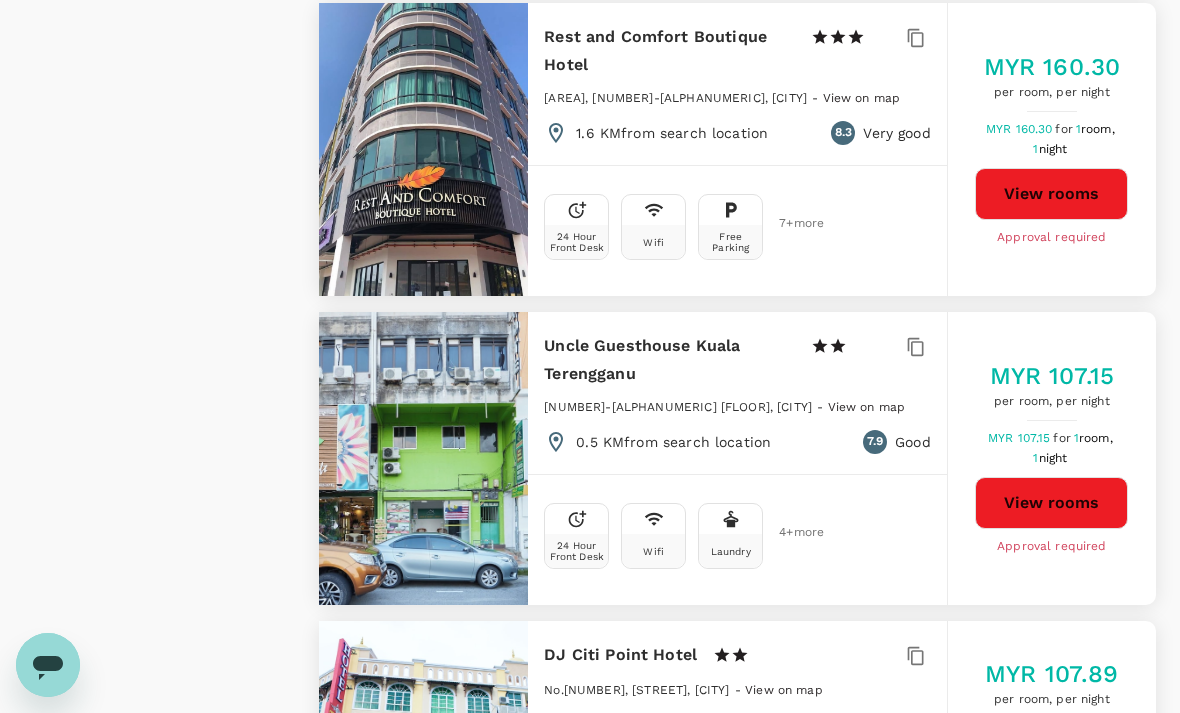 type on "396.74" 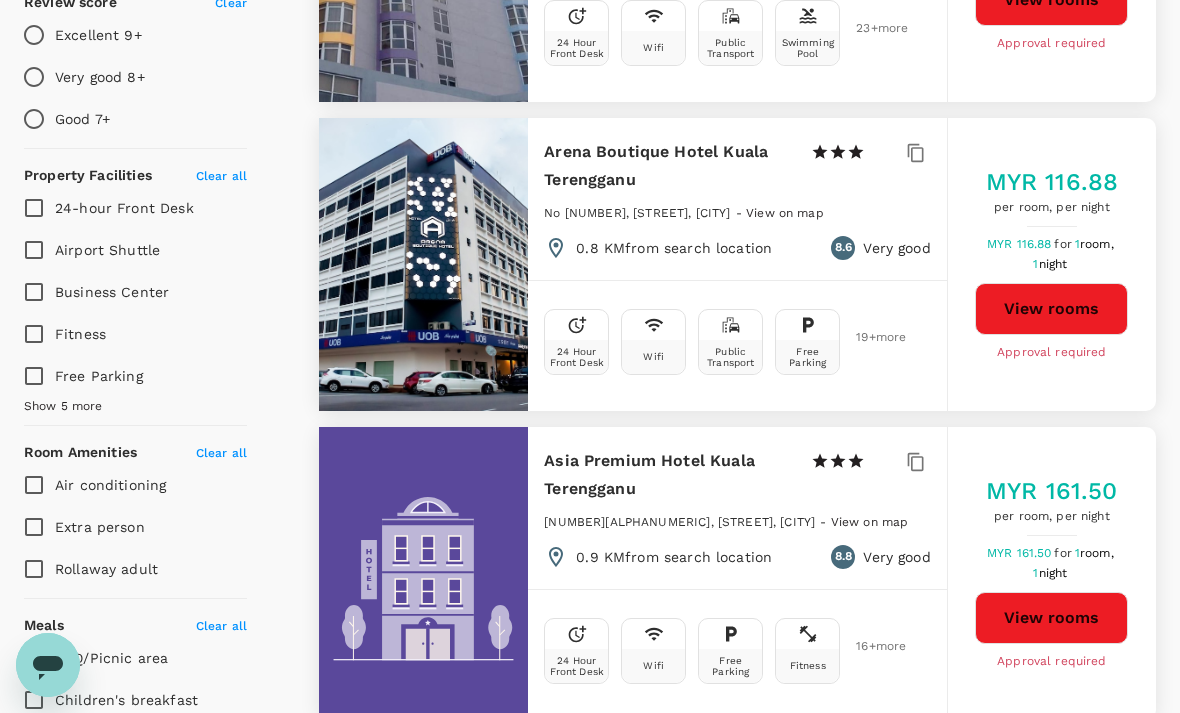 scroll, scrollTop: 0, scrollLeft: 0, axis: both 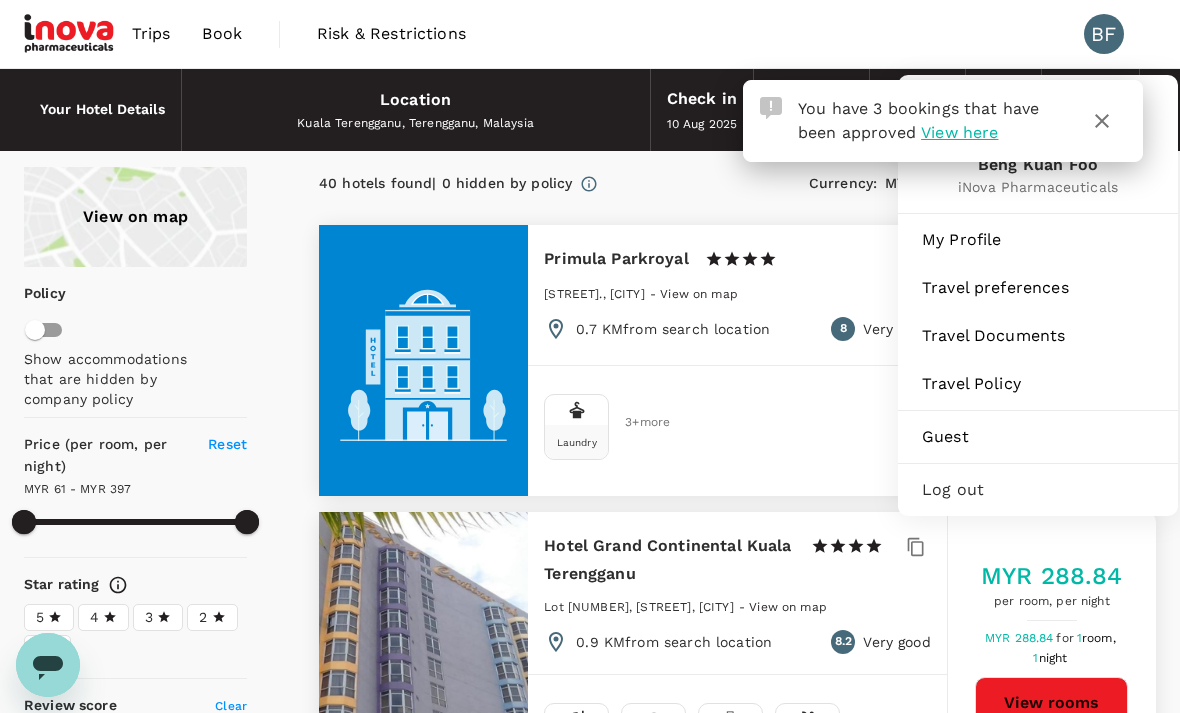 click on "Log out" at bounding box center (1038, 490) 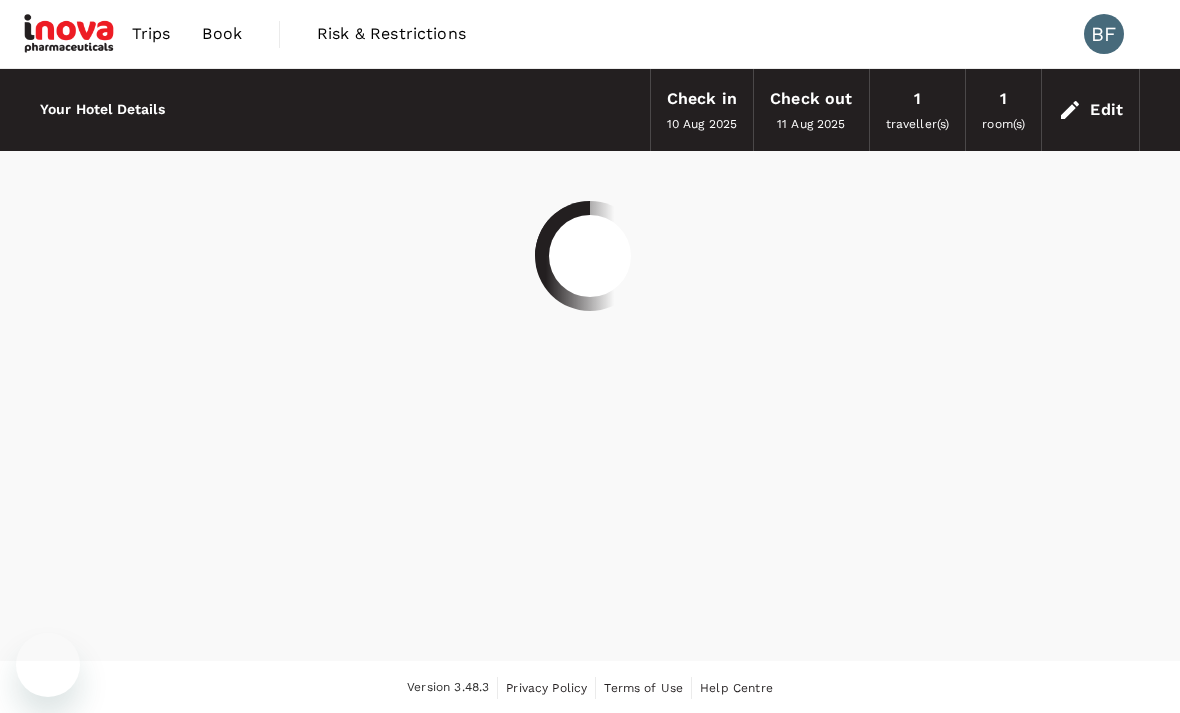 scroll, scrollTop: 0, scrollLeft: 0, axis: both 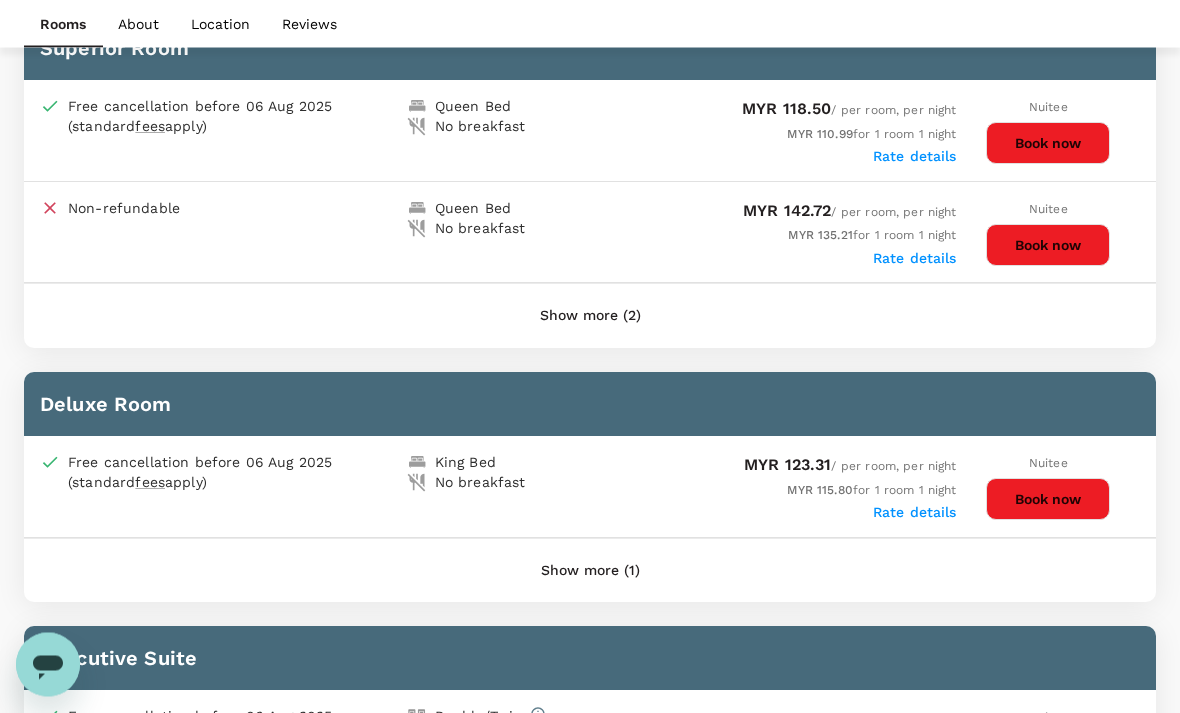 click on "Show more (1)" at bounding box center [590, 572] 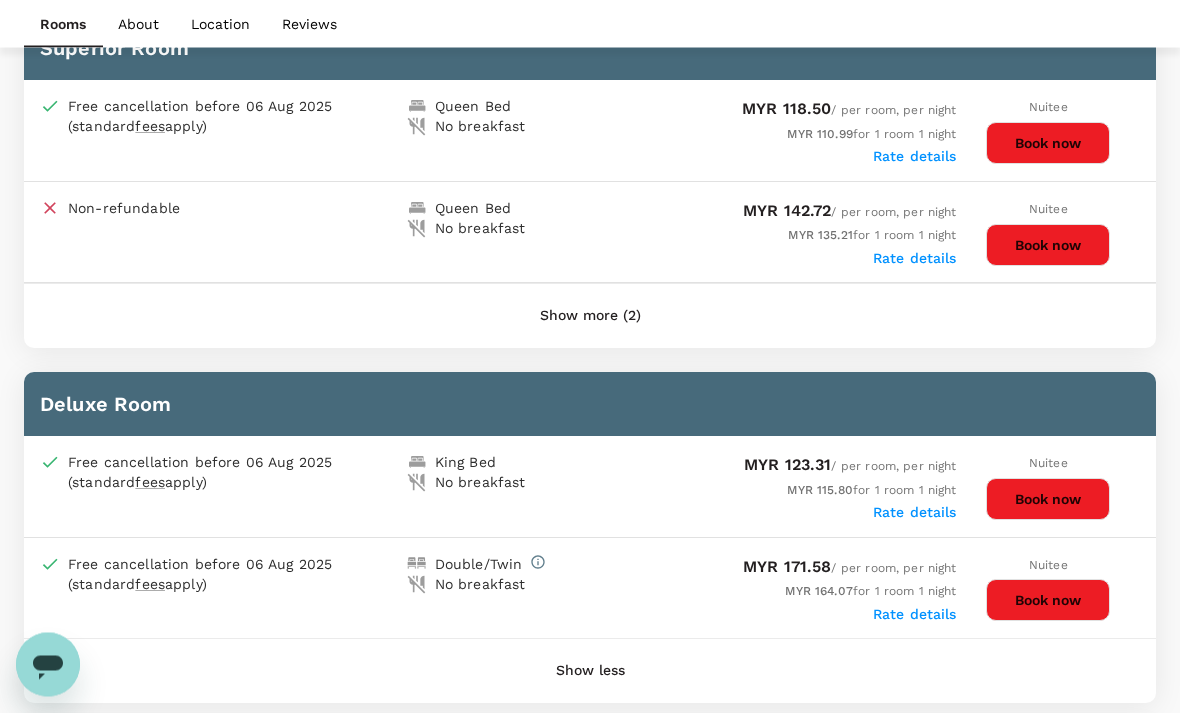 scroll, scrollTop: 1267, scrollLeft: 0, axis: vertical 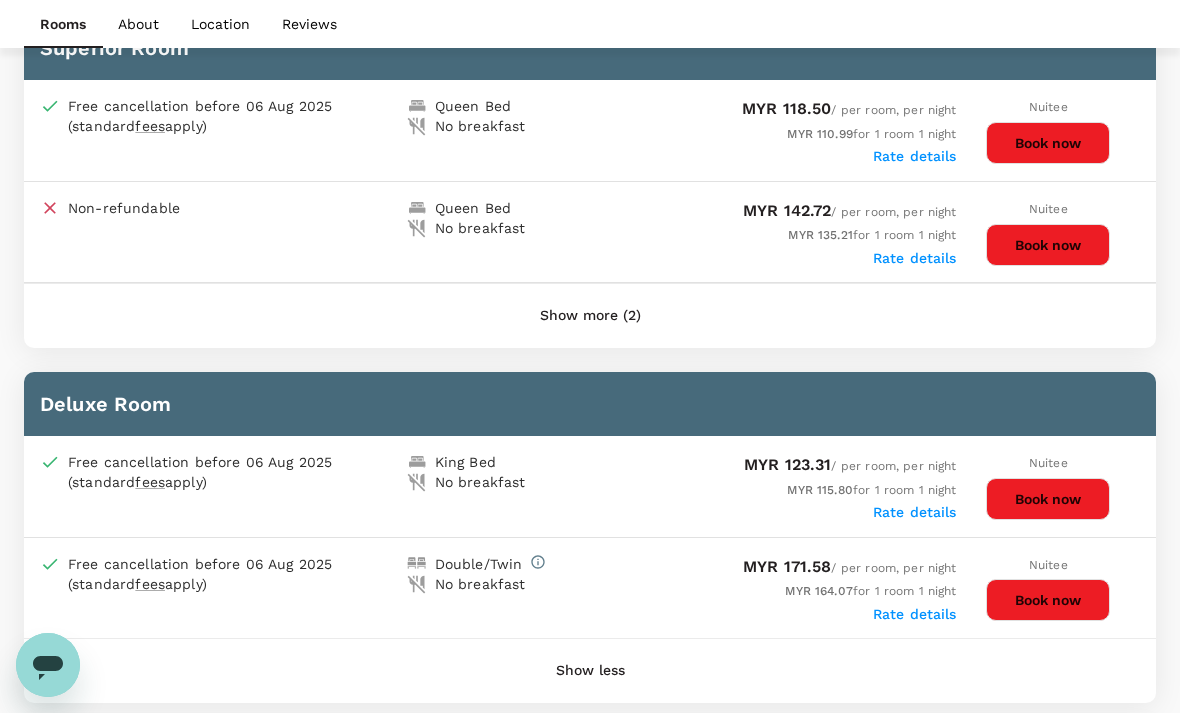 click on "Show less" at bounding box center [590, 671] 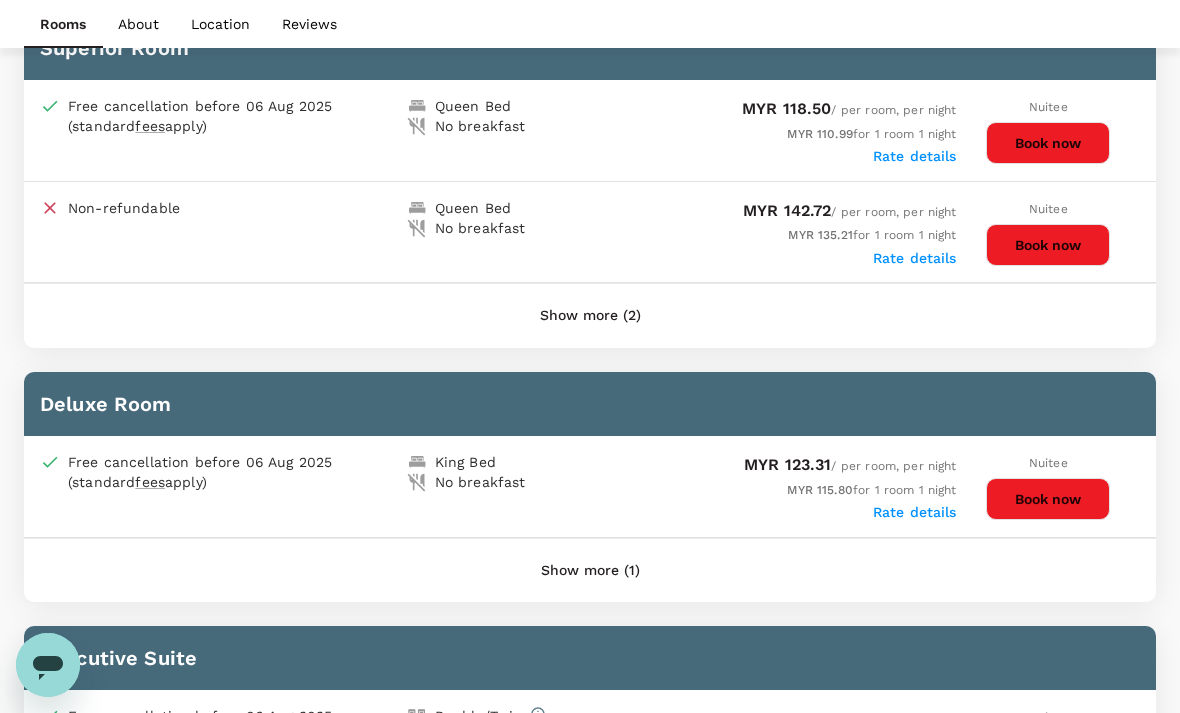 click on "Rate details" at bounding box center [915, 512] 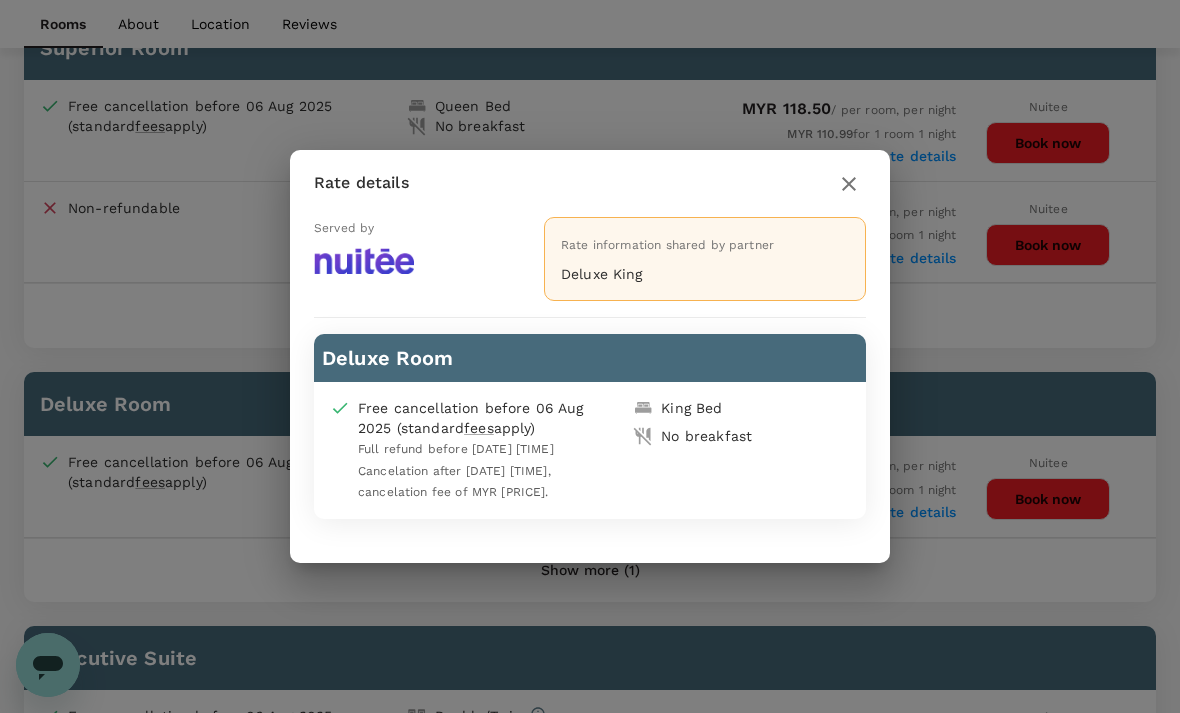 click 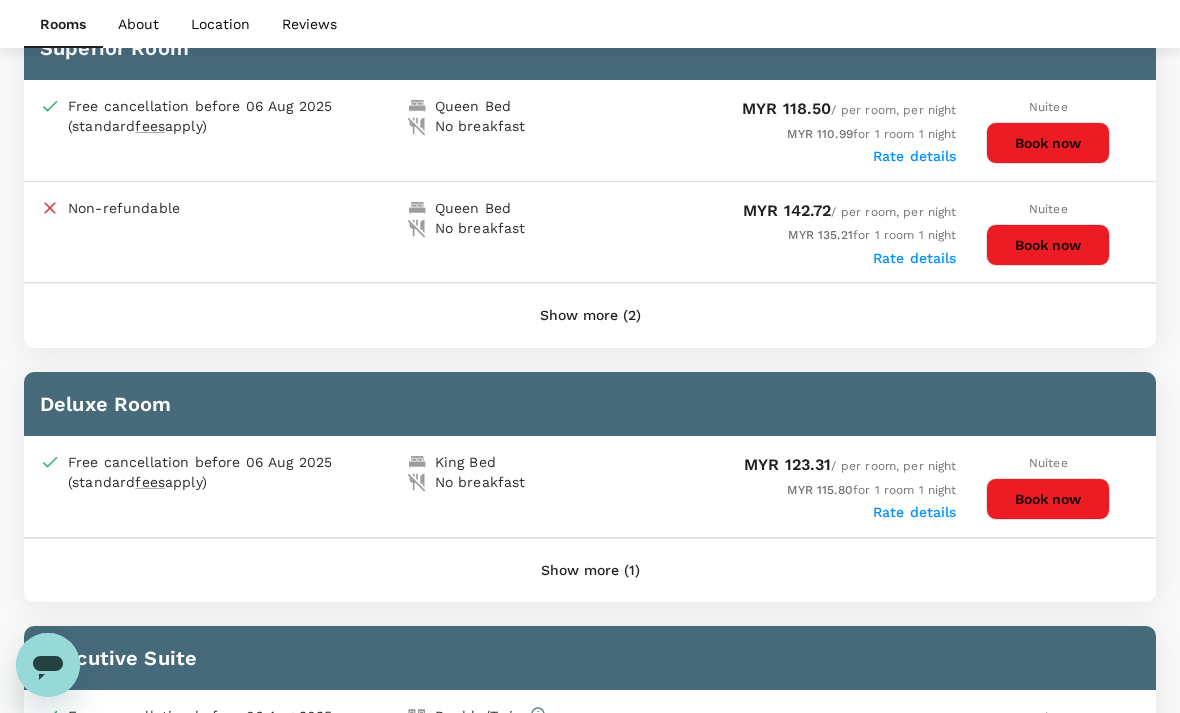 click on "Book now" at bounding box center [1048, 499] 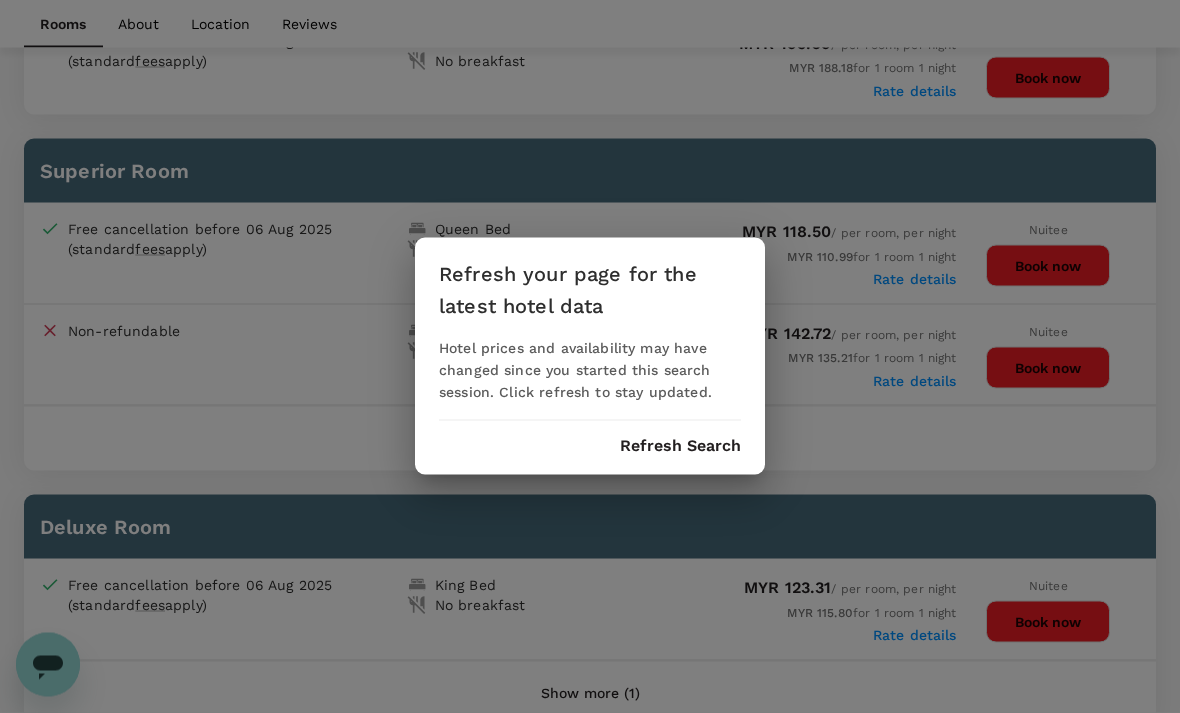 scroll, scrollTop: 1145, scrollLeft: 0, axis: vertical 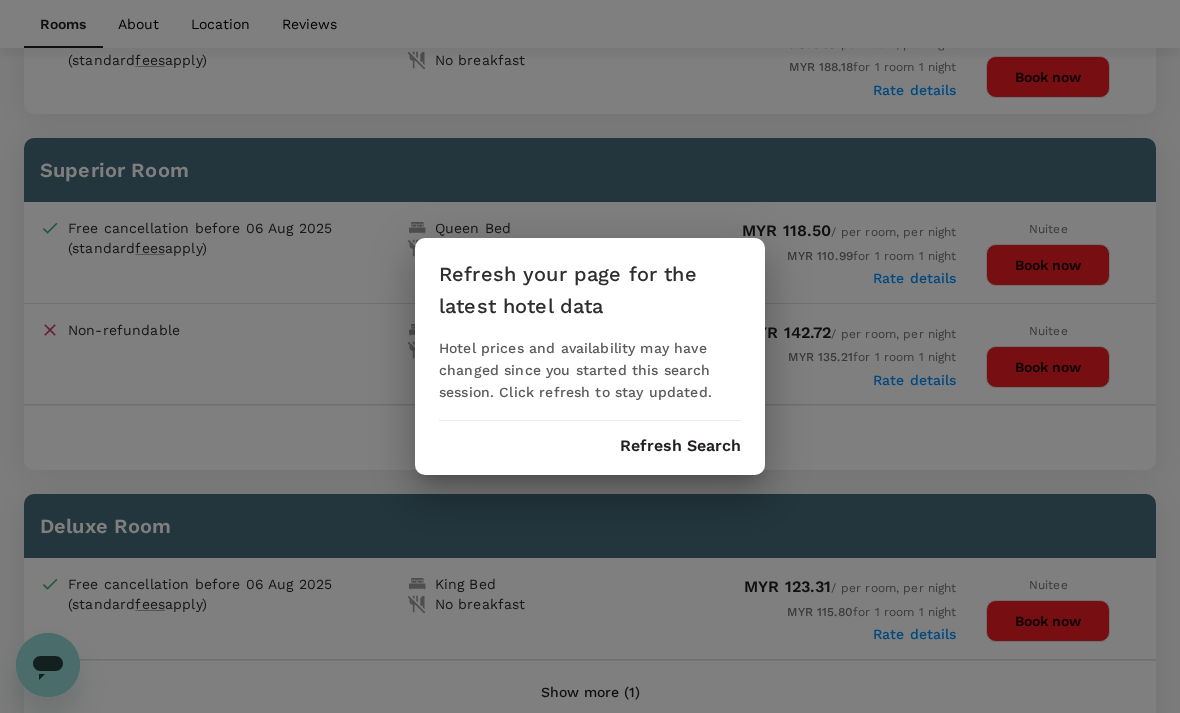 click on "Refresh Search" at bounding box center [680, 446] 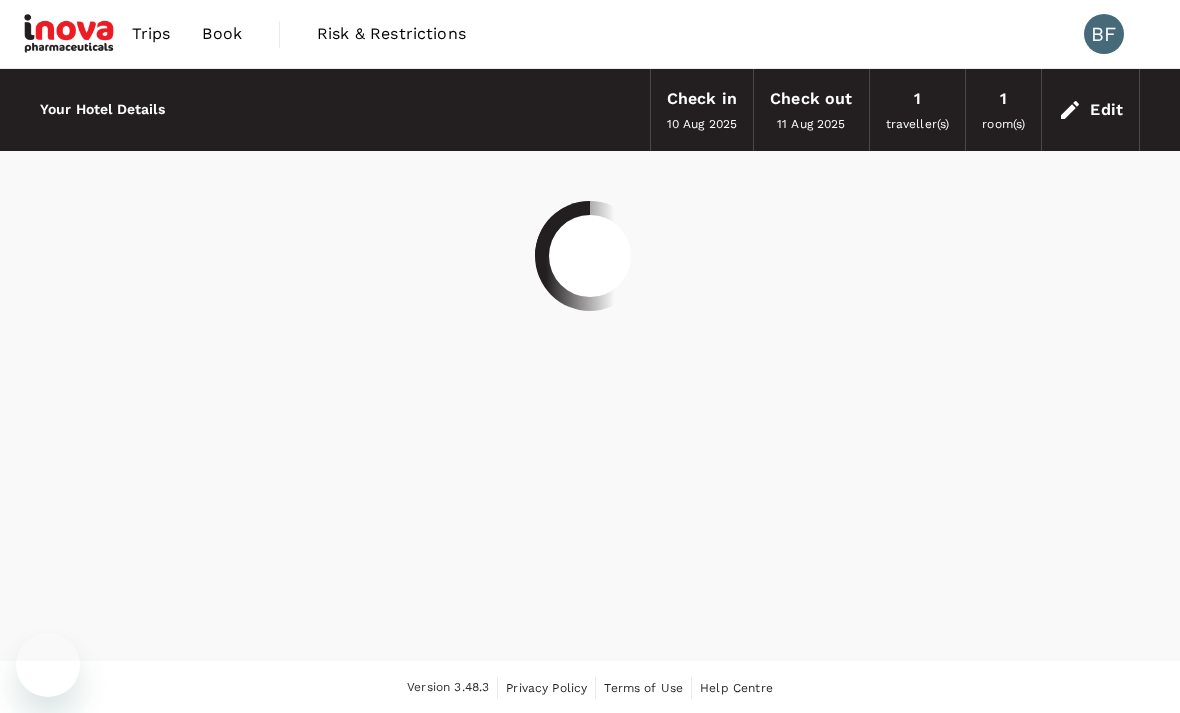 scroll, scrollTop: 0, scrollLeft: 0, axis: both 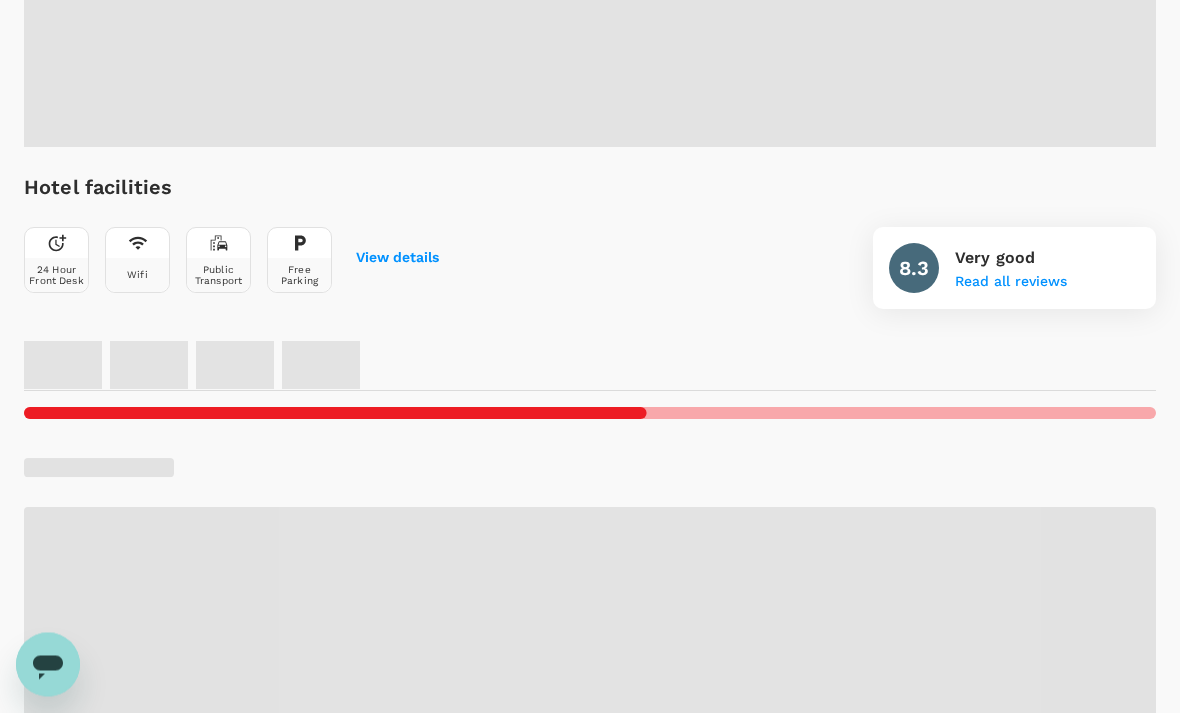 radio on "false" 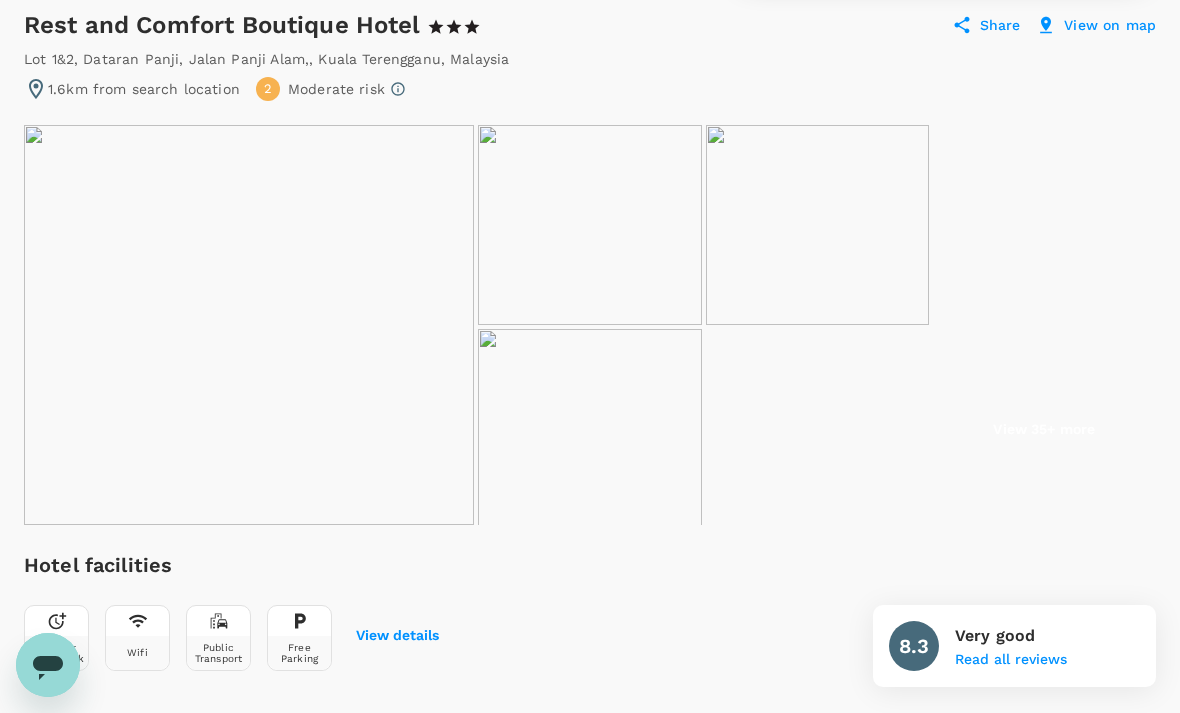 scroll, scrollTop: 189, scrollLeft: 0, axis: vertical 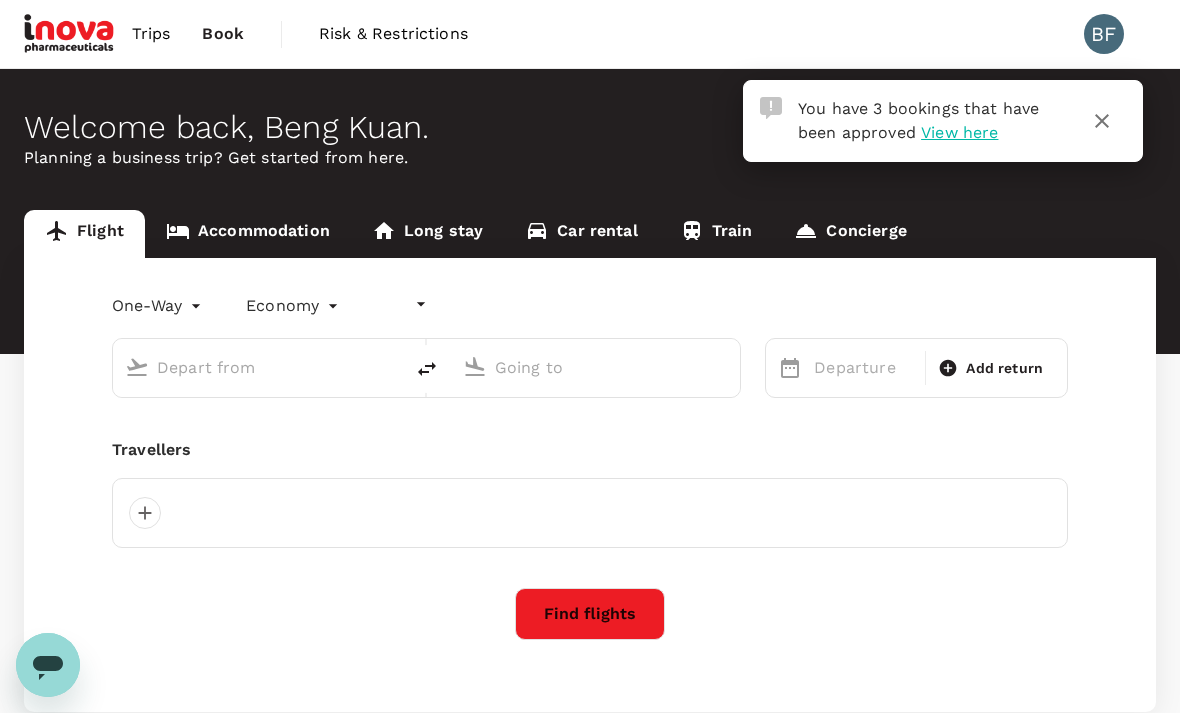 type on "undefined, undefined (any)" 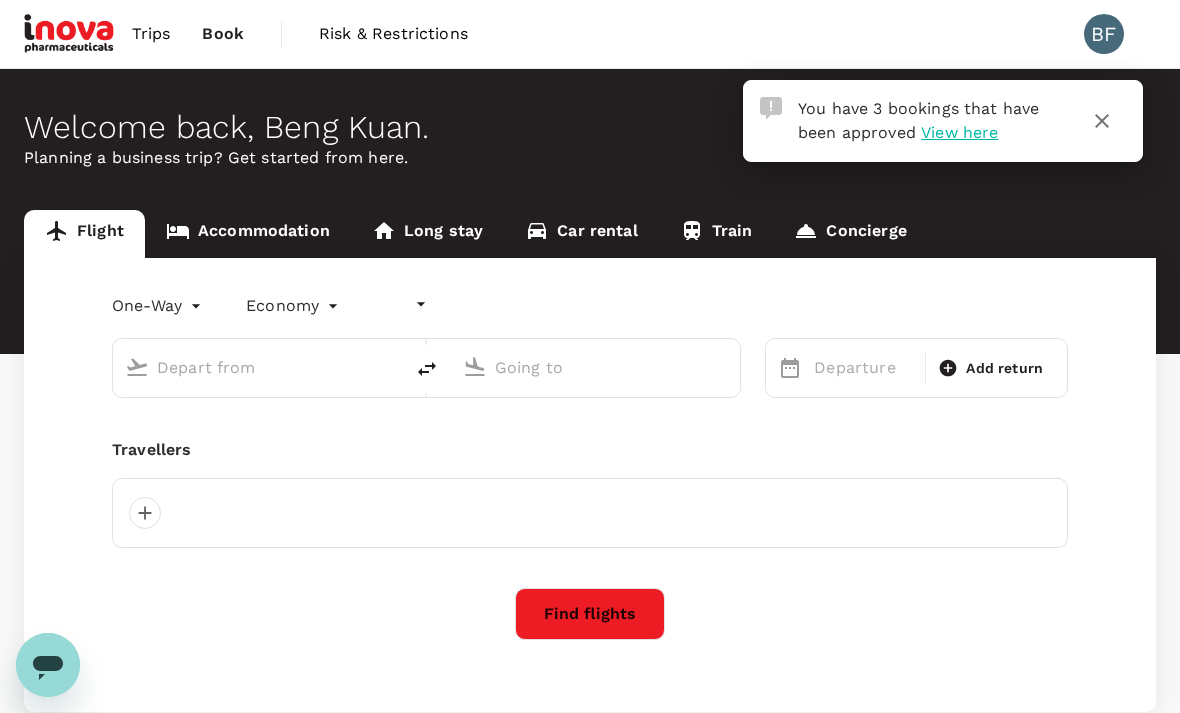 type on "undefined, undefined (any)" 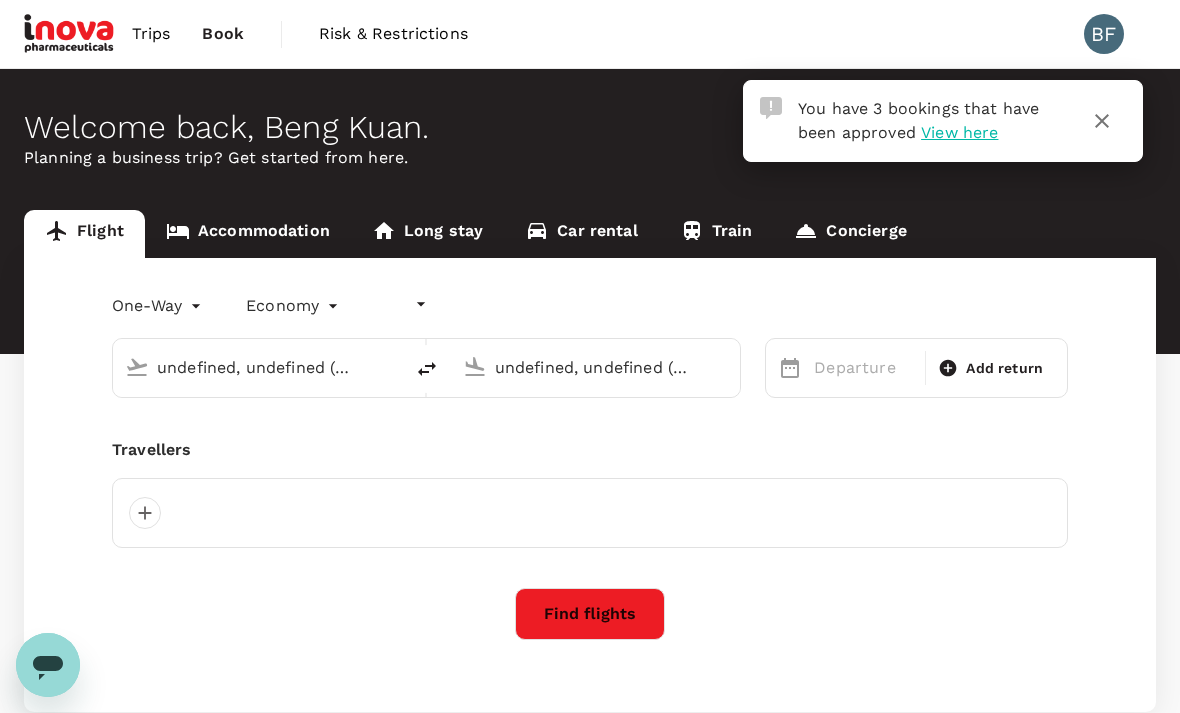type 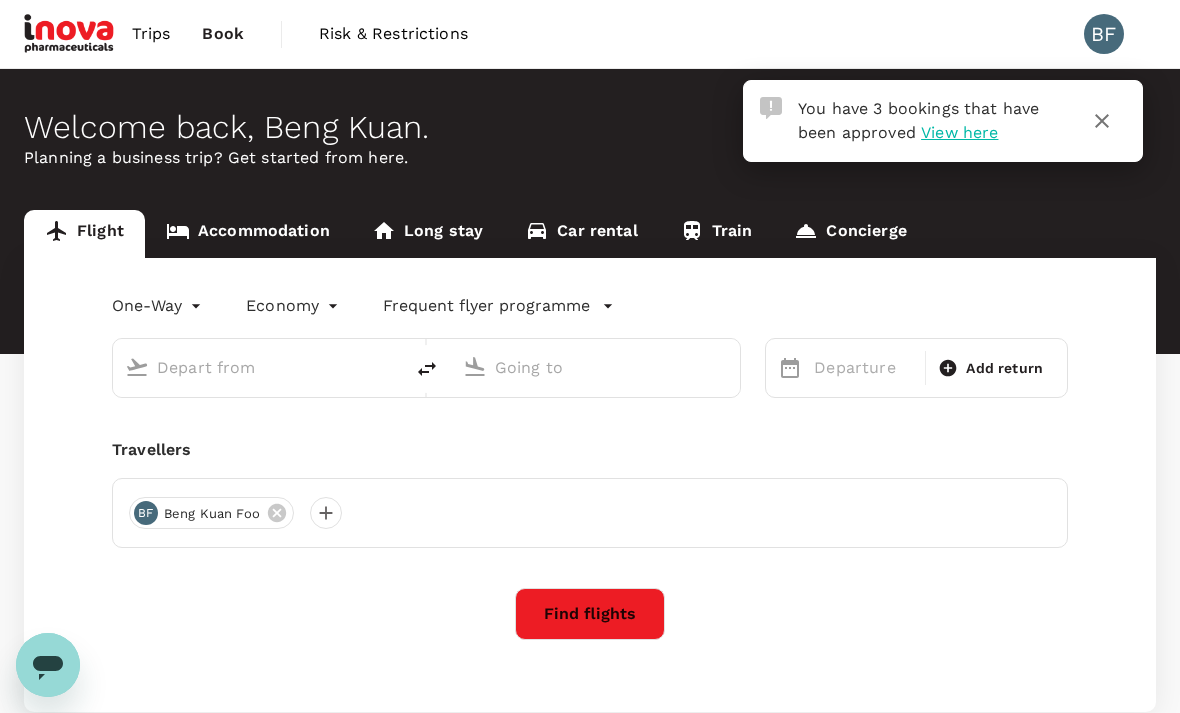 click on "Book" at bounding box center (223, 34) 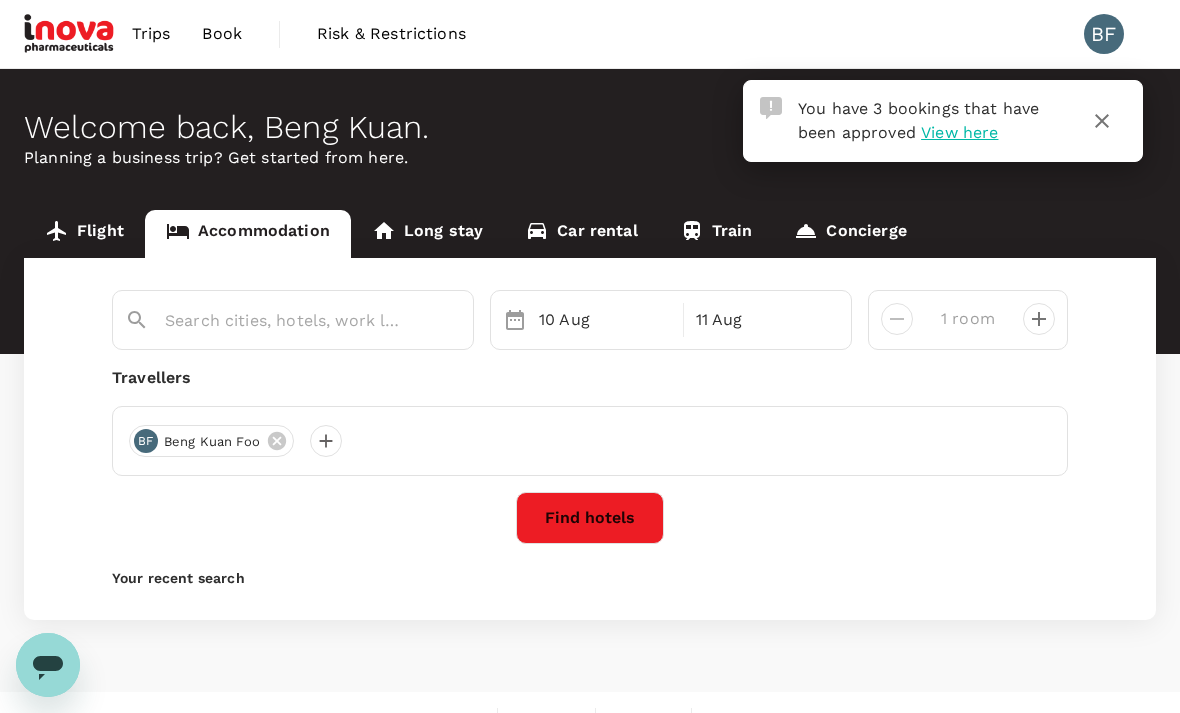 type on "Kuala Terengganu" 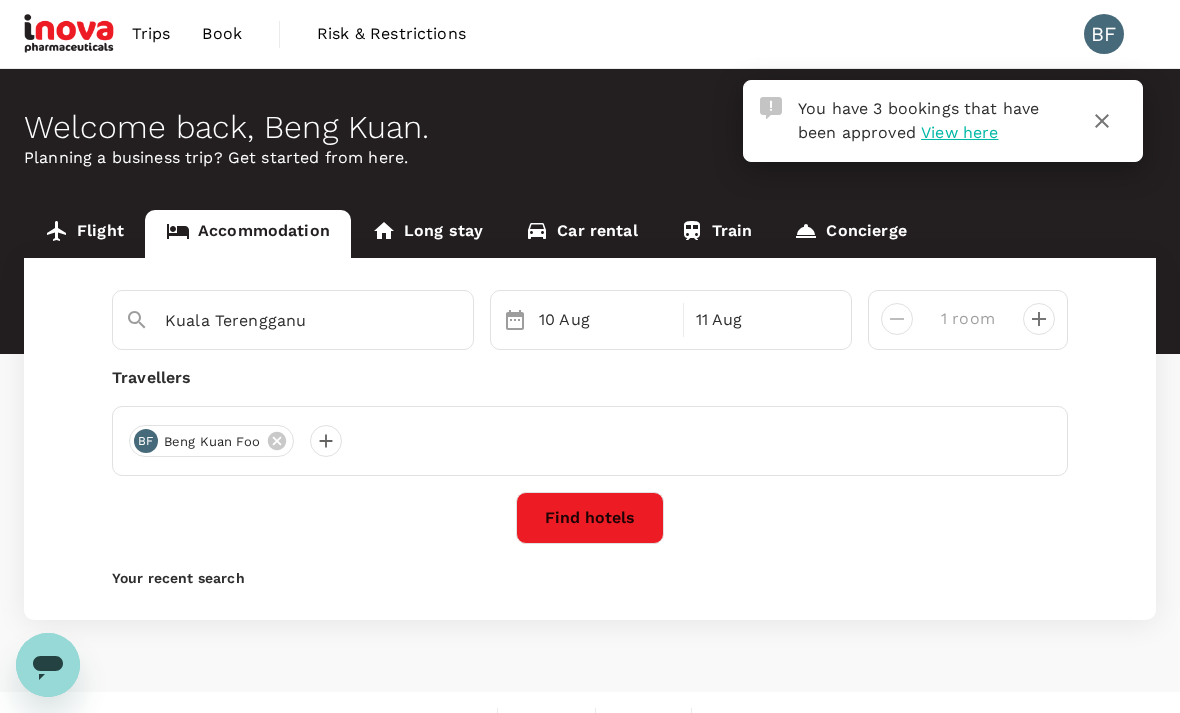 click on "Find hotels" at bounding box center (590, 518) 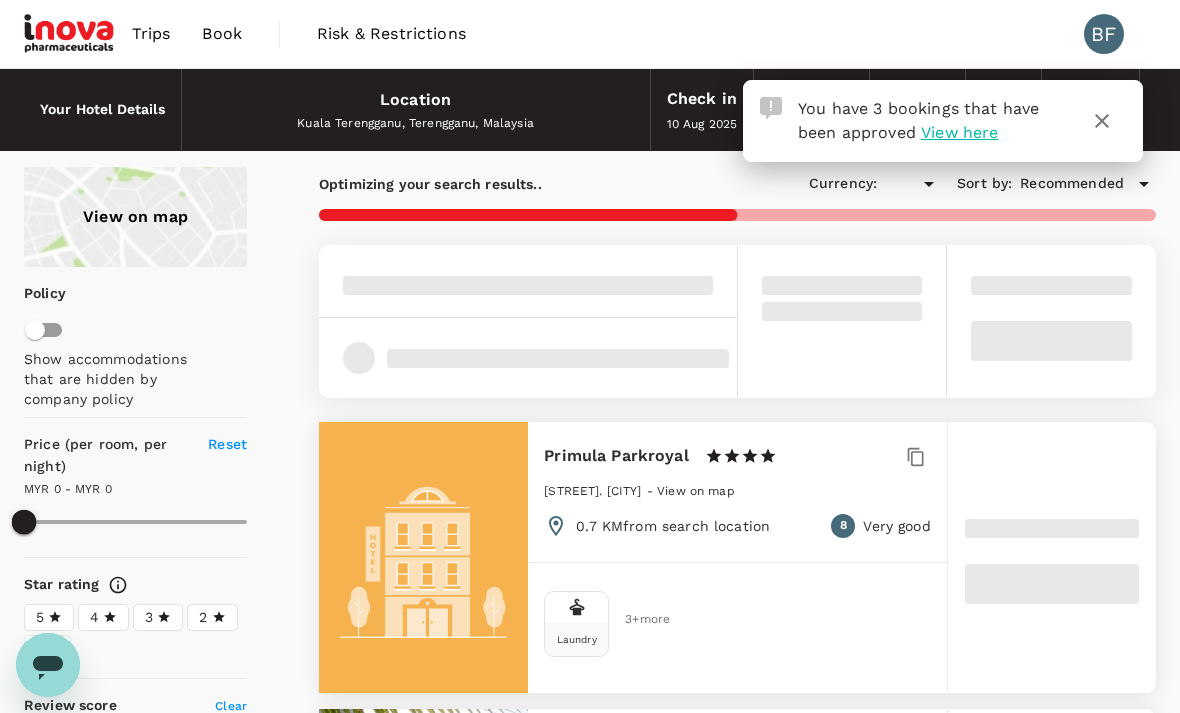 type on "378.74" 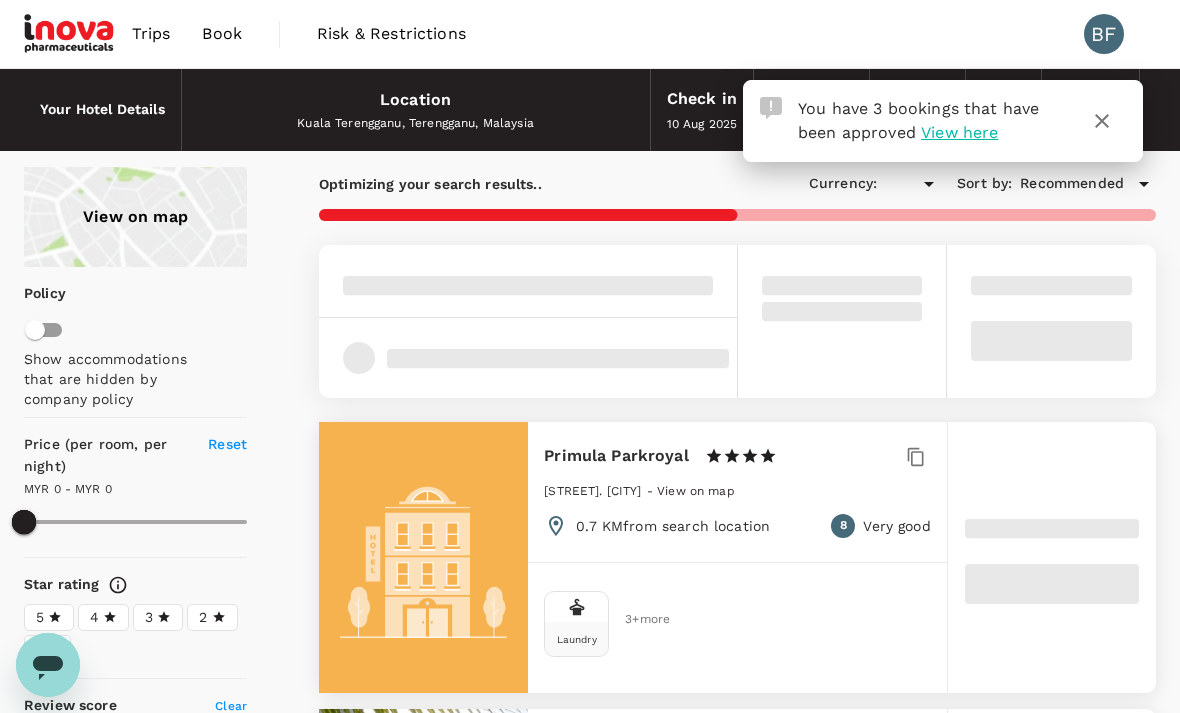 type on "MYR" 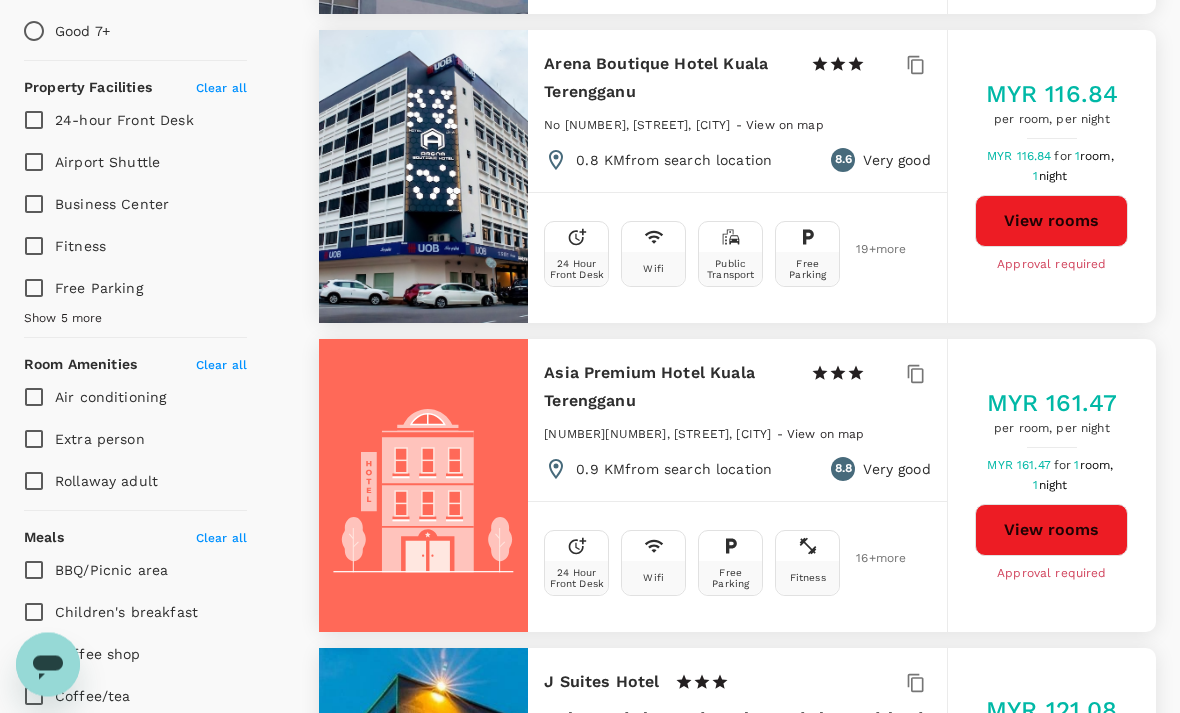 scroll, scrollTop: 790, scrollLeft: 0, axis: vertical 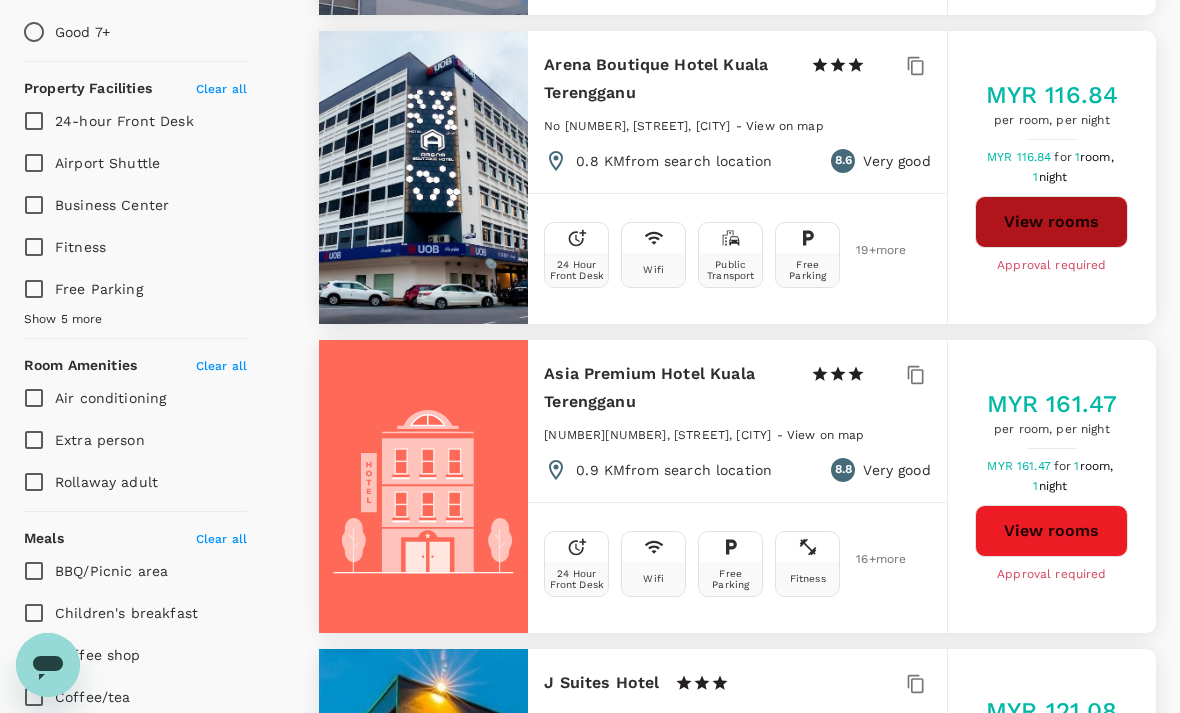click on "View rooms" at bounding box center (1051, 222) 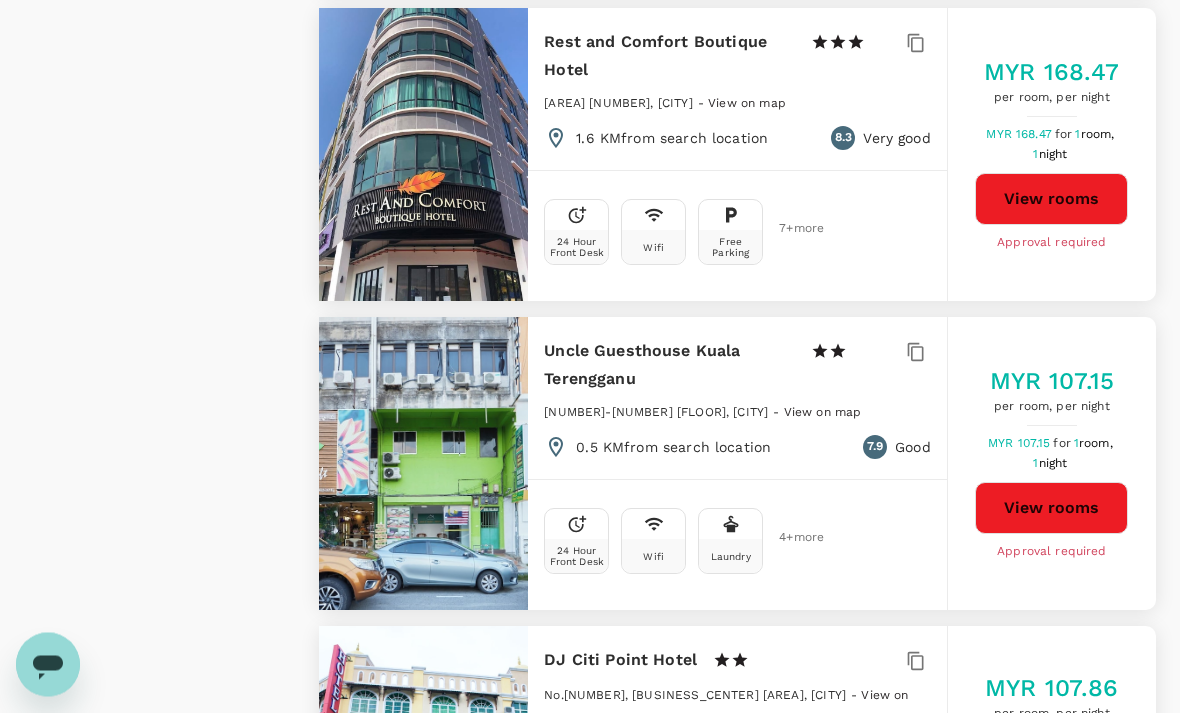 scroll, scrollTop: 4384, scrollLeft: 0, axis: vertical 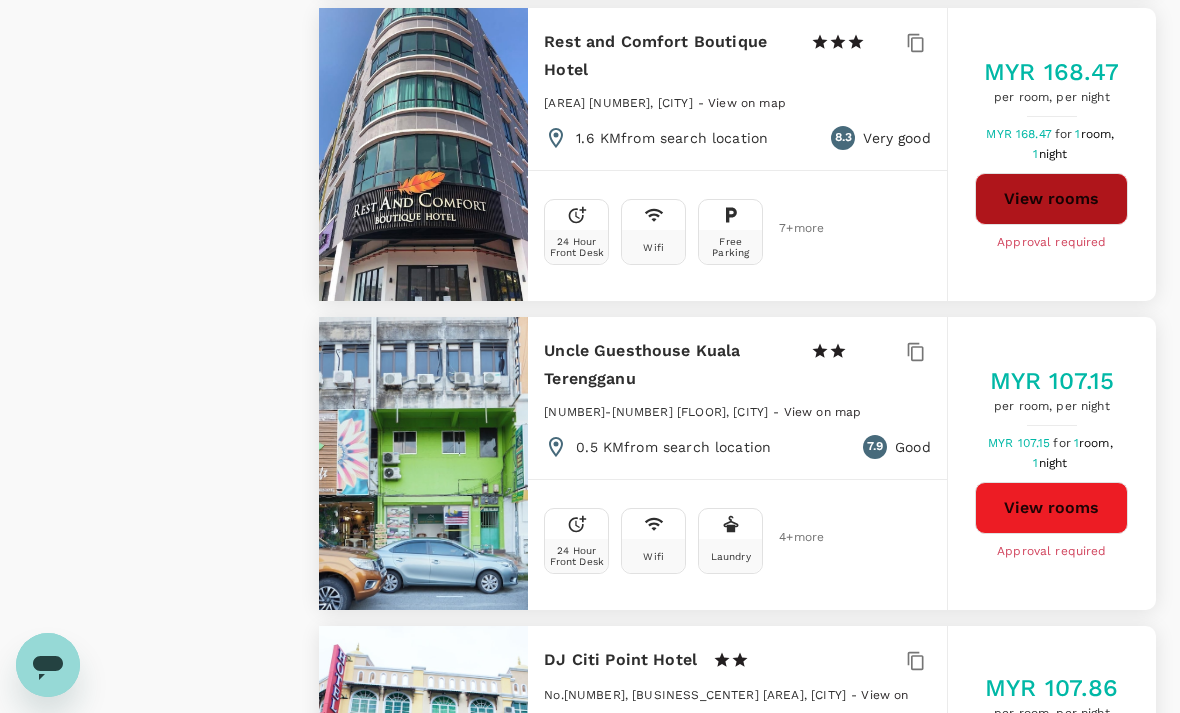 click on "View rooms" at bounding box center [1051, 199] 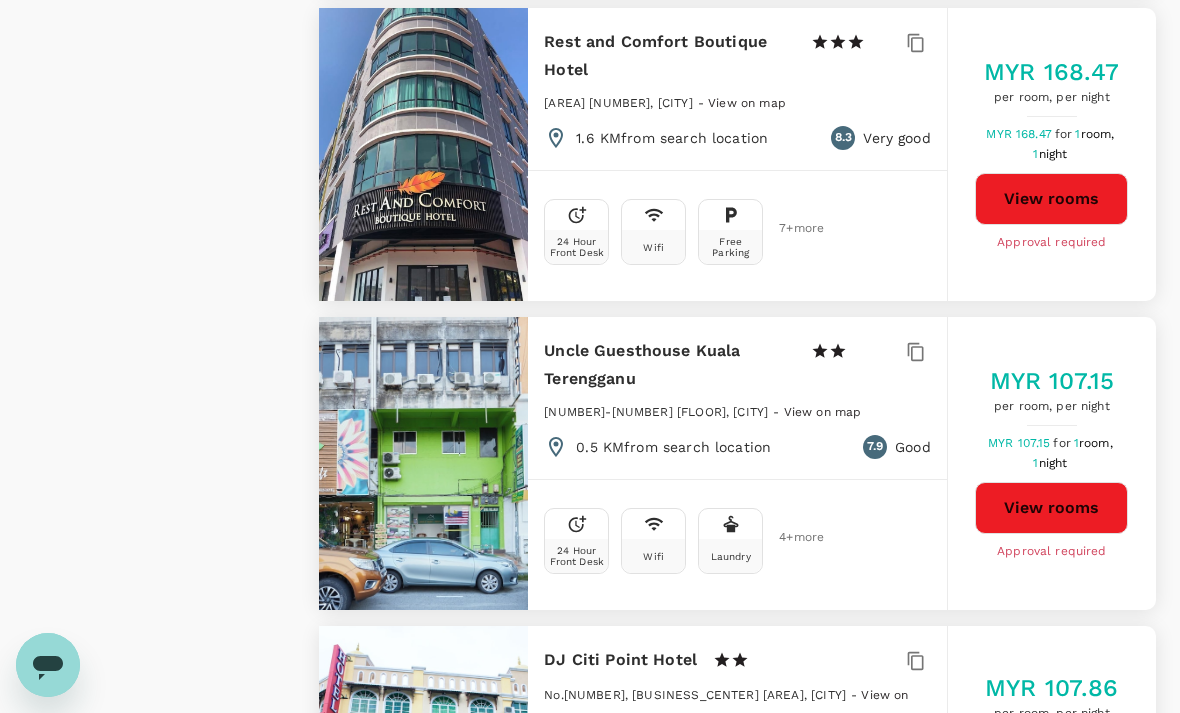 scroll, scrollTop: 4416, scrollLeft: 0, axis: vertical 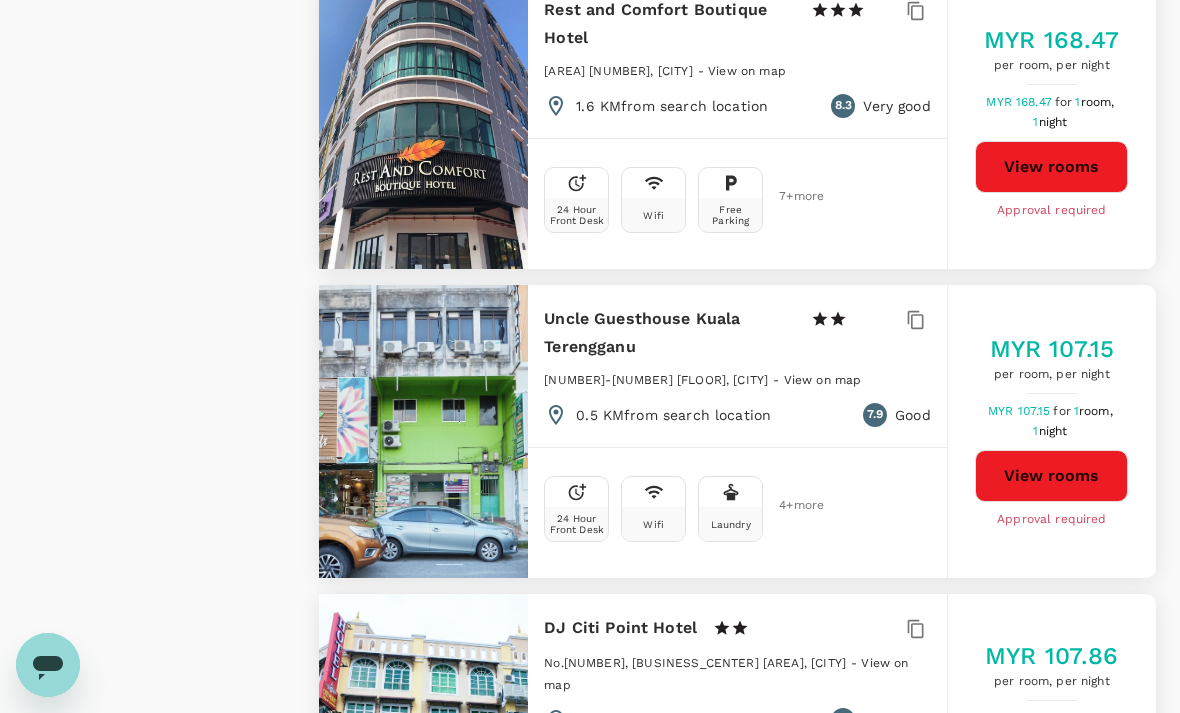 type on "378.74" 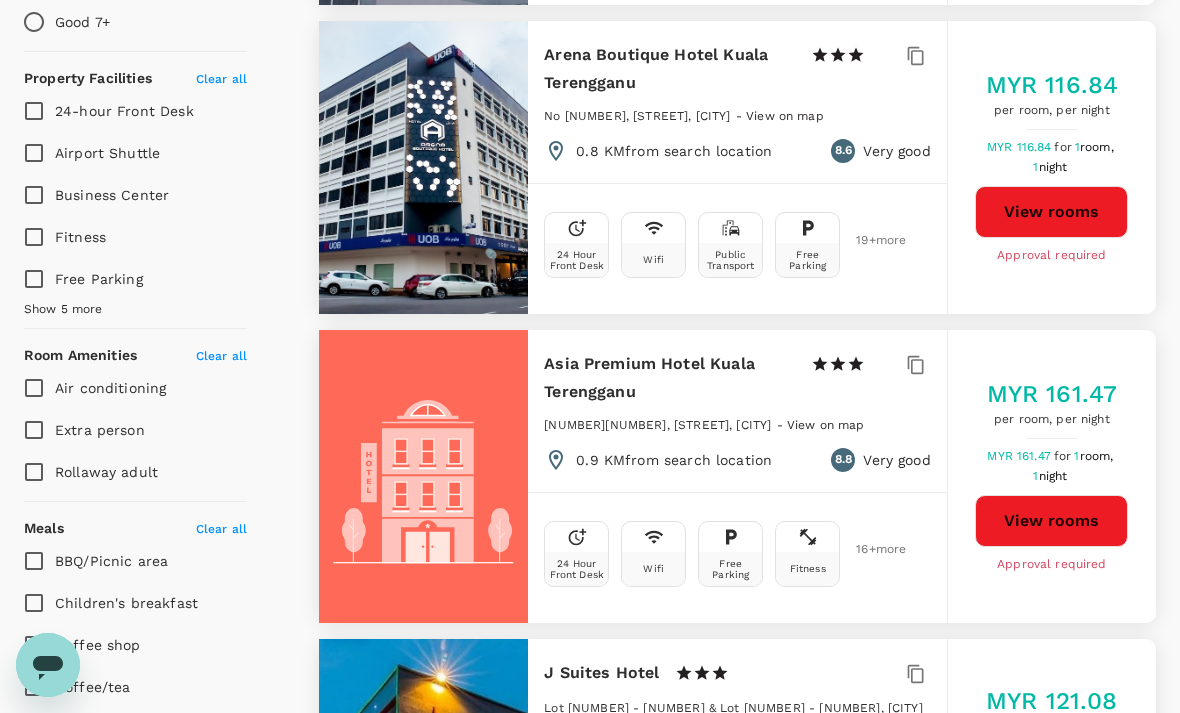 scroll, scrollTop: 850, scrollLeft: 0, axis: vertical 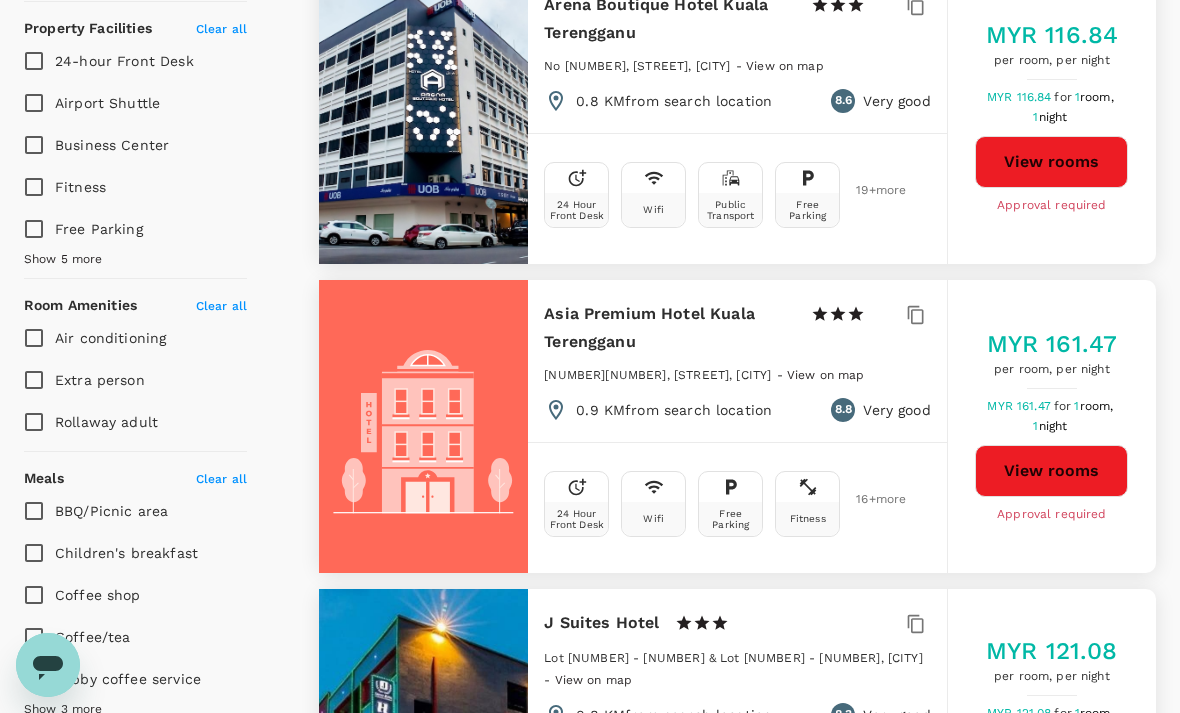 click on "View rooms" at bounding box center [1051, 162] 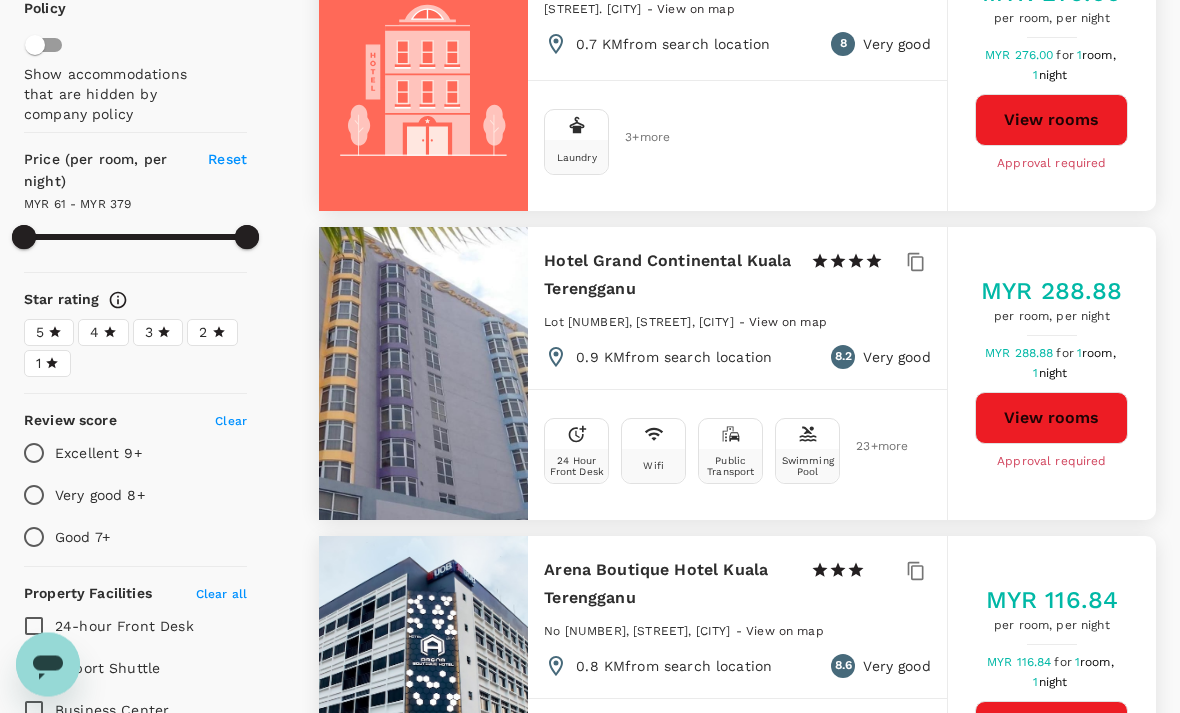 scroll, scrollTop: 0, scrollLeft: 0, axis: both 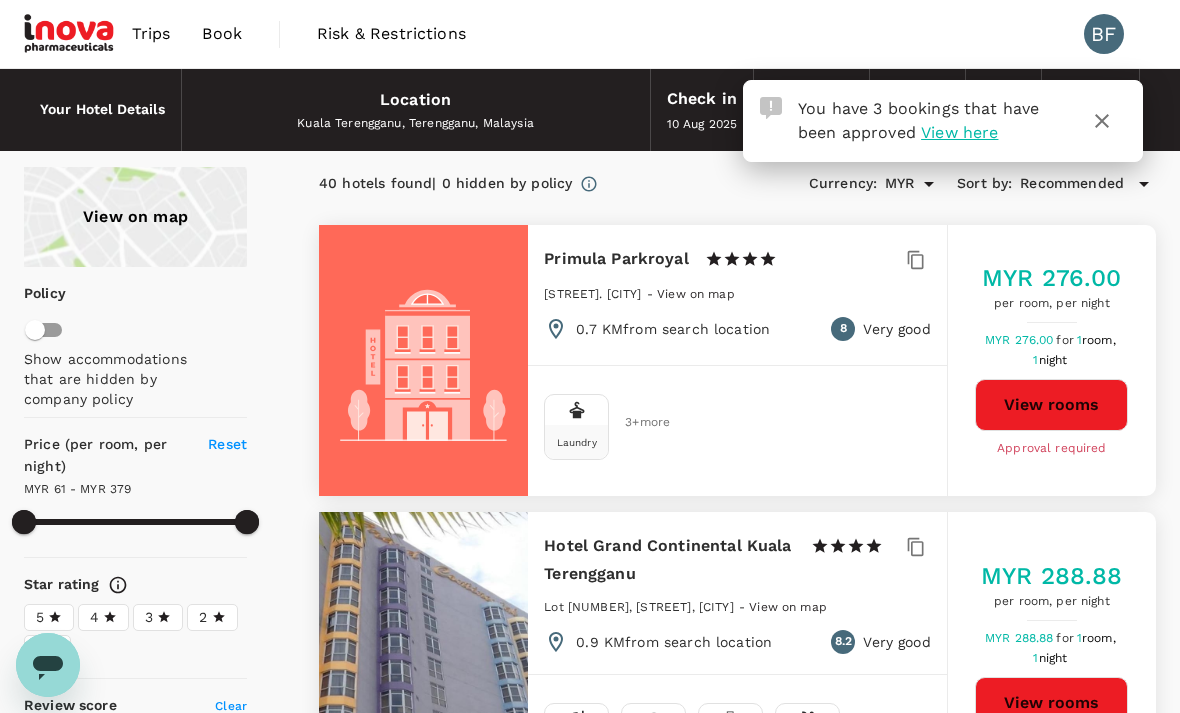 click on "Location Kuala Terengganu, Terengganu, Malaysia" at bounding box center (416, 110) 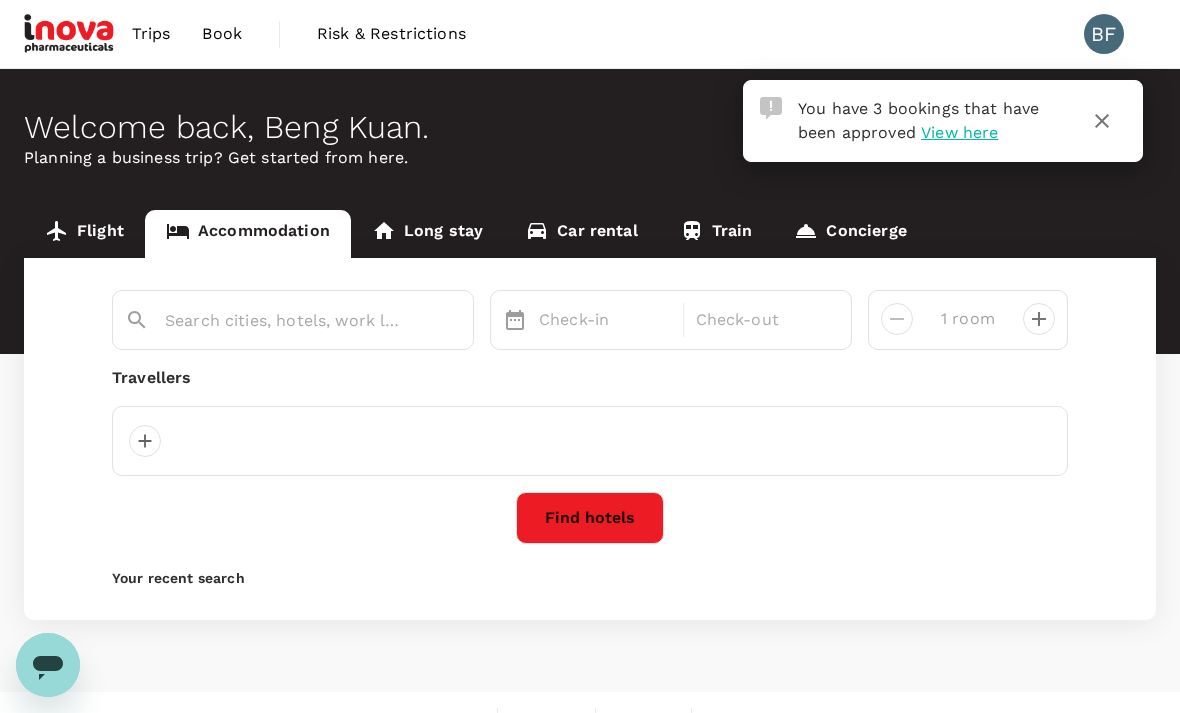 type on "Kuala Terengganu" 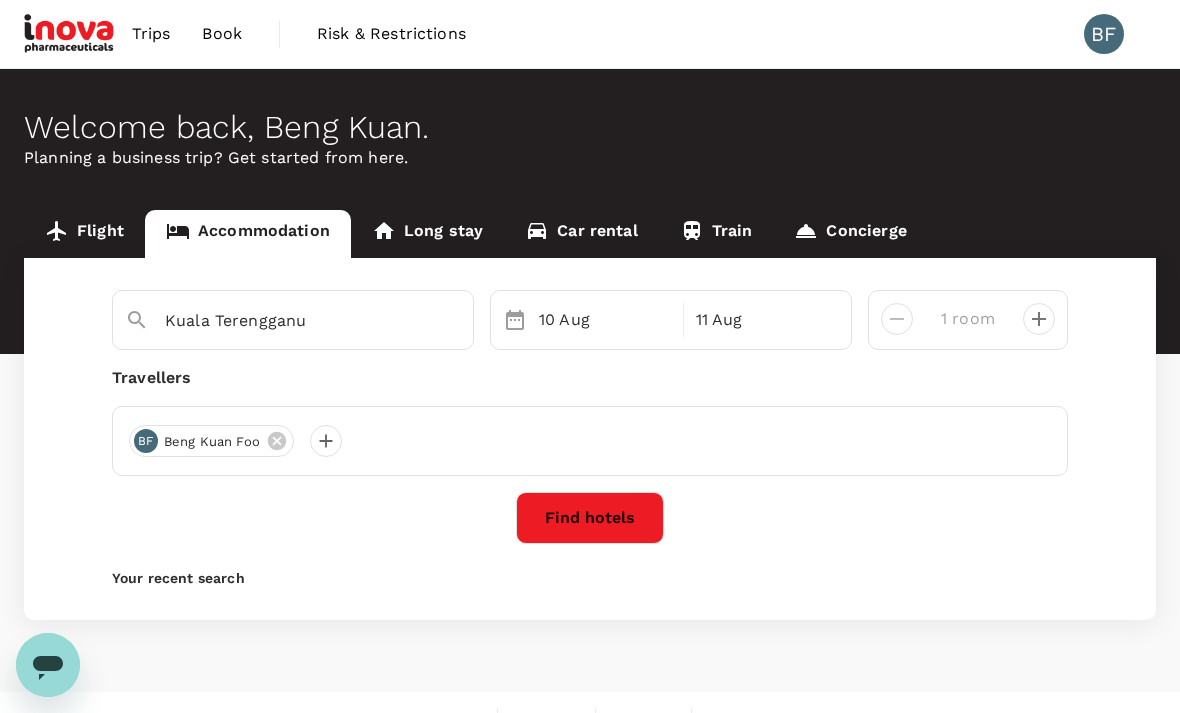 click on "Kuala Terengganu" at bounding box center (285, 320) 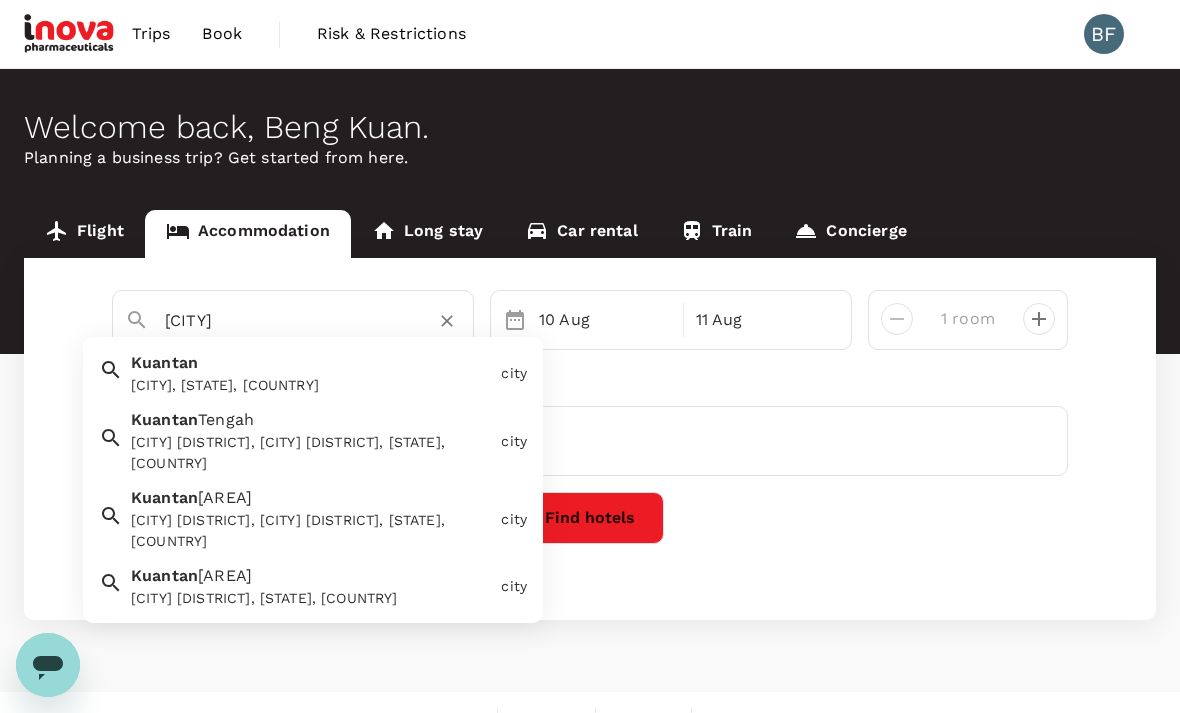 click on "Kuantan Kuantan, Pahang, Malaysia" at bounding box center [308, 369] 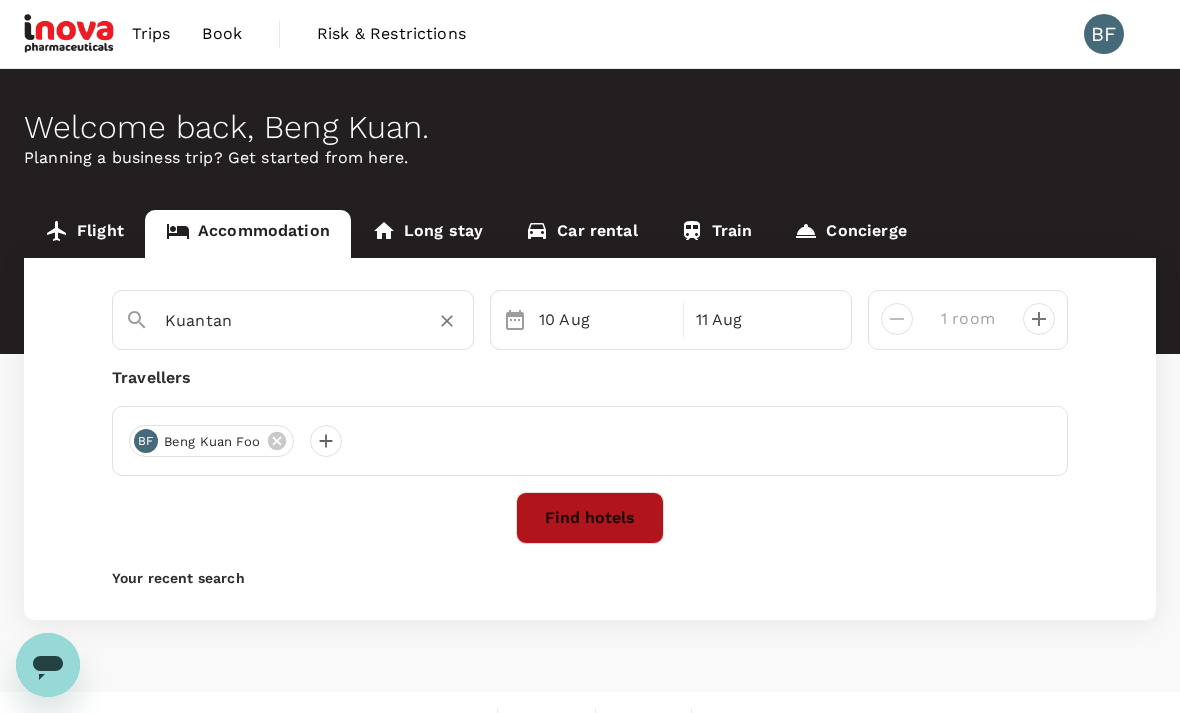 click on "Find hotels" at bounding box center (590, 518) 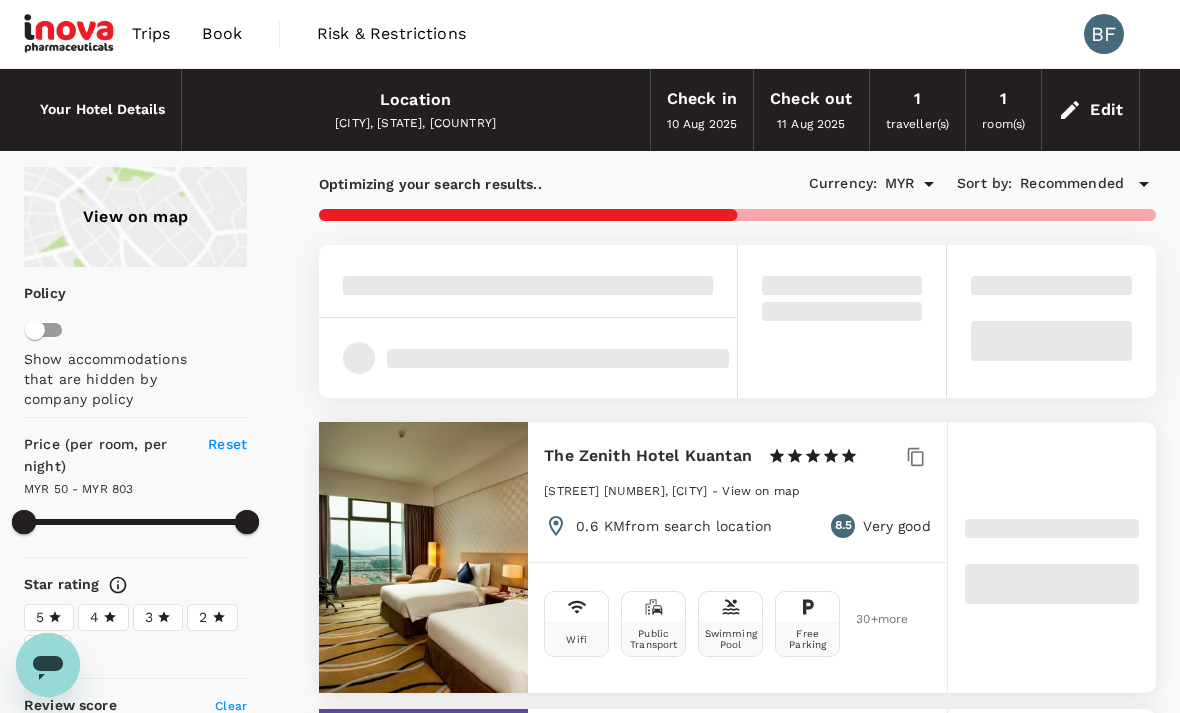 type on "802.34" 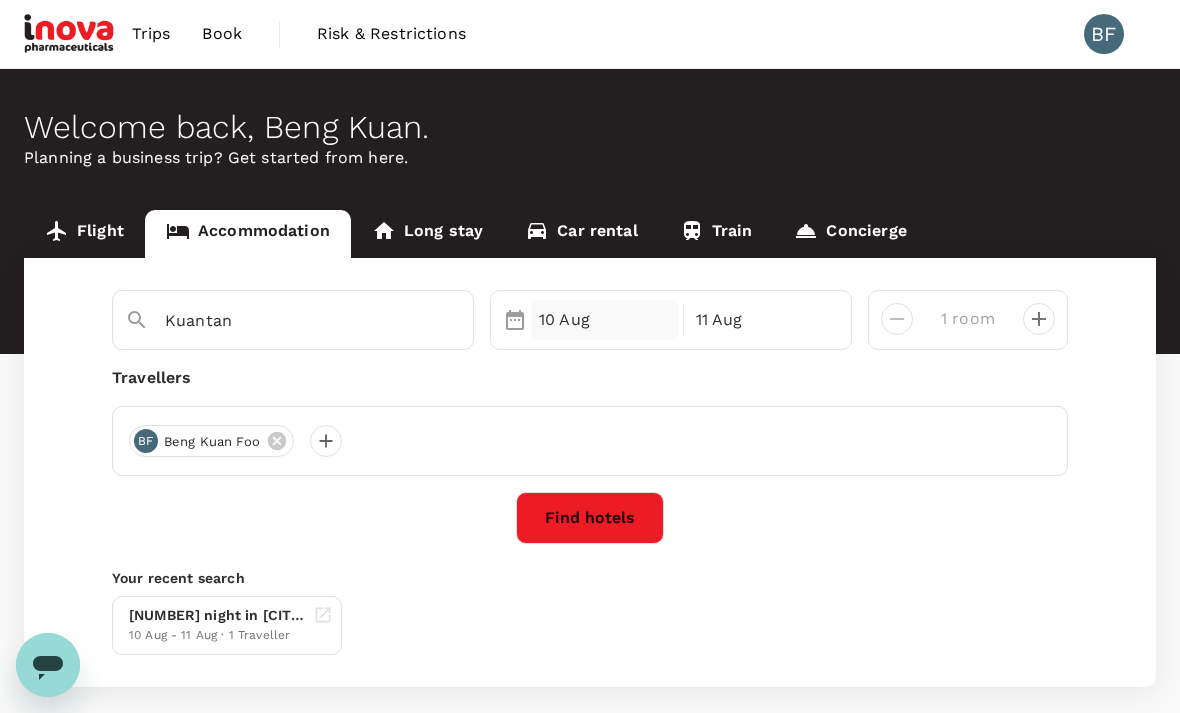 click on "10 Aug" at bounding box center [605, 320] 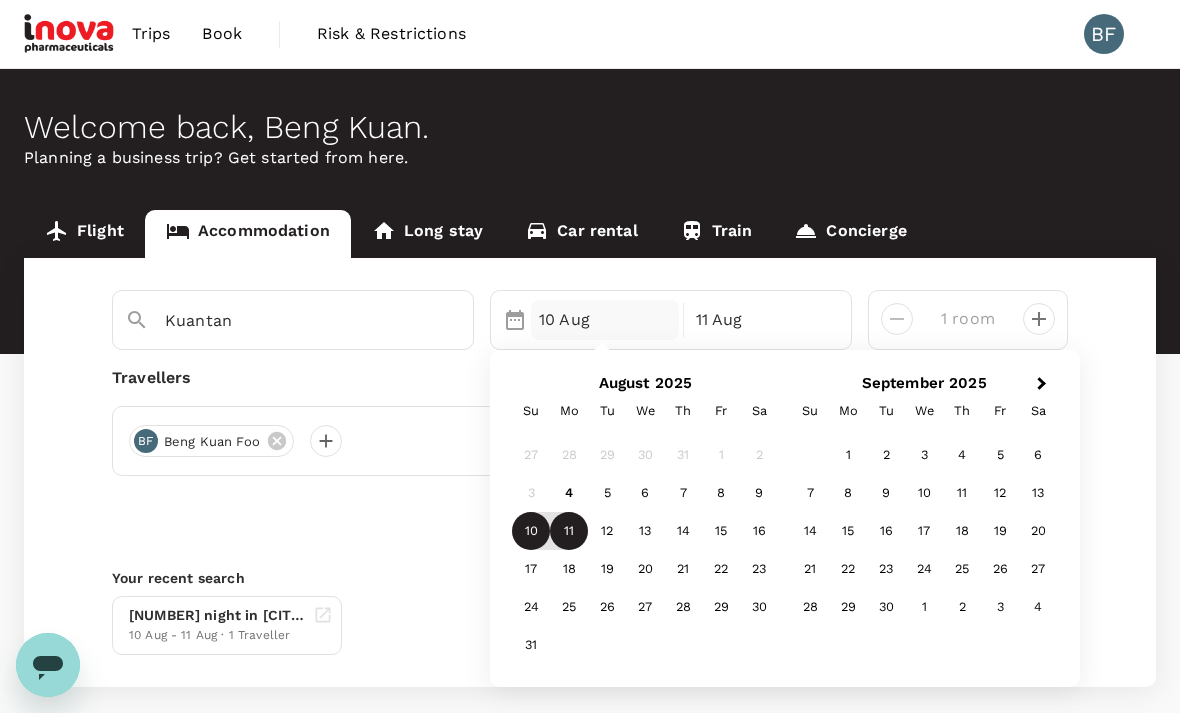 click on "11" at bounding box center (569, 532) 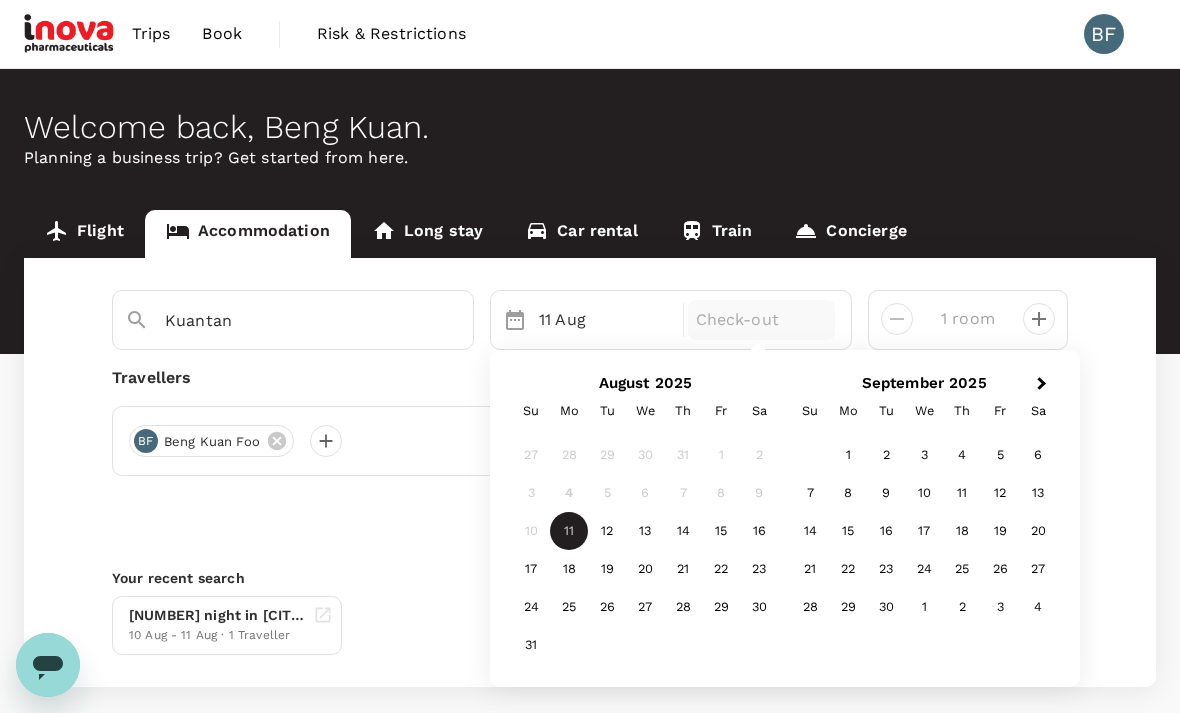click on "1 room" at bounding box center [968, 320] 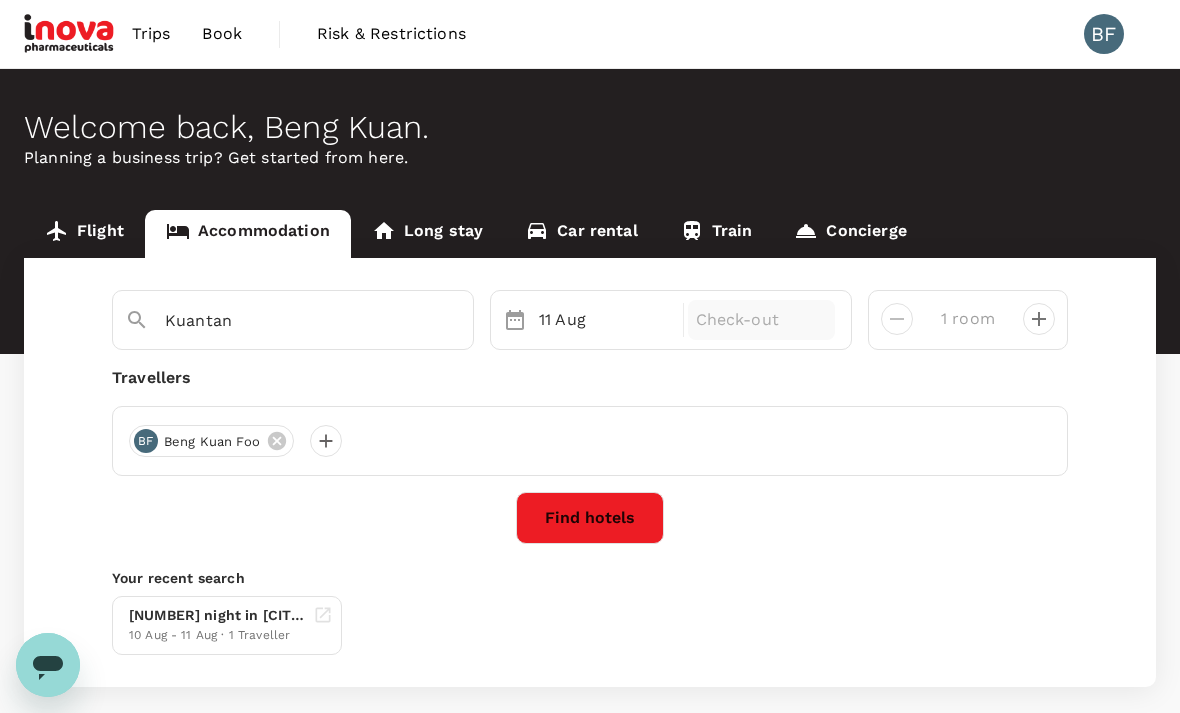 click on "Check-out" at bounding box center [762, 320] 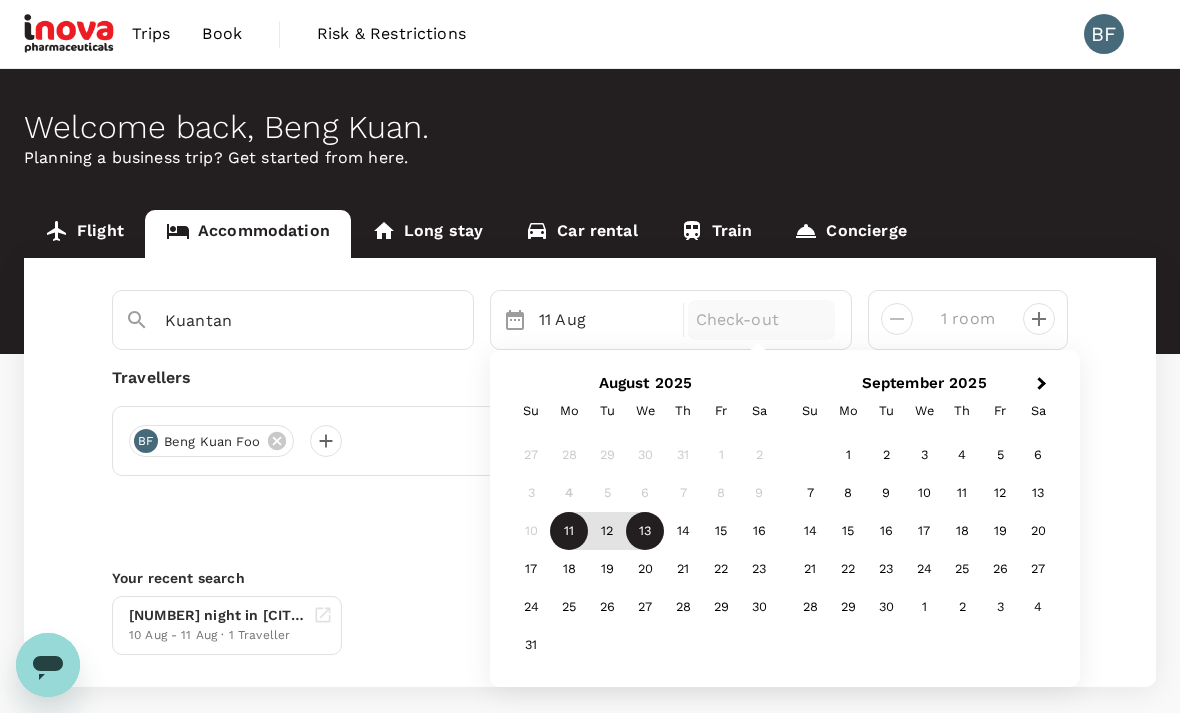 click on "13" at bounding box center (645, 532) 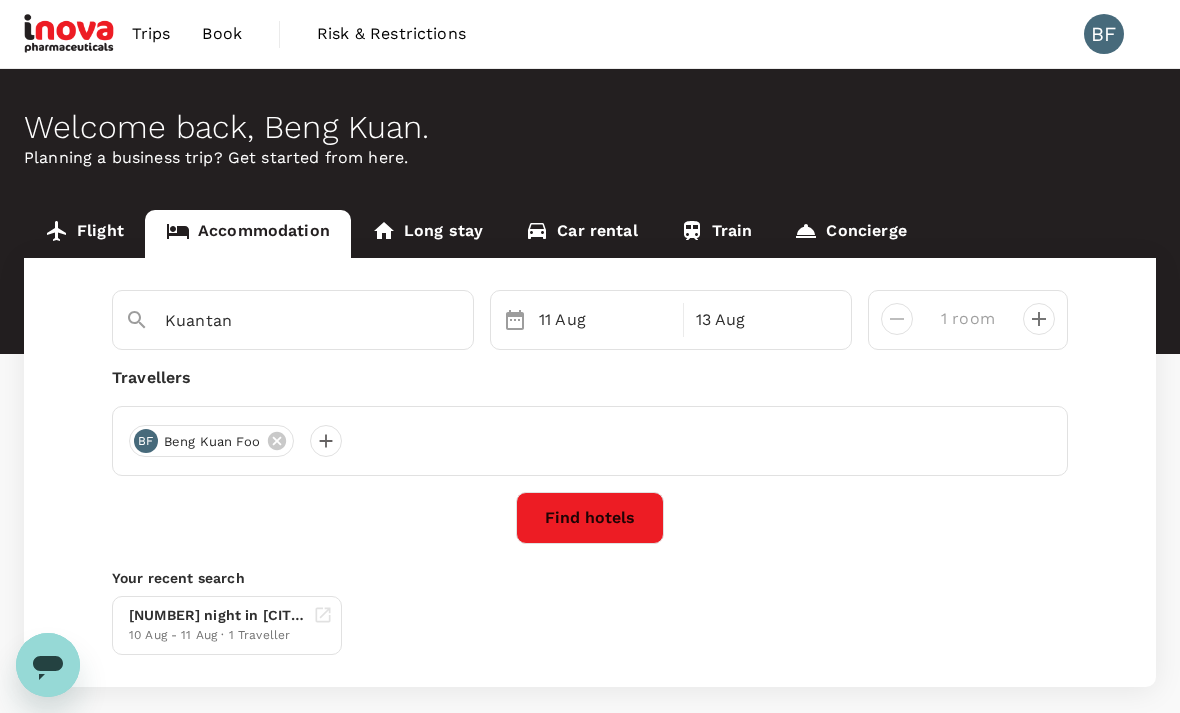 click on "Find hotels" at bounding box center [590, 518] 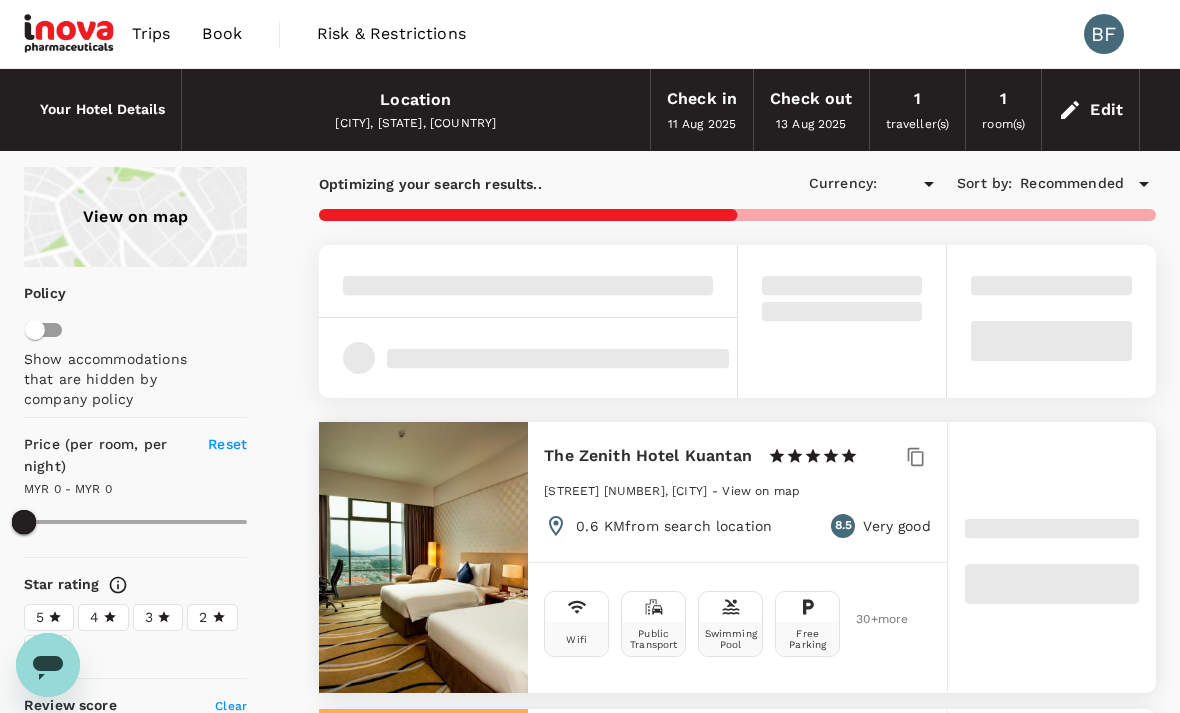 type on "448.51" 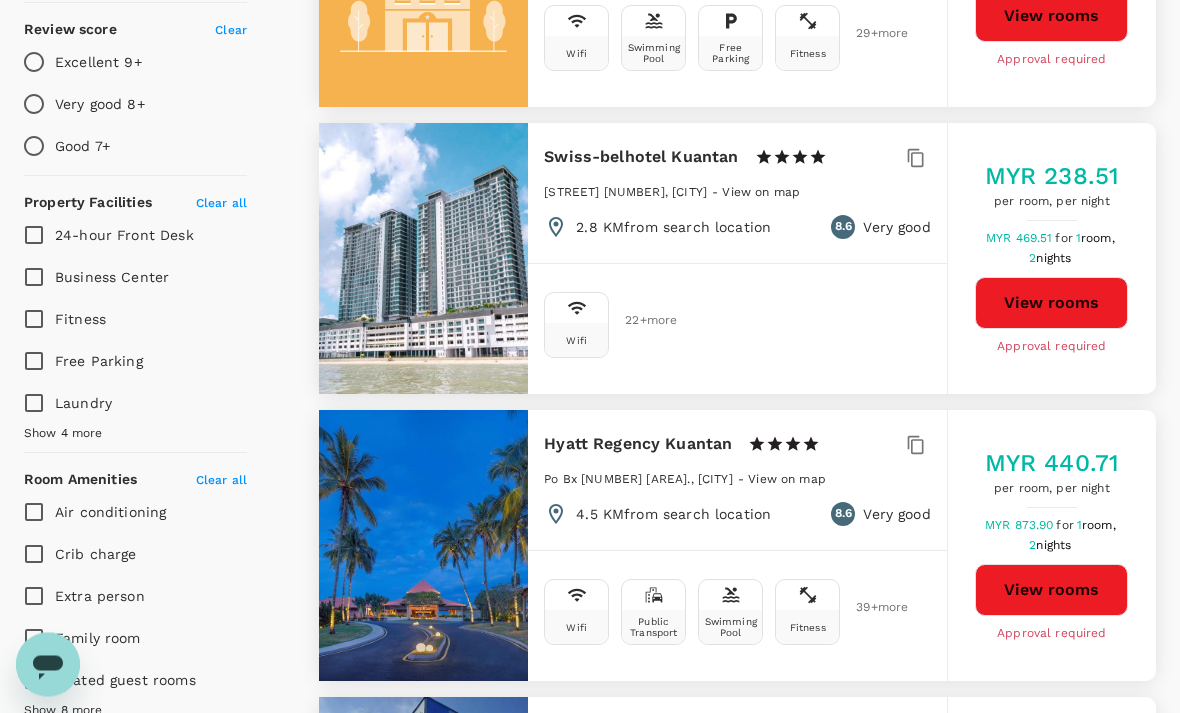 scroll, scrollTop: 680, scrollLeft: 0, axis: vertical 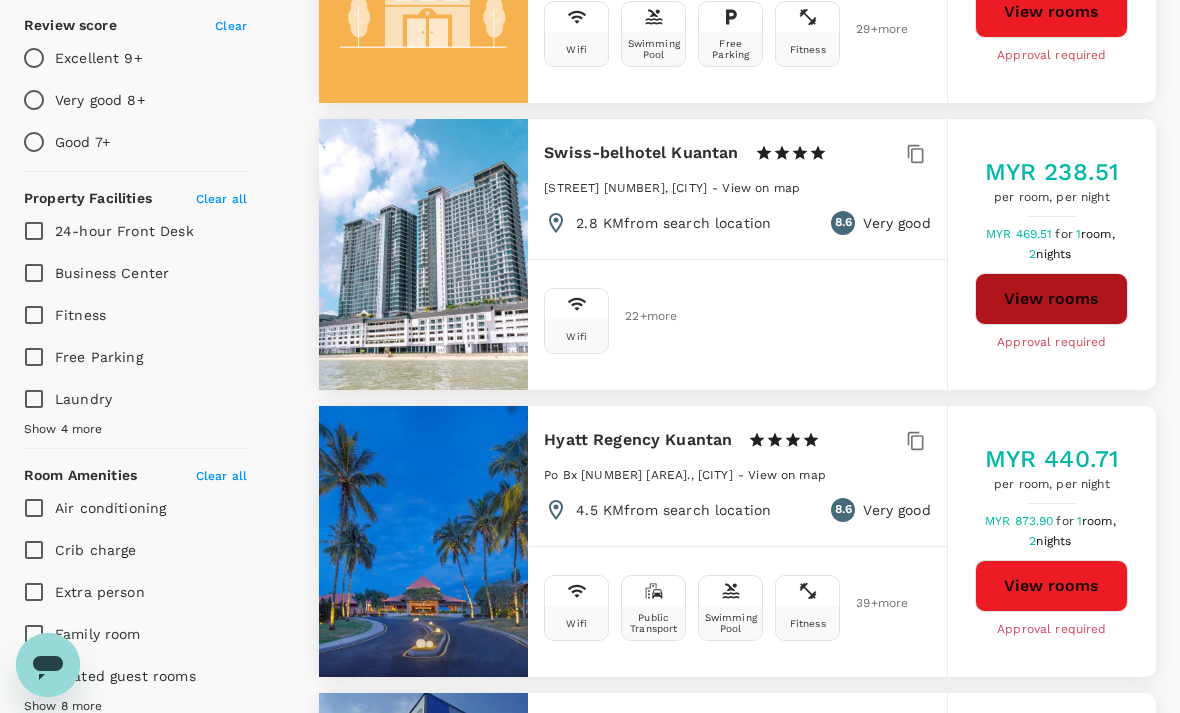click on "View rooms" at bounding box center [1051, 299] 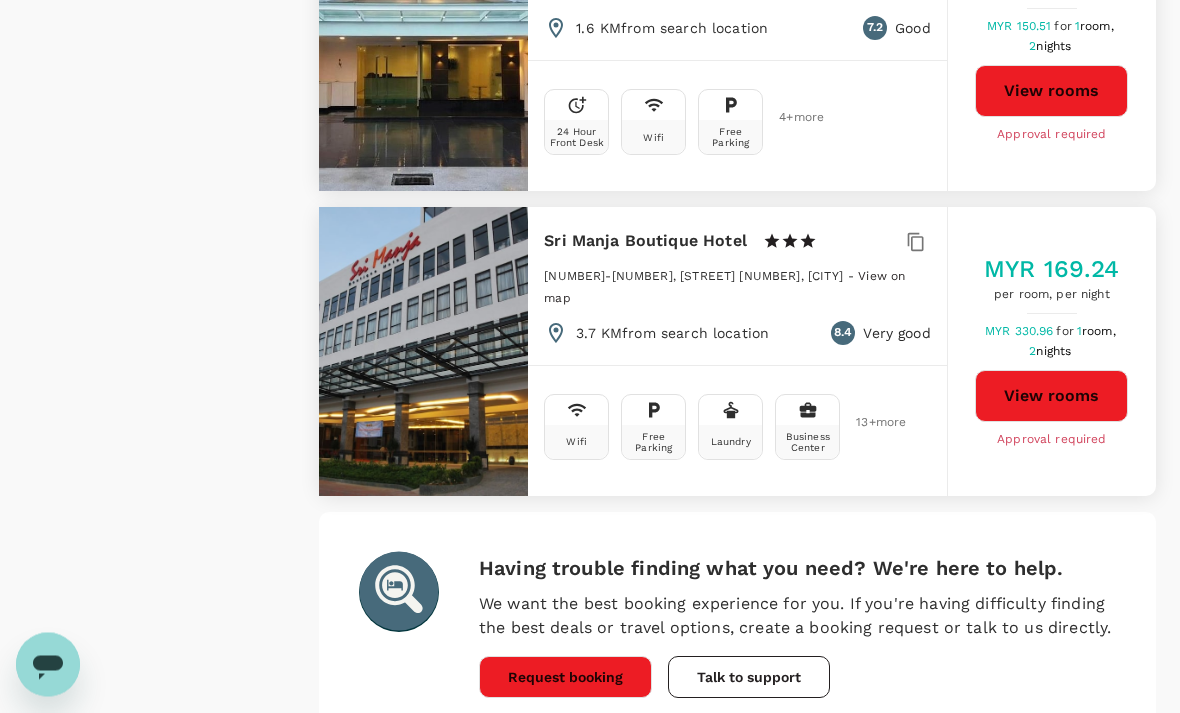 scroll, scrollTop: 5668, scrollLeft: 0, axis: vertical 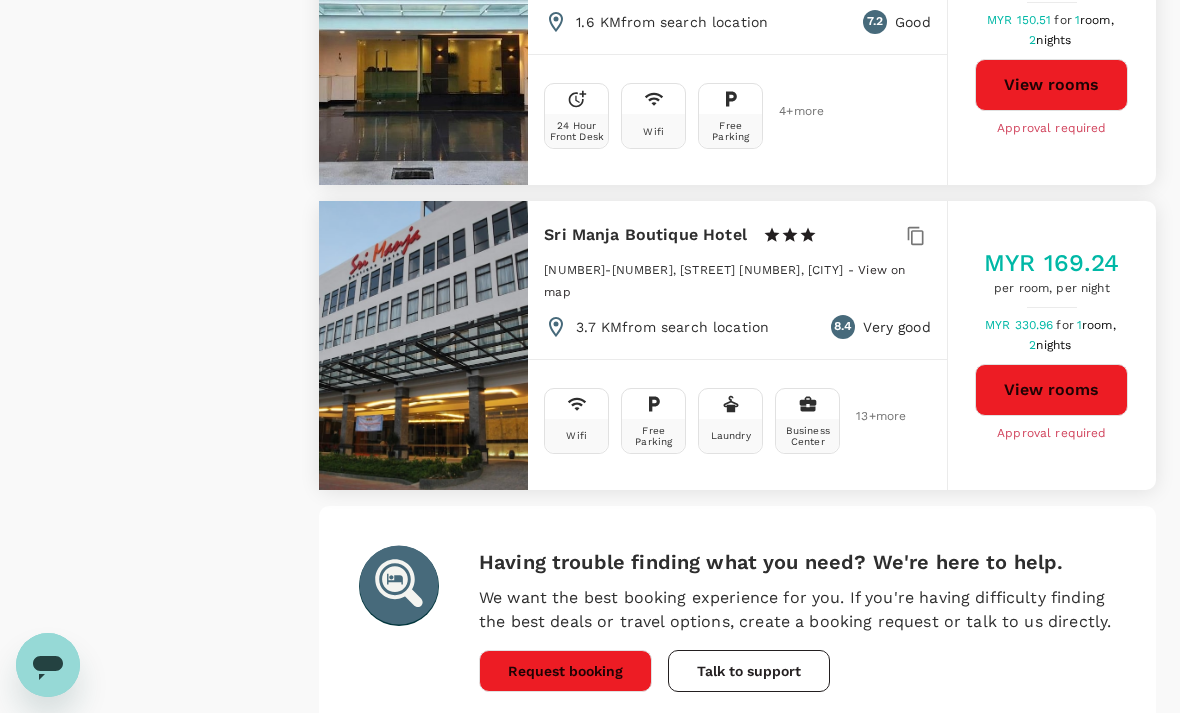 click on "2" at bounding box center [466, 764] 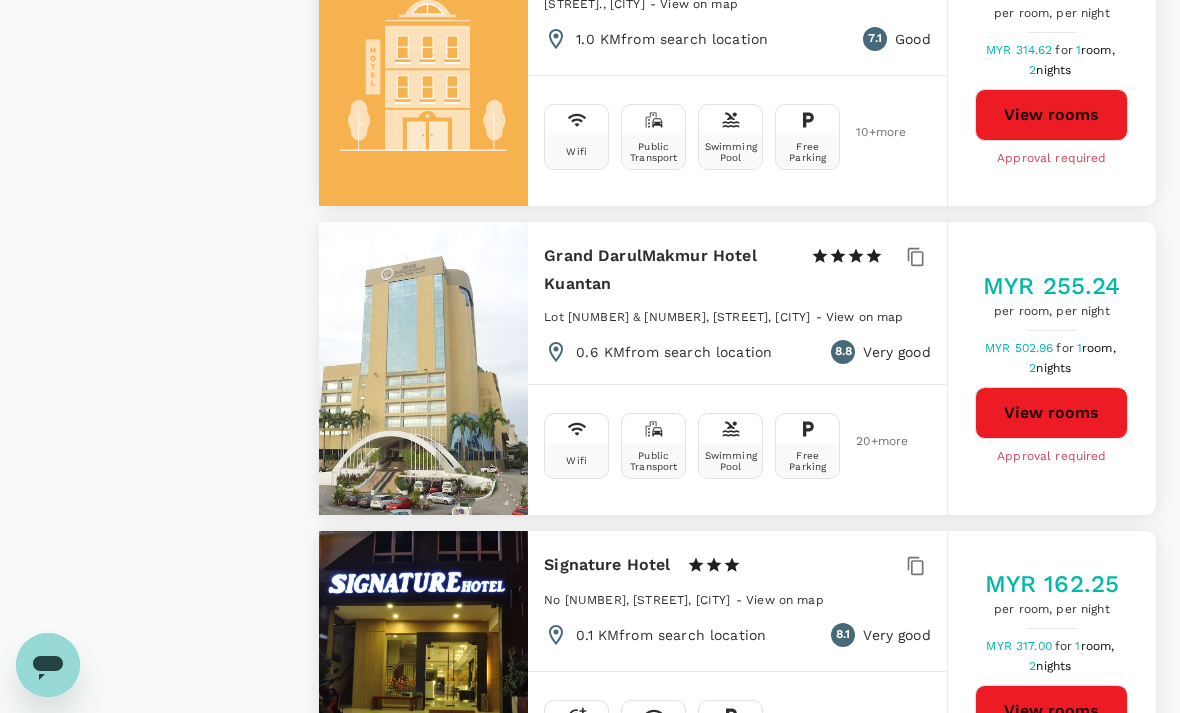 scroll, scrollTop: 0, scrollLeft: 0, axis: both 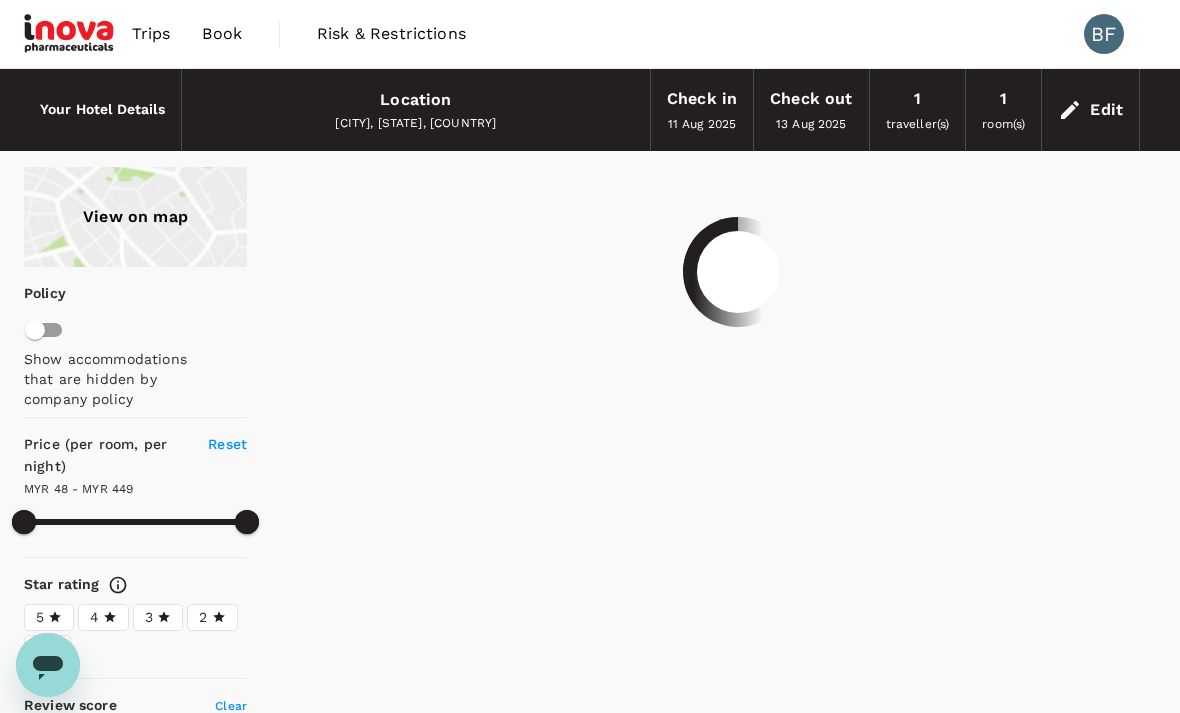 type on "590.51" 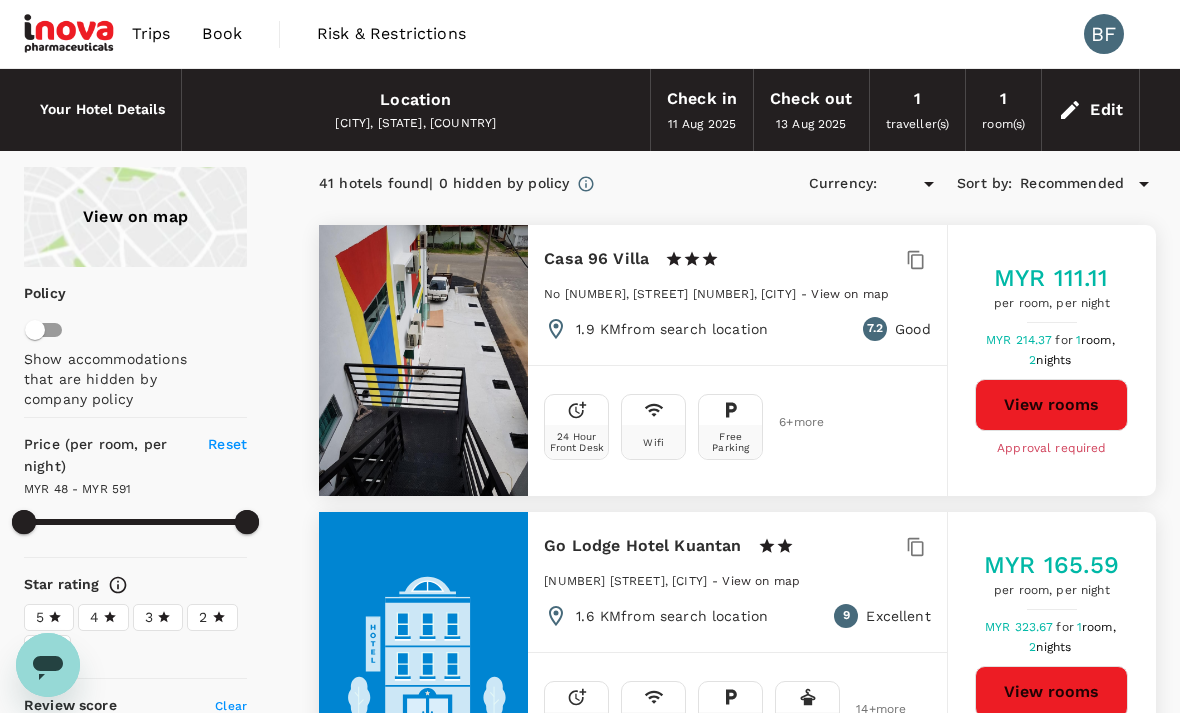 type on "MYR" 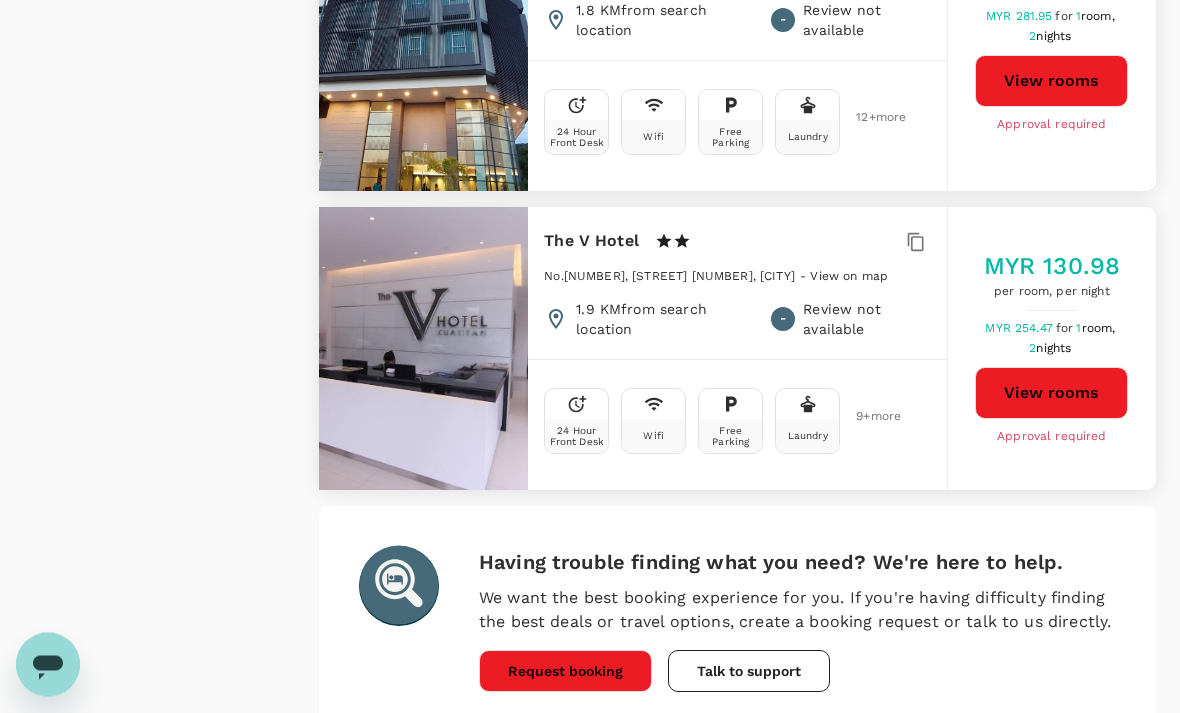 scroll, scrollTop: 5754, scrollLeft: 0, axis: vertical 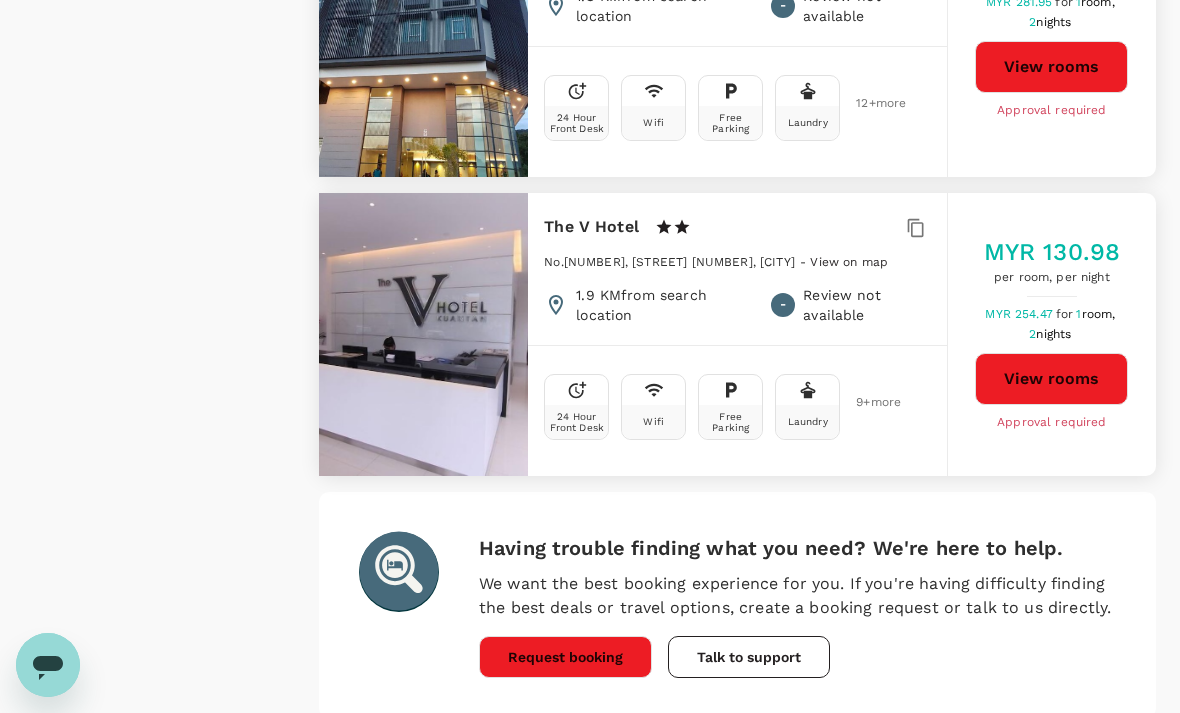 click on "3" at bounding box center (508, 750) 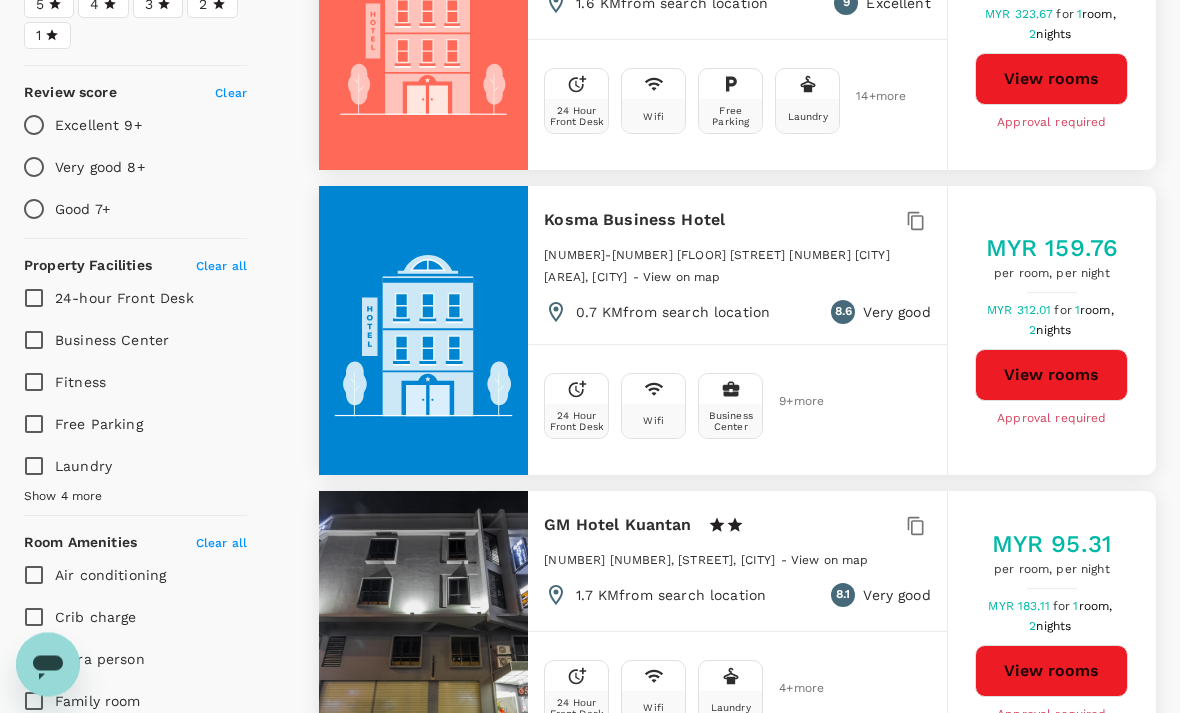 scroll, scrollTop: 0, scrollLeft: 0, axis: both 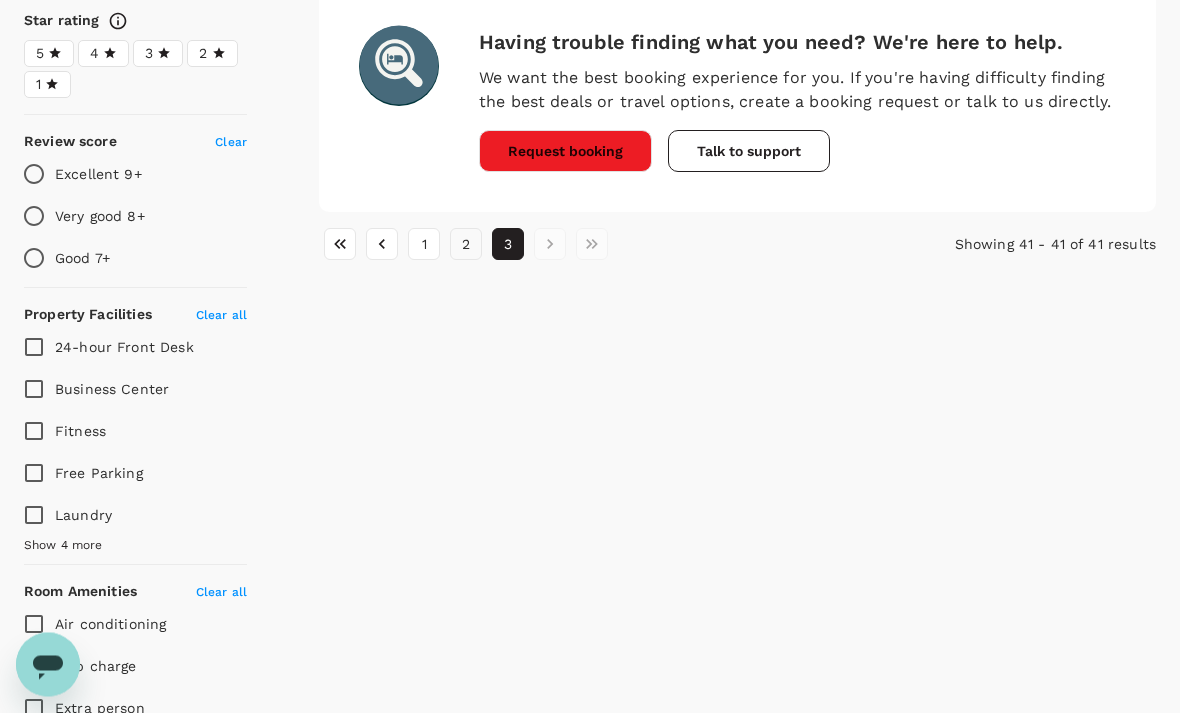 click on "2" at bounding box center (466, 245) 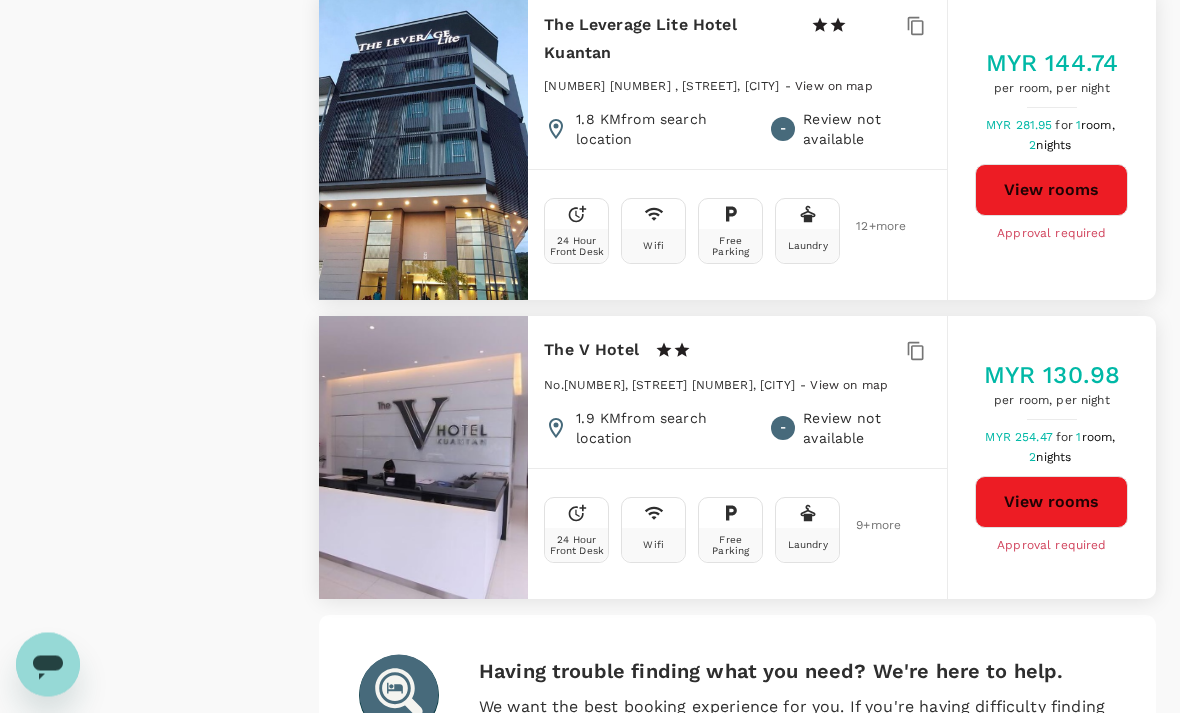 scroll, scrollTop: 5754, scrollLeft: 0, axis: vertical 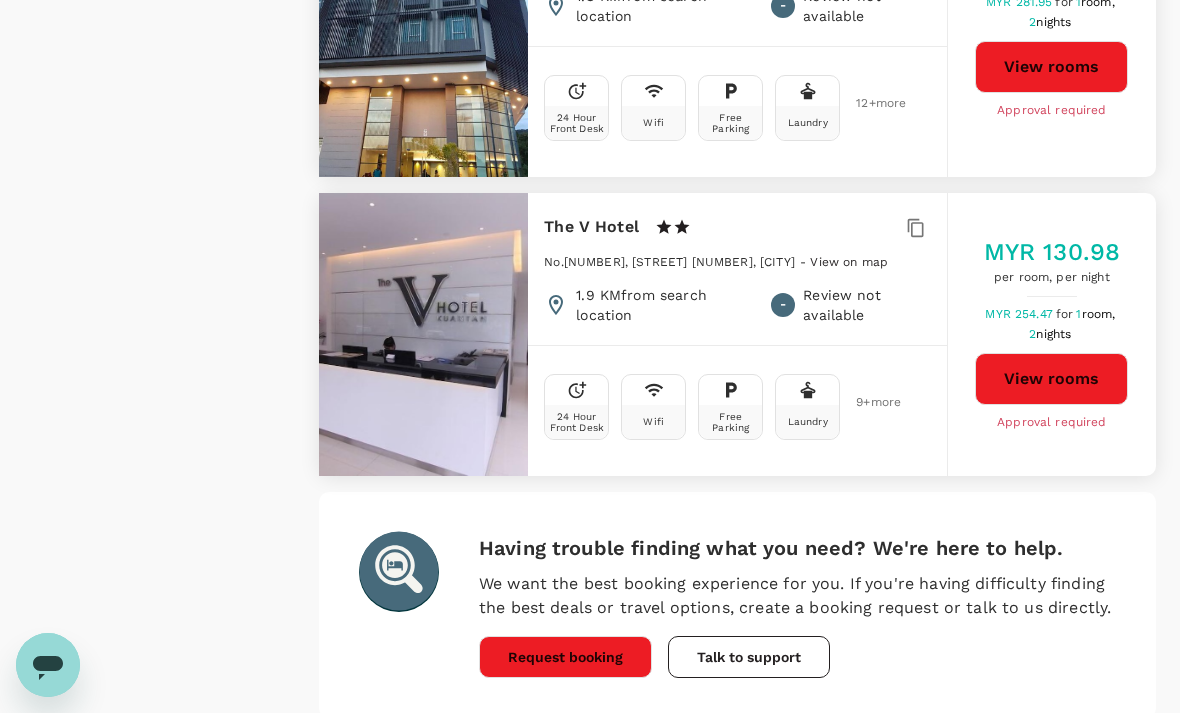click on "1" at bounding box center (424, 750) 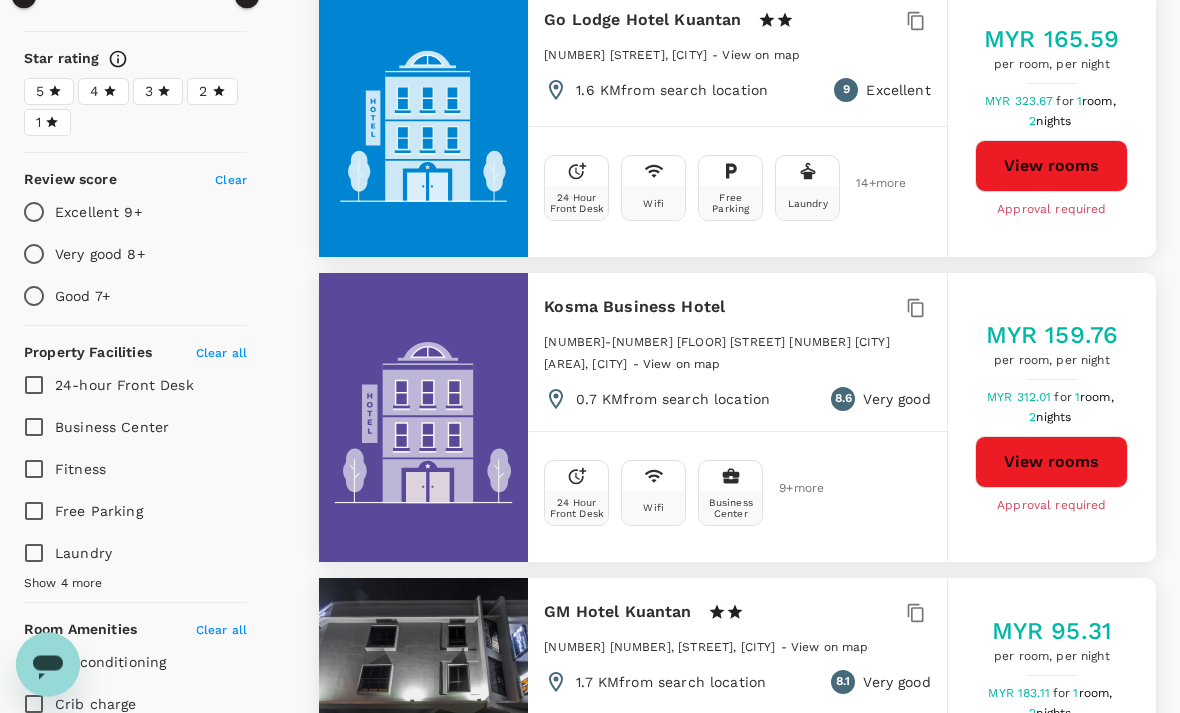 scroll, scrollTop: 0, scrollLeft: 0, axis: both 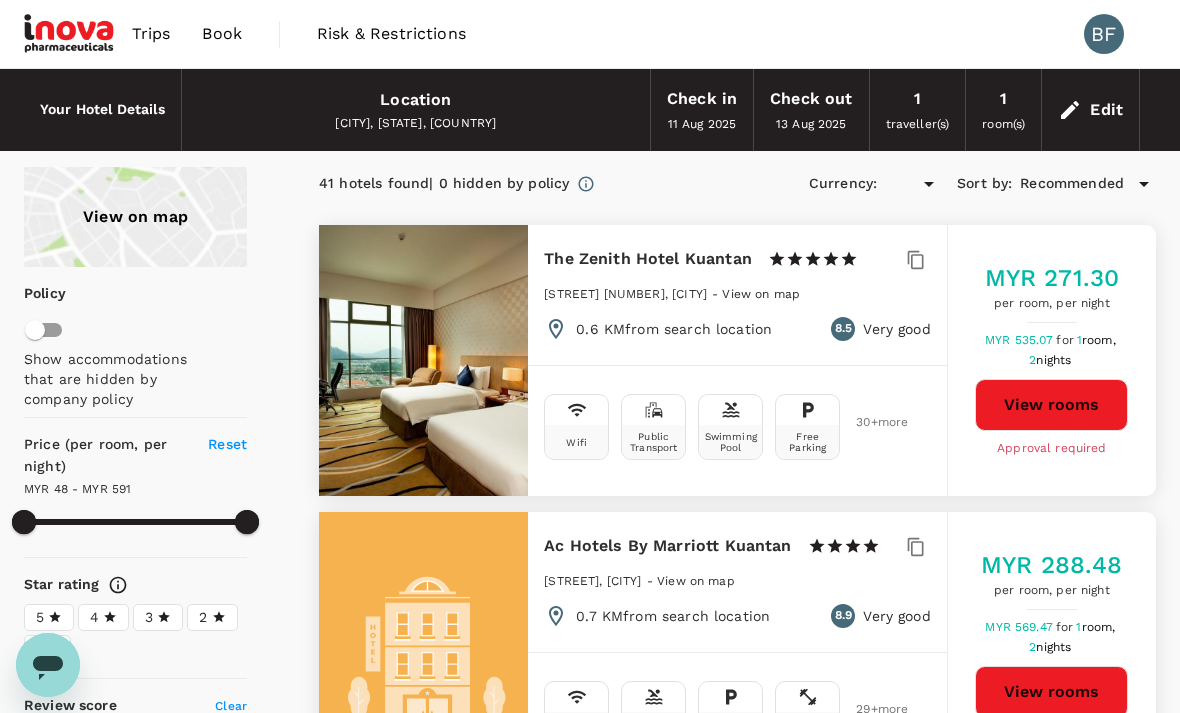 type on "590.51" 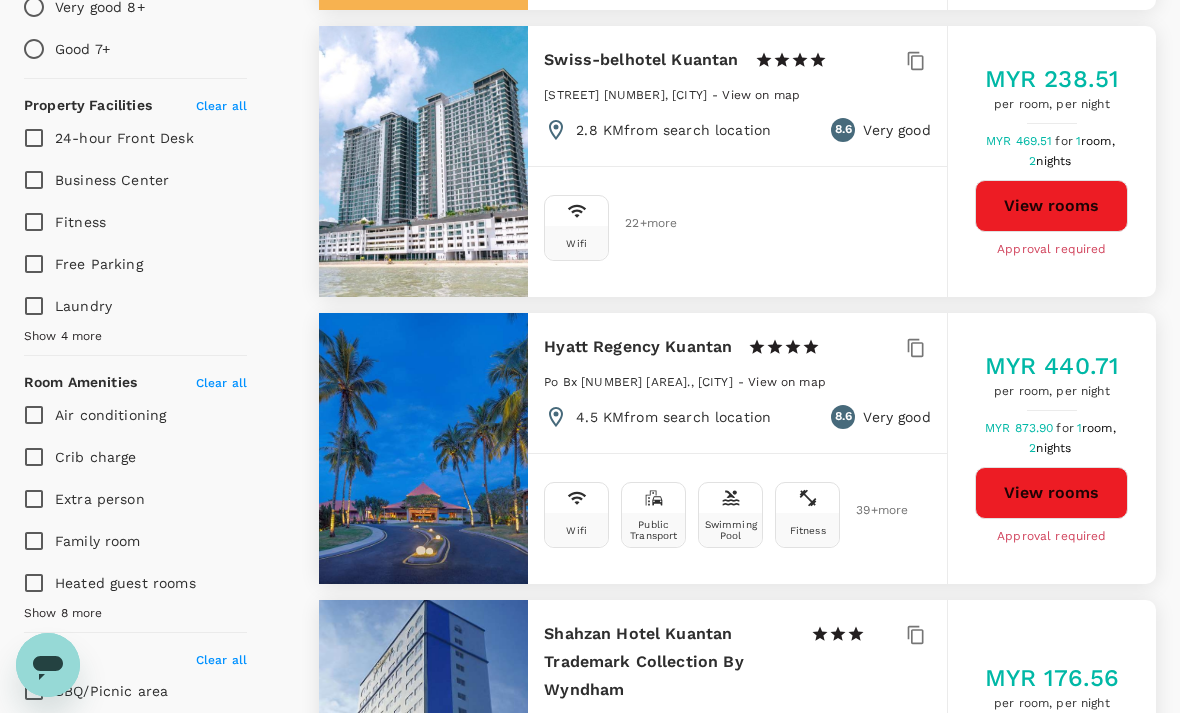 scroll, scrollTop: 772, scrollLeft: 0, axis: vertical 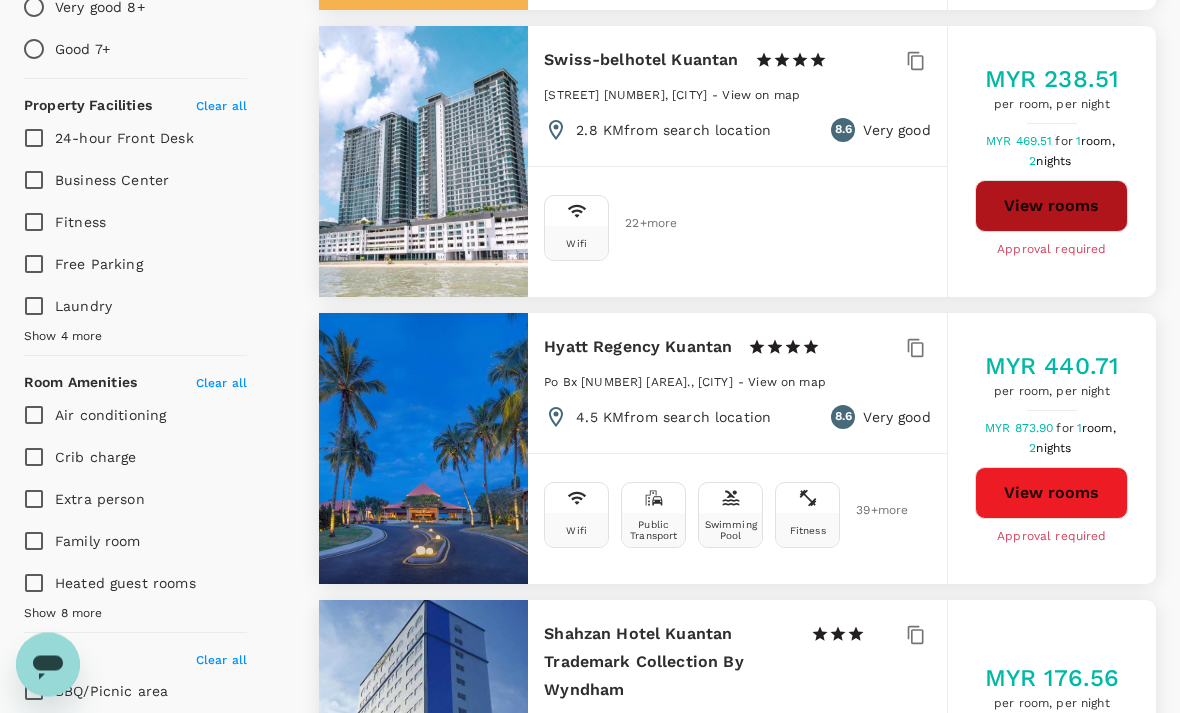click on "View rooms" at bounding box center (1051, 207) 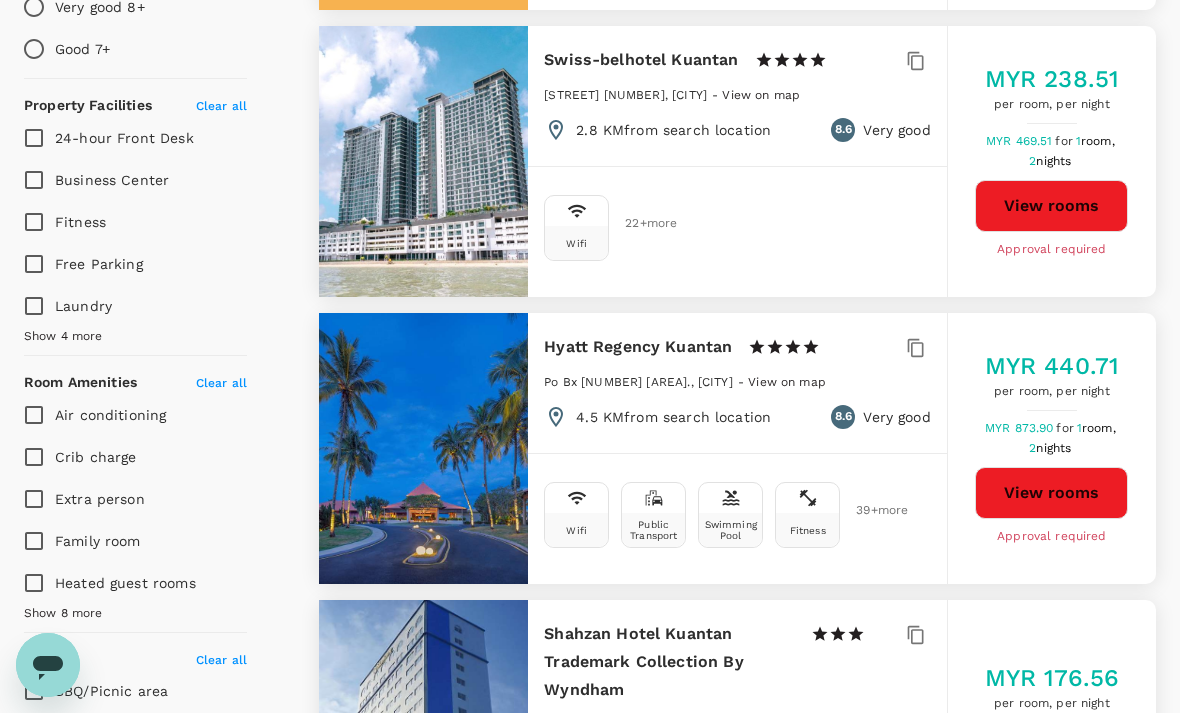 scroll, scrollTop: 805, scrollLeft: 0, axis: vertical 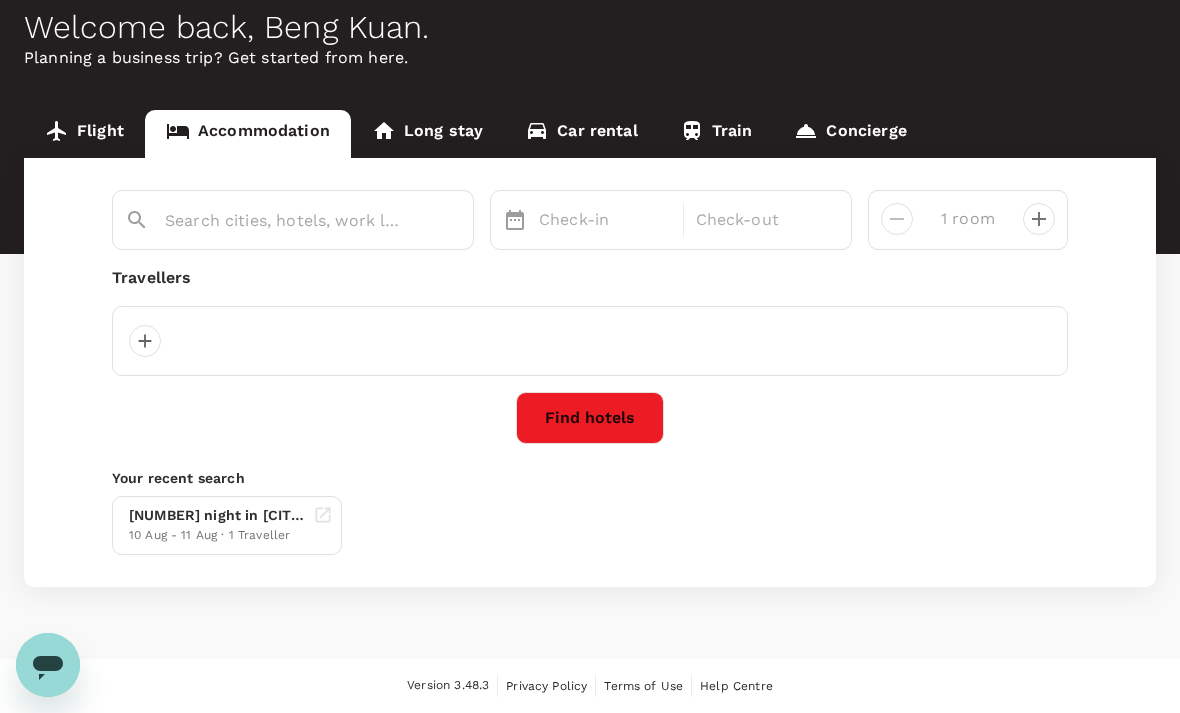 type on "Kuantan" 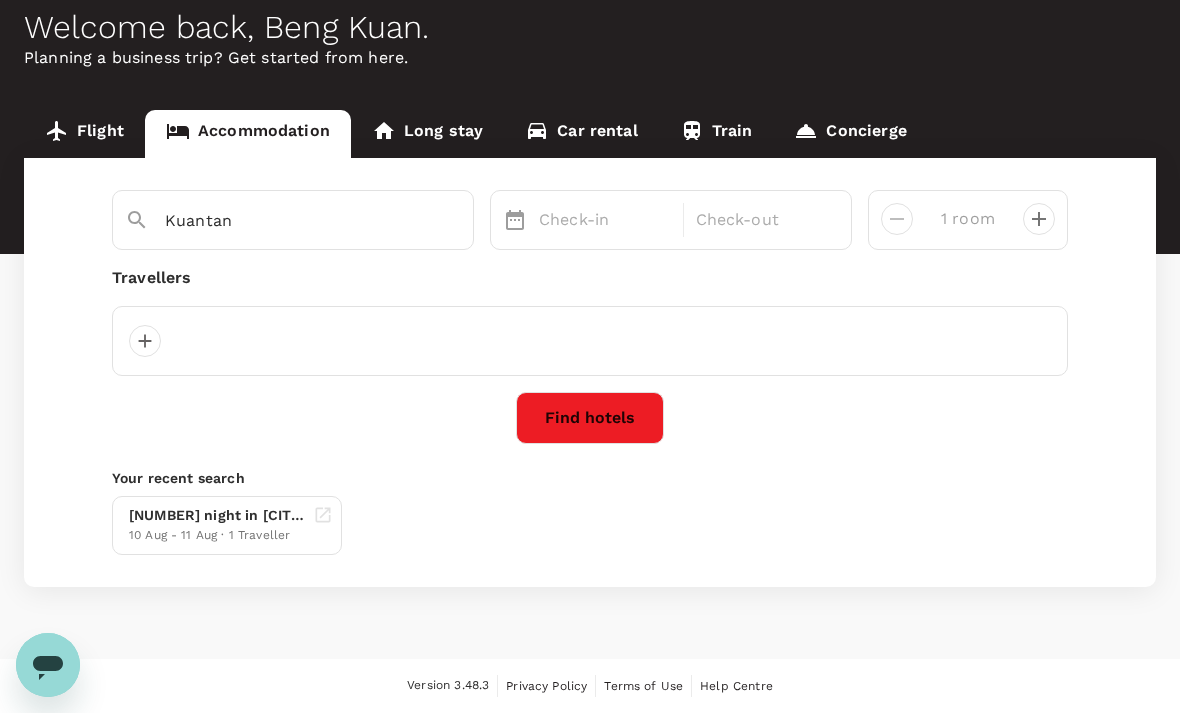 scroll, scrollTop: 0, scrollLeft: 0, axis: both 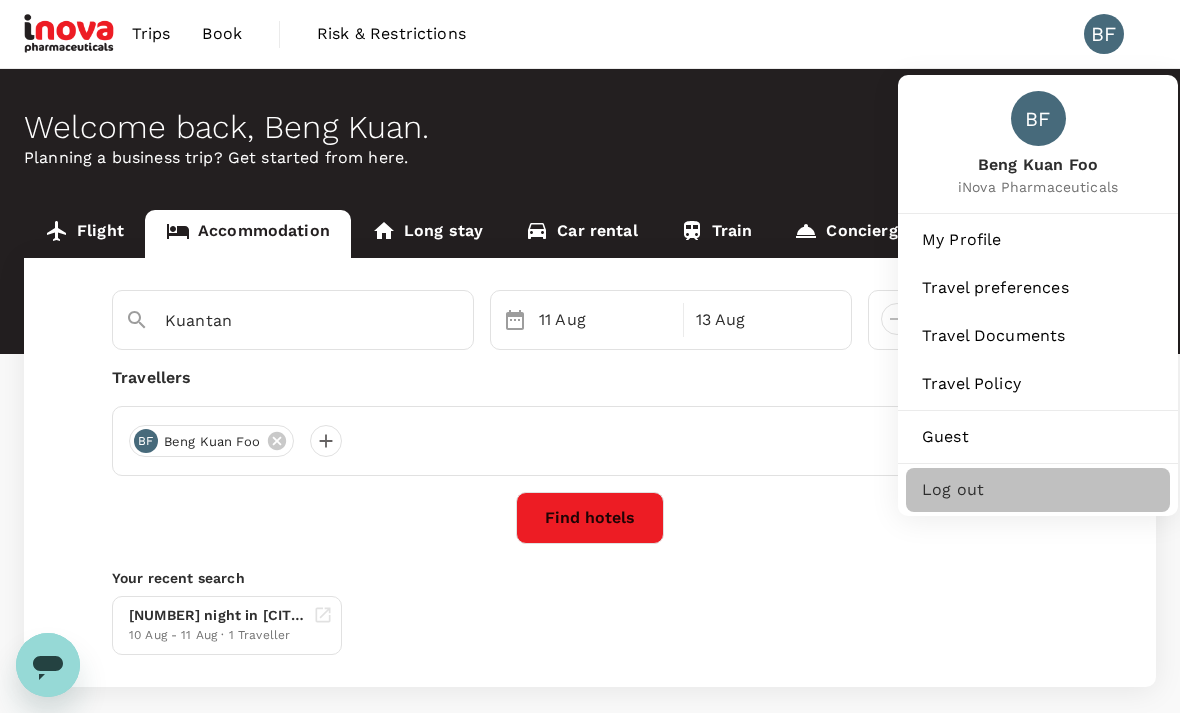 click on "Log out" at bounding box center (1038, 490) 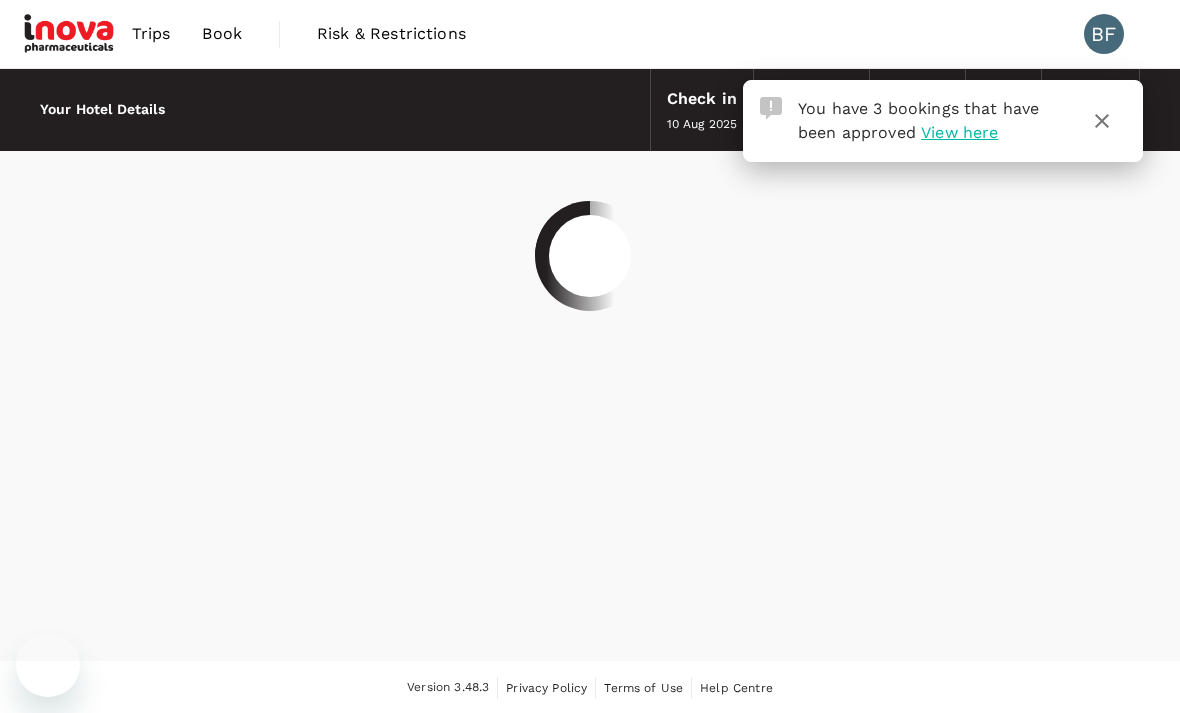 scroll, scrollTop: 0, scrollLeft: 0, axis: both 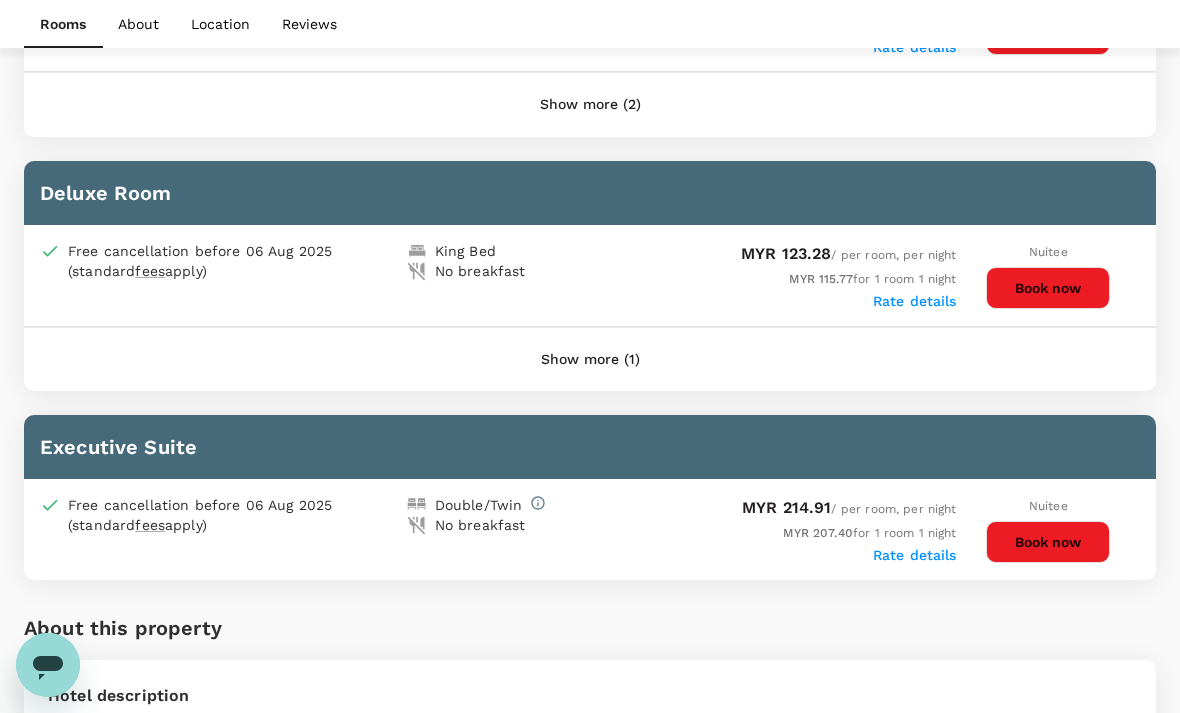 click on "Book now" at bounding box center (1048, 288) 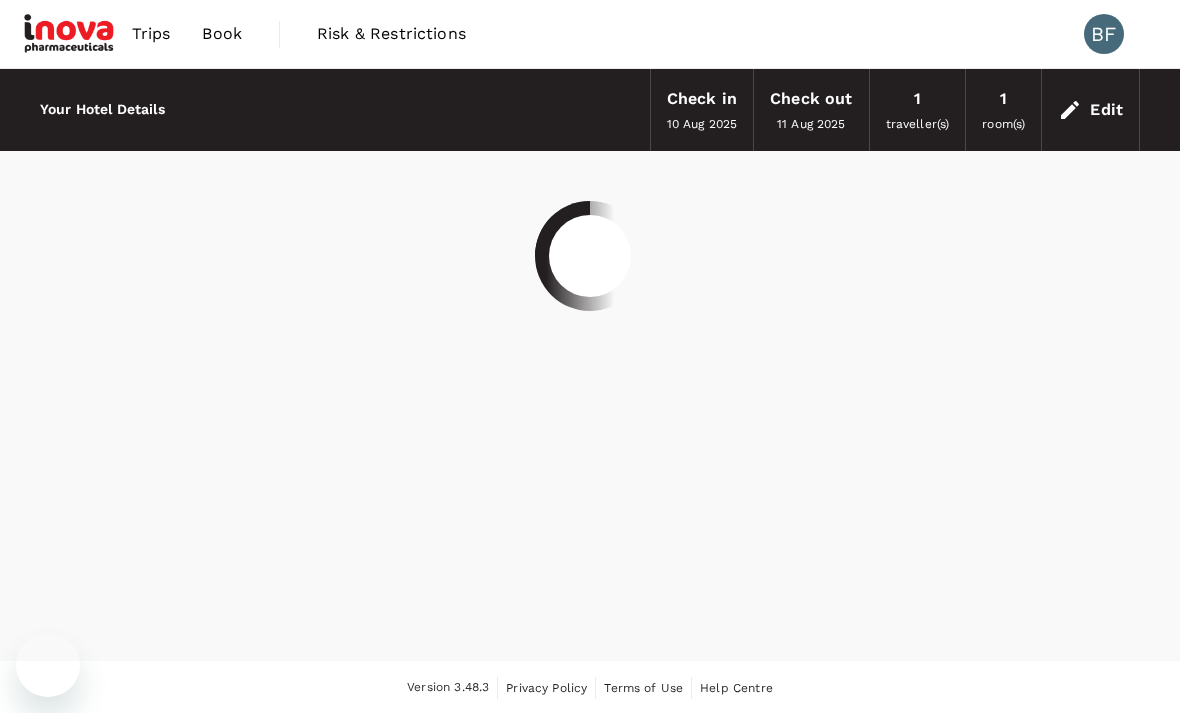 scroll, scrollTop: 0, scrollLeft: 0, axis: both 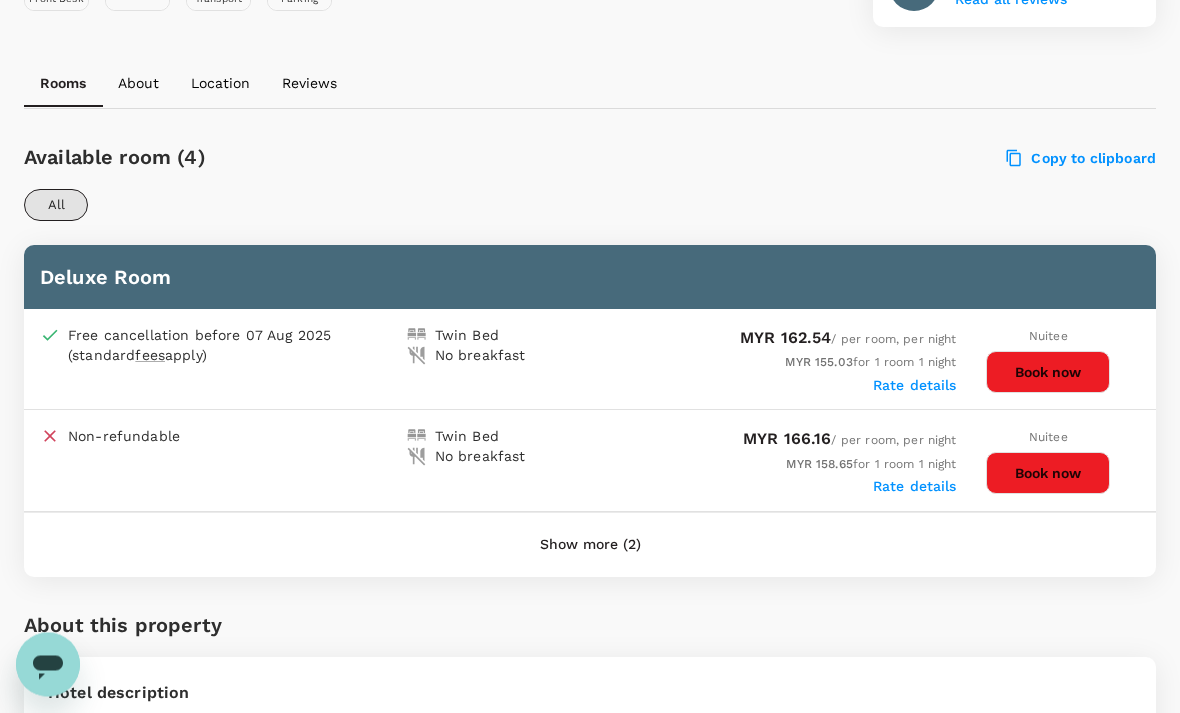 click on "Book now" at bounding box center (1048, 373) 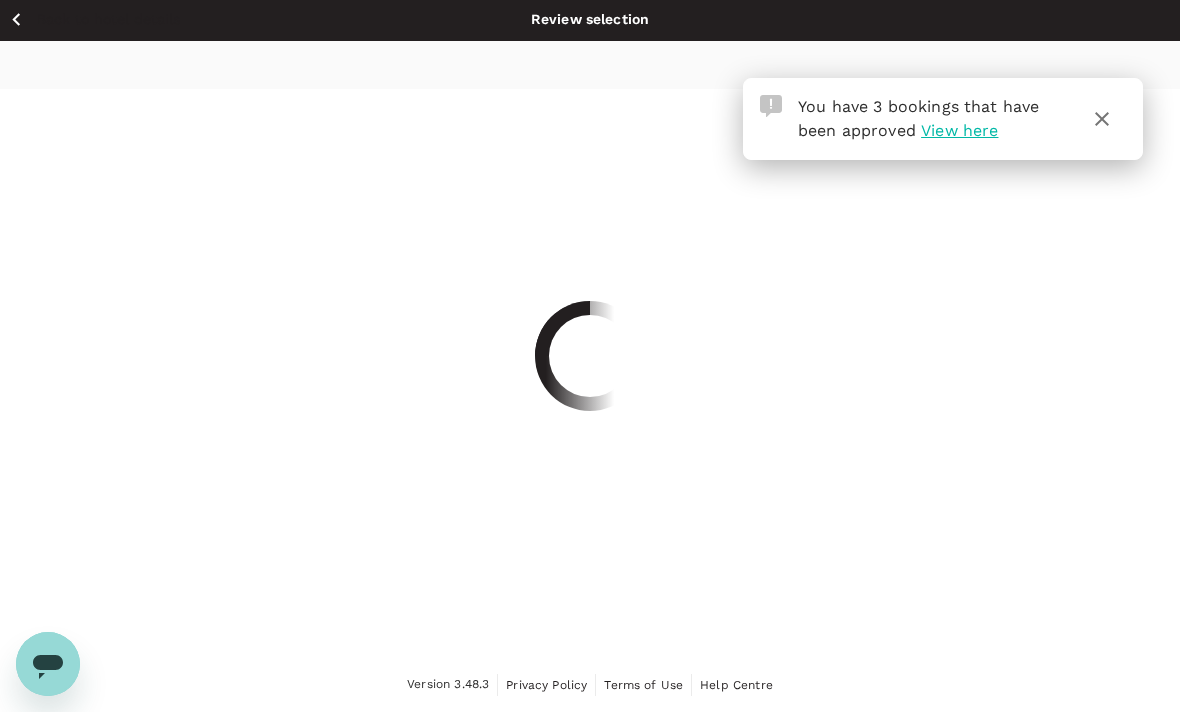 scroll, scrollTop: 63, scrollLeft: 0, axis: vertical 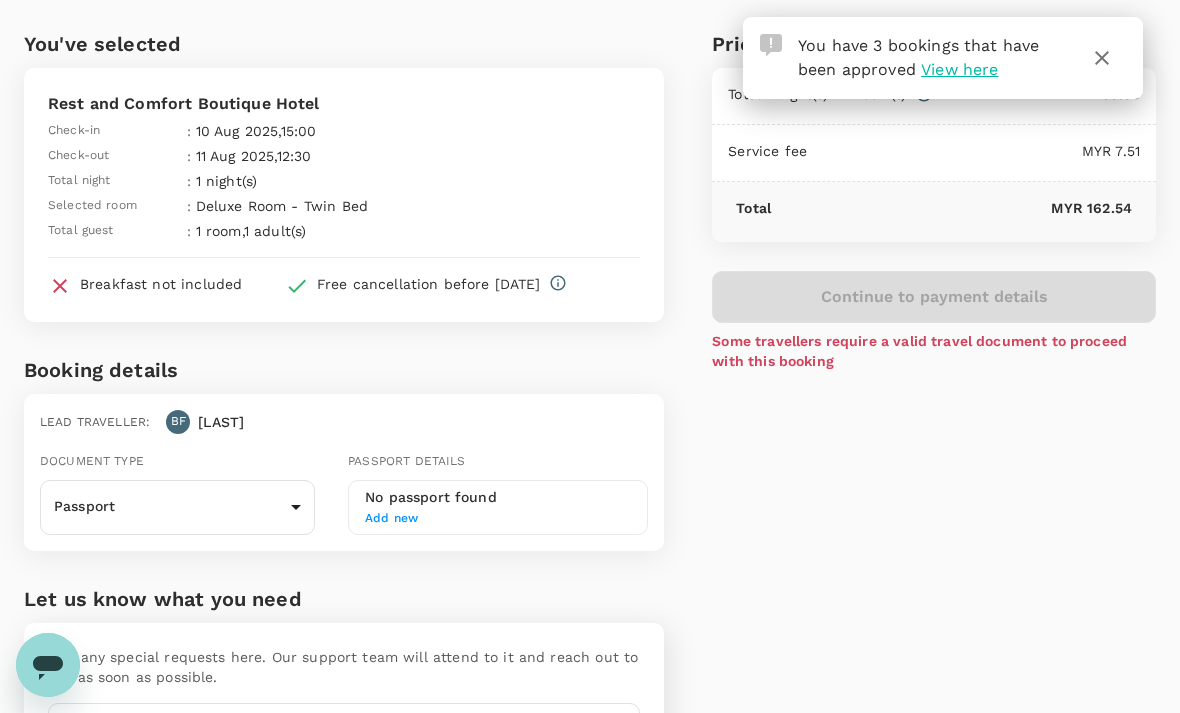 click 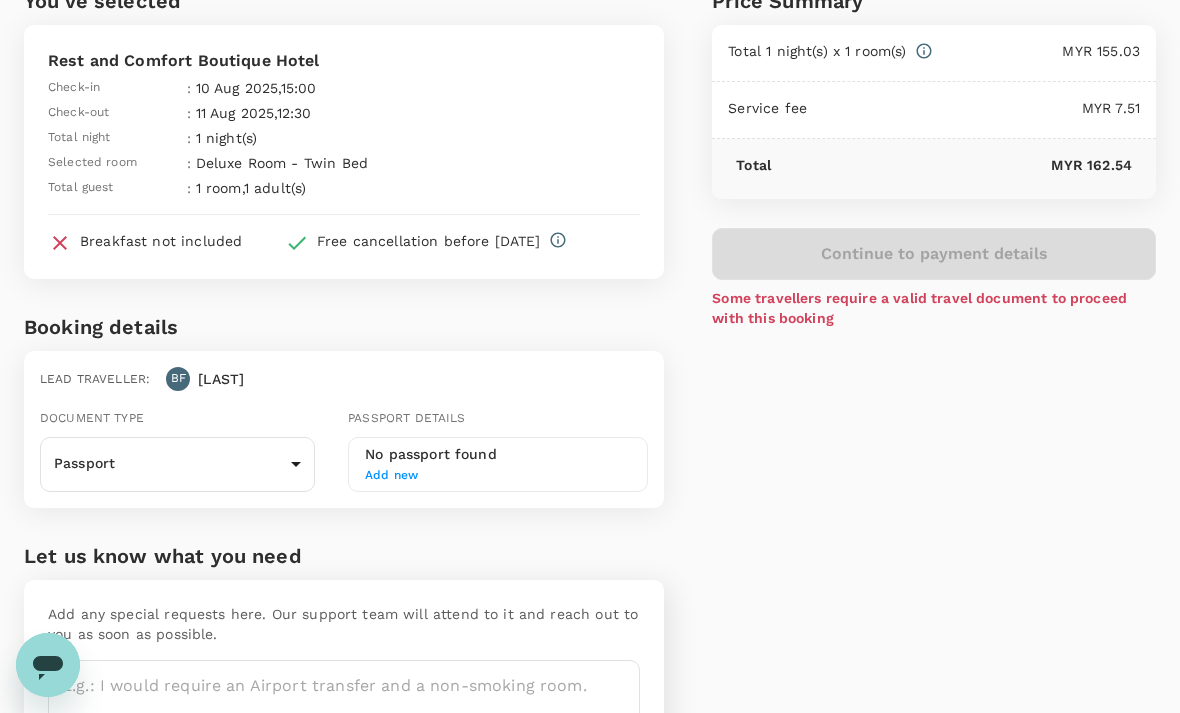 scroll, scrollTop: 168, scrollLeft: 0, axis: vertical 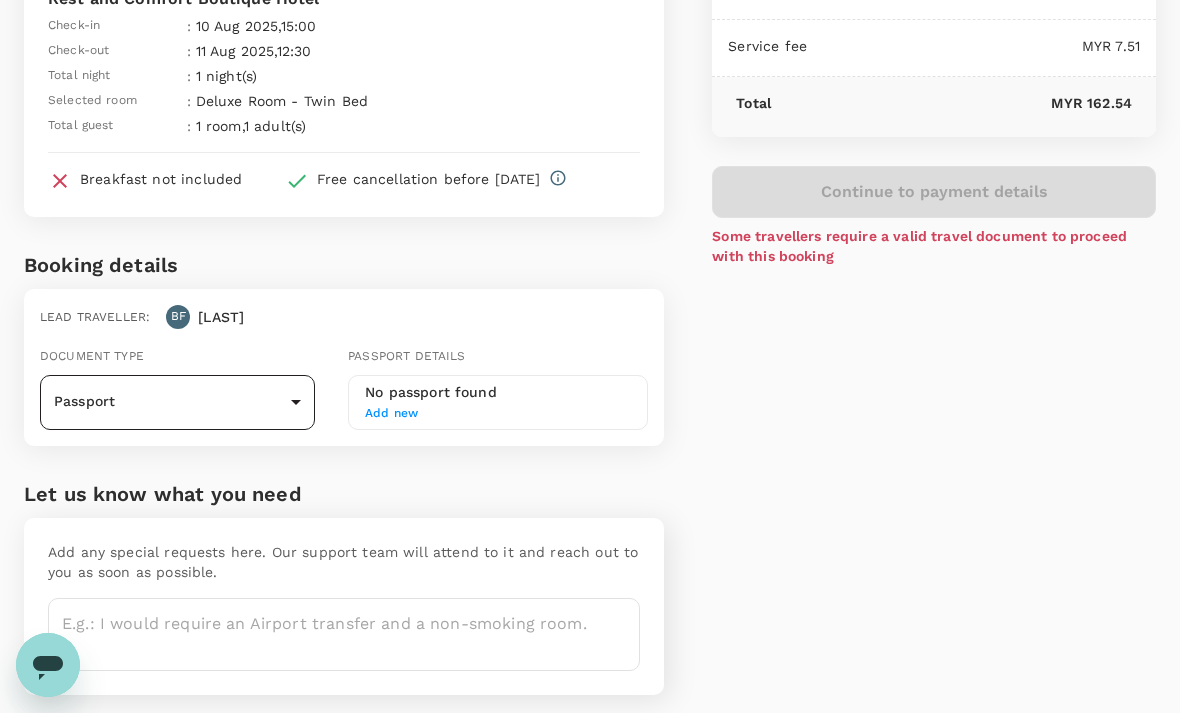 click on "Back to hotel details Review selection You've selected Rest and Comfort Boutique Hotel Check-in : 10 Aug 2025 ,  15:00 Check-out : 11 Aug 2025 ,  12:30 Total night : 1   night(s) Selected room : Deluxe Room - Twin Bed Total guest : 1   room ,  1   adult(s) Breakfast not included Free cancellation before 07 Aug 2025 Booking details Lead traveller : BF Beng Kuan Document type Passport Passport ​ Passport details No passport found Add new Let us know what you need Add any special requests here. Our support team will attend to it and reach out to you as soon as possible. x ​ Price Summary Total 1 night(s) x 1 room(s) MYR 155.03 Service fee MYR 7.51 Total MYR 162.54 Continue to payment details Some travellers require a valid travel document to proceed with this booking Version 3.48.3 Privacy Policy Terms of Use Help Centre Edit View details" at bounding box center [590, 306] 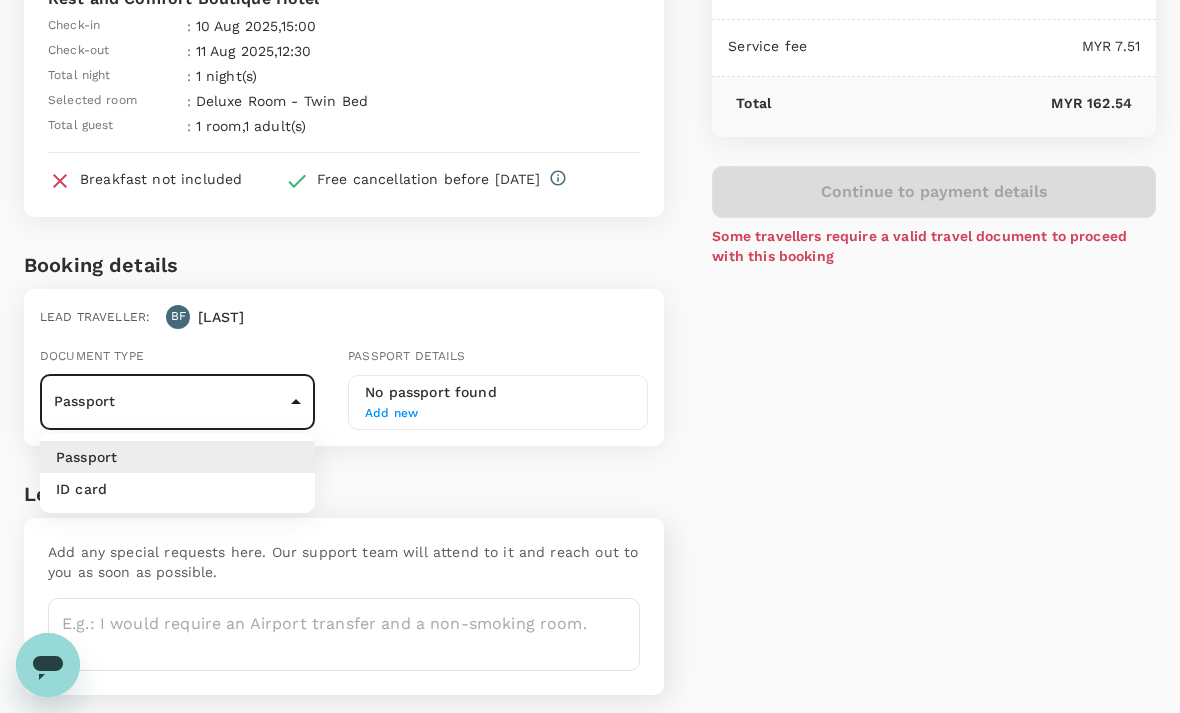click on "ID card" at bounding box center [177, 489] 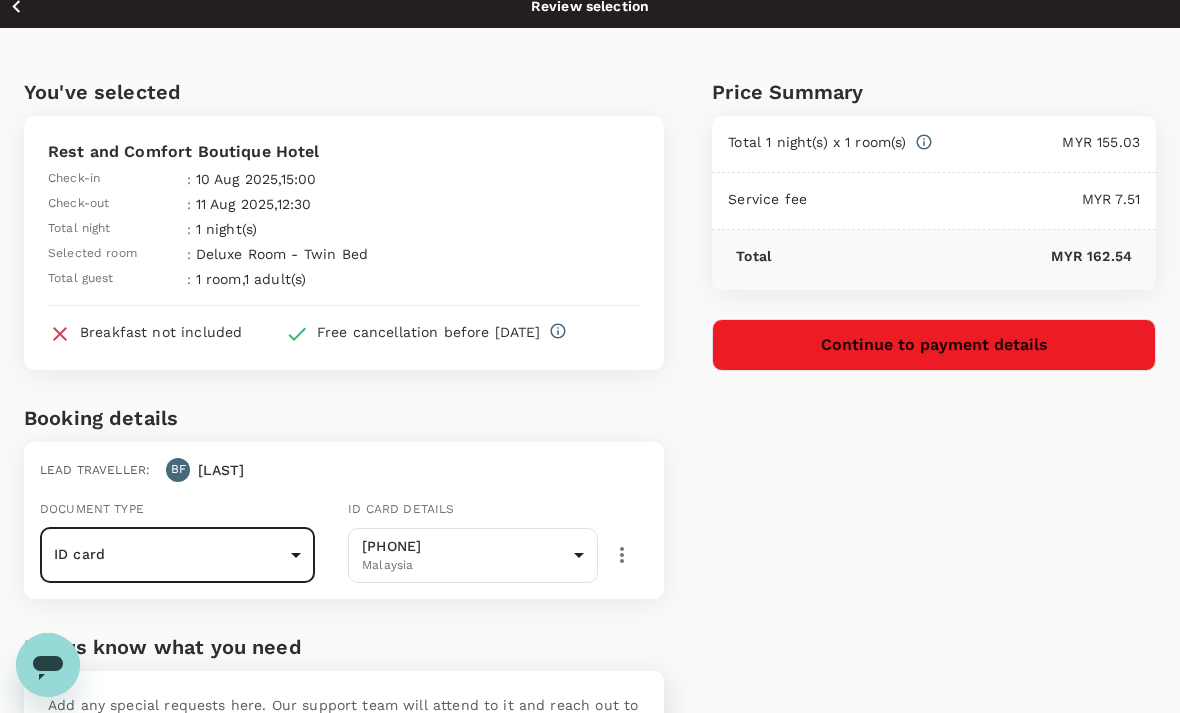 scroll, scrollTop: 0, scrollLeft: 0, axis: both 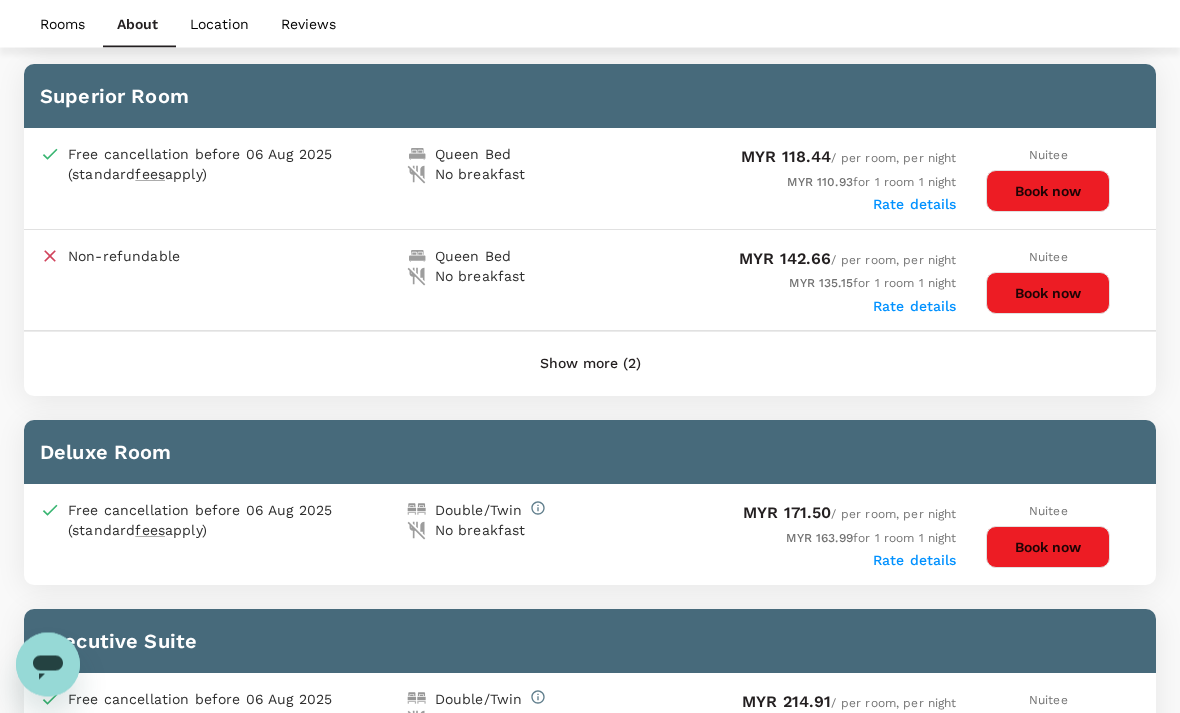 click on "Book now" at bounding box center (1048, 192) 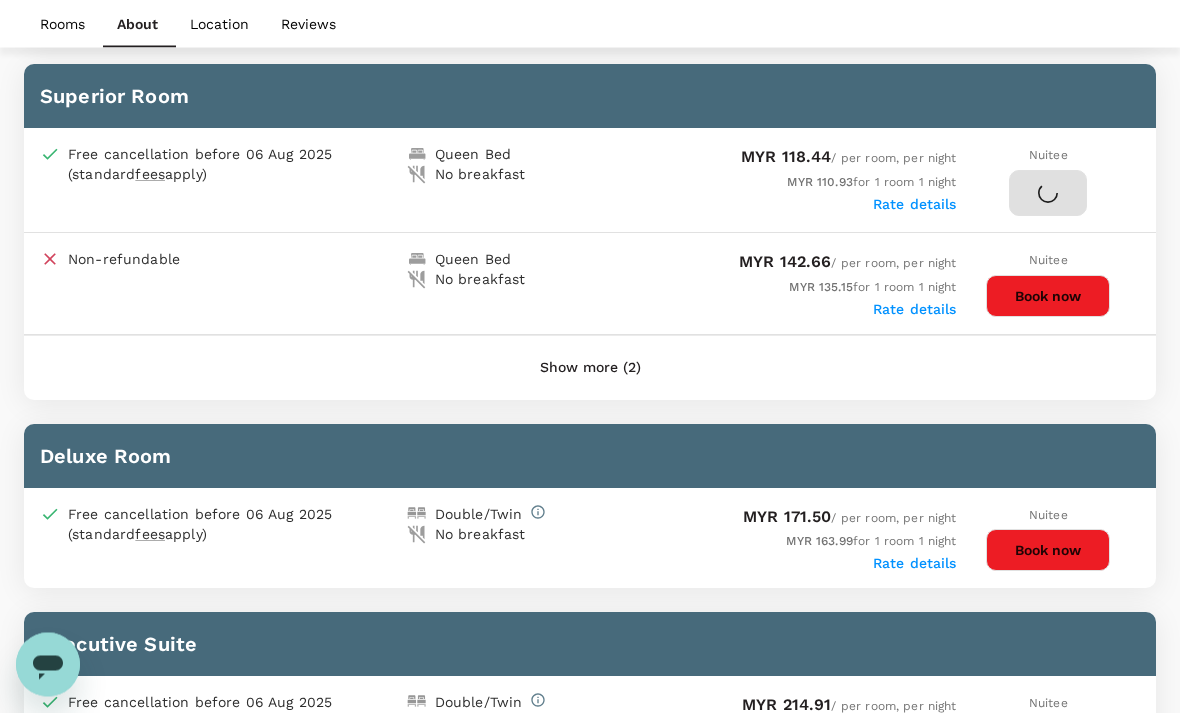 scroll, scrollTop: 1219, scrollLeft: 0, axis: vertical 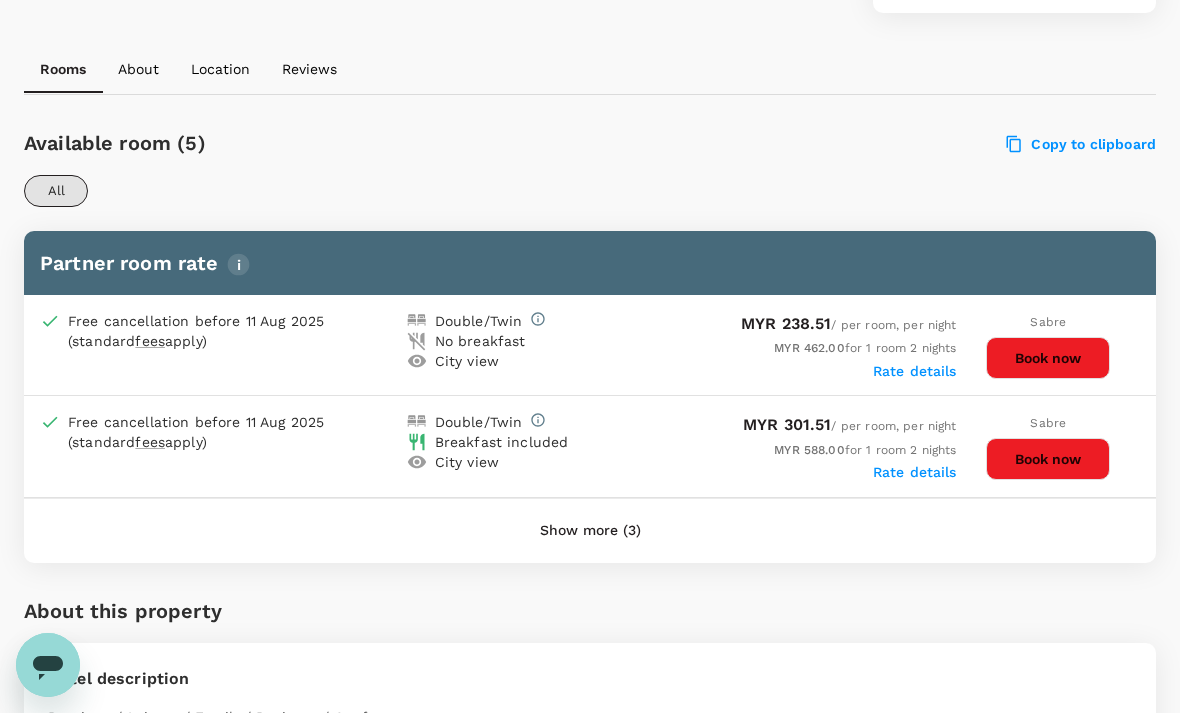click on "Book now" at bounding box center [1048, 358] 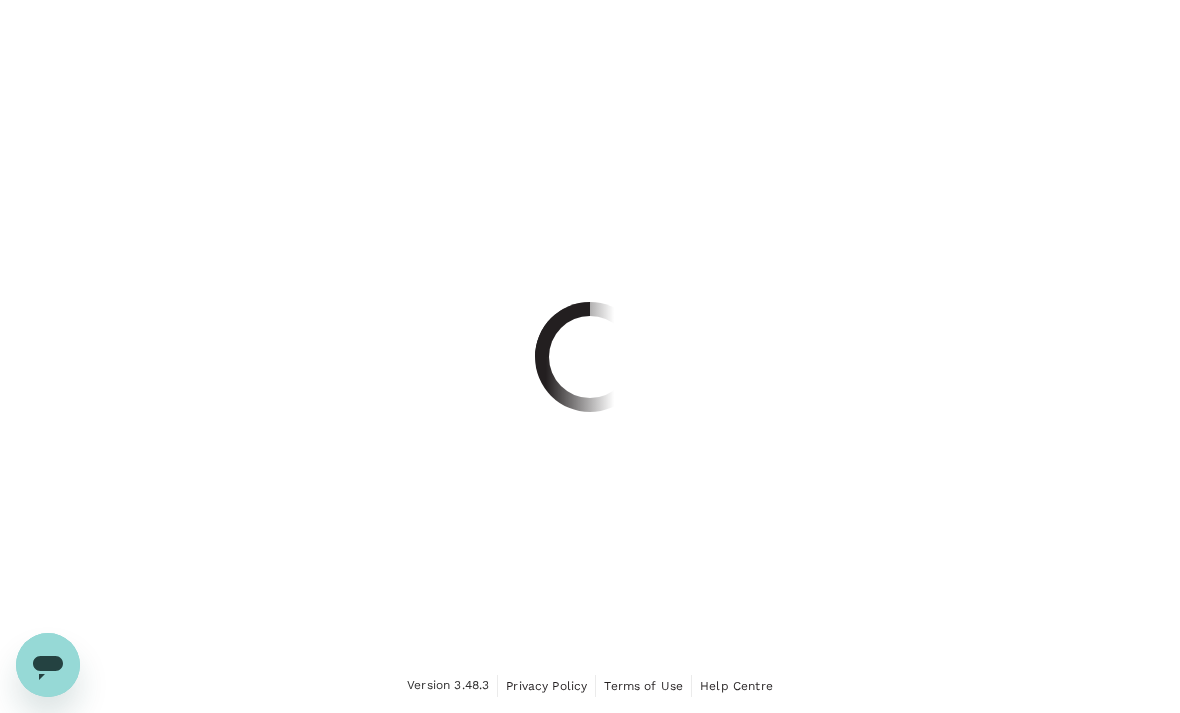scroll, scrollTop: 63, scrollLeft: 0, axis: vertical 